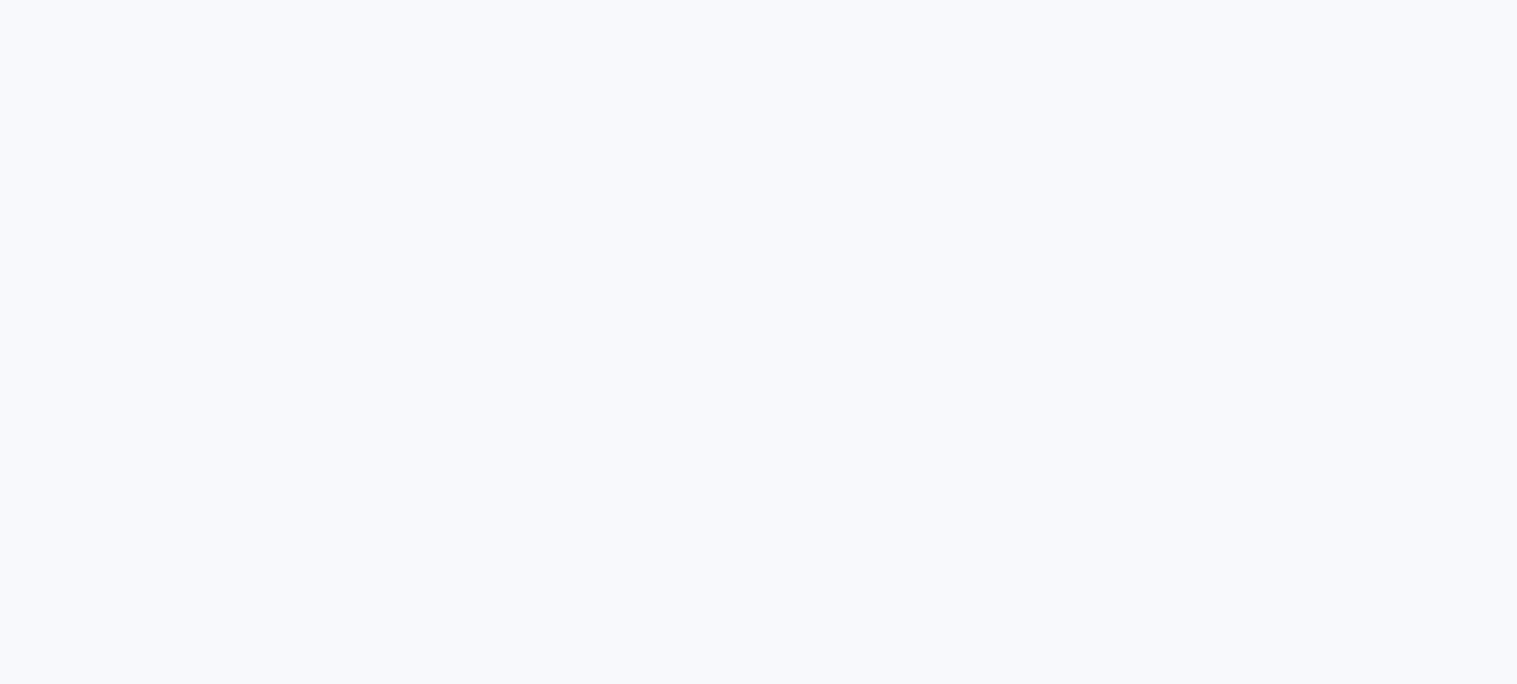 scroll, scrollTop: 0, scrollLeft: 0, axis: both 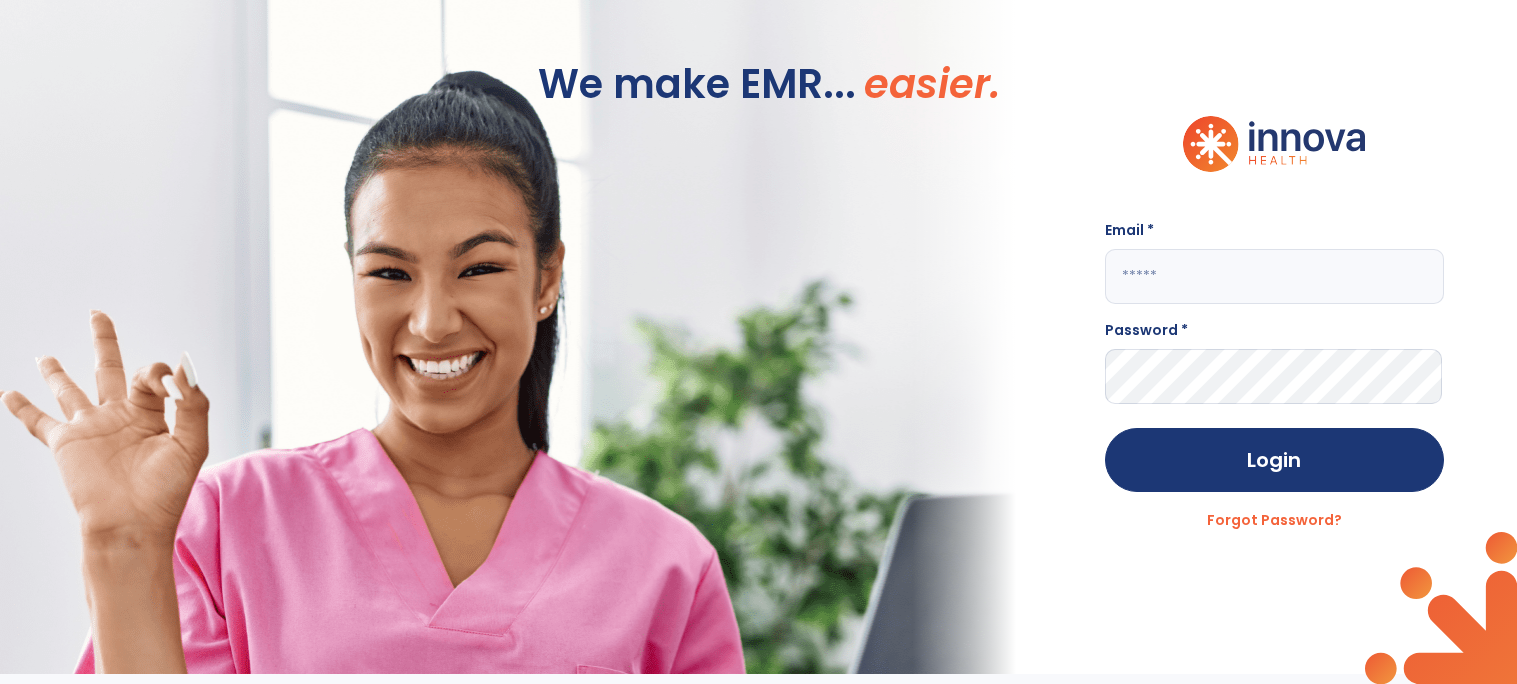 click 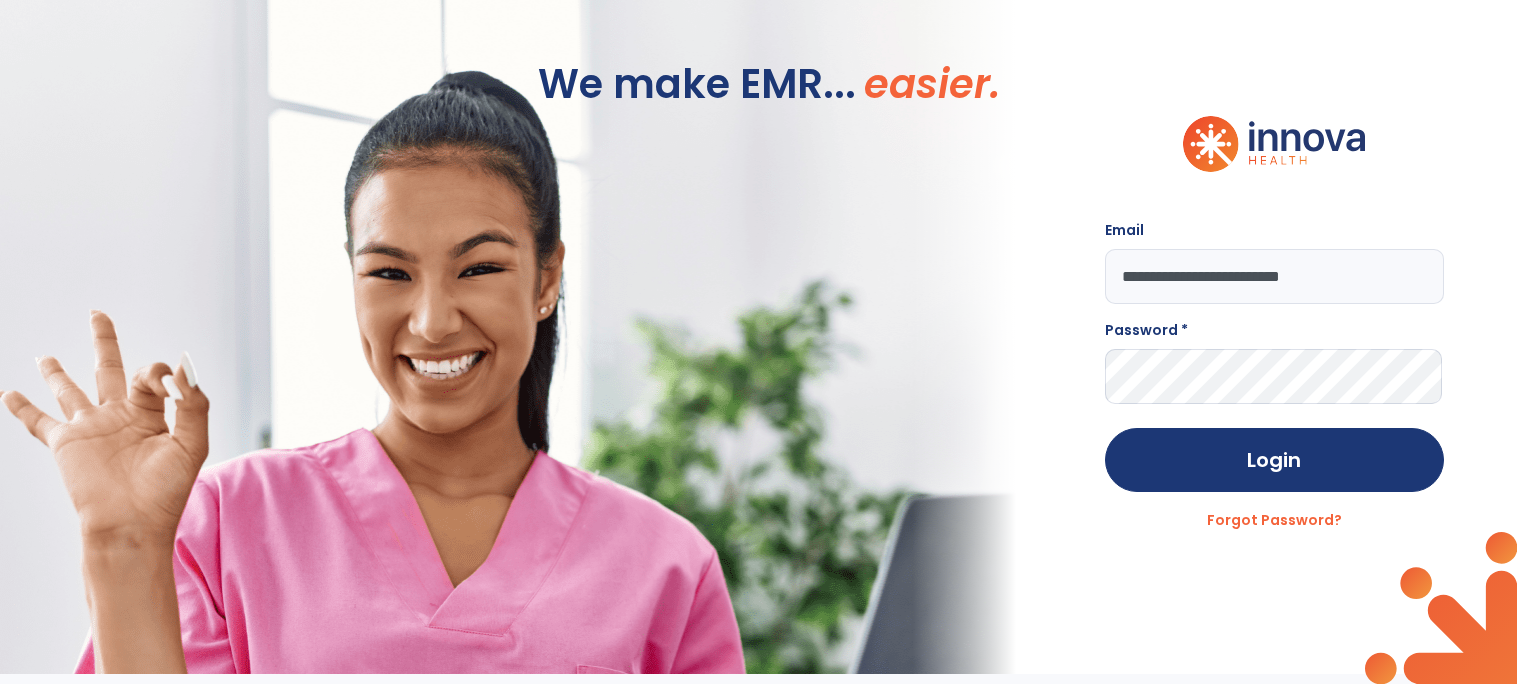 type on "**********" 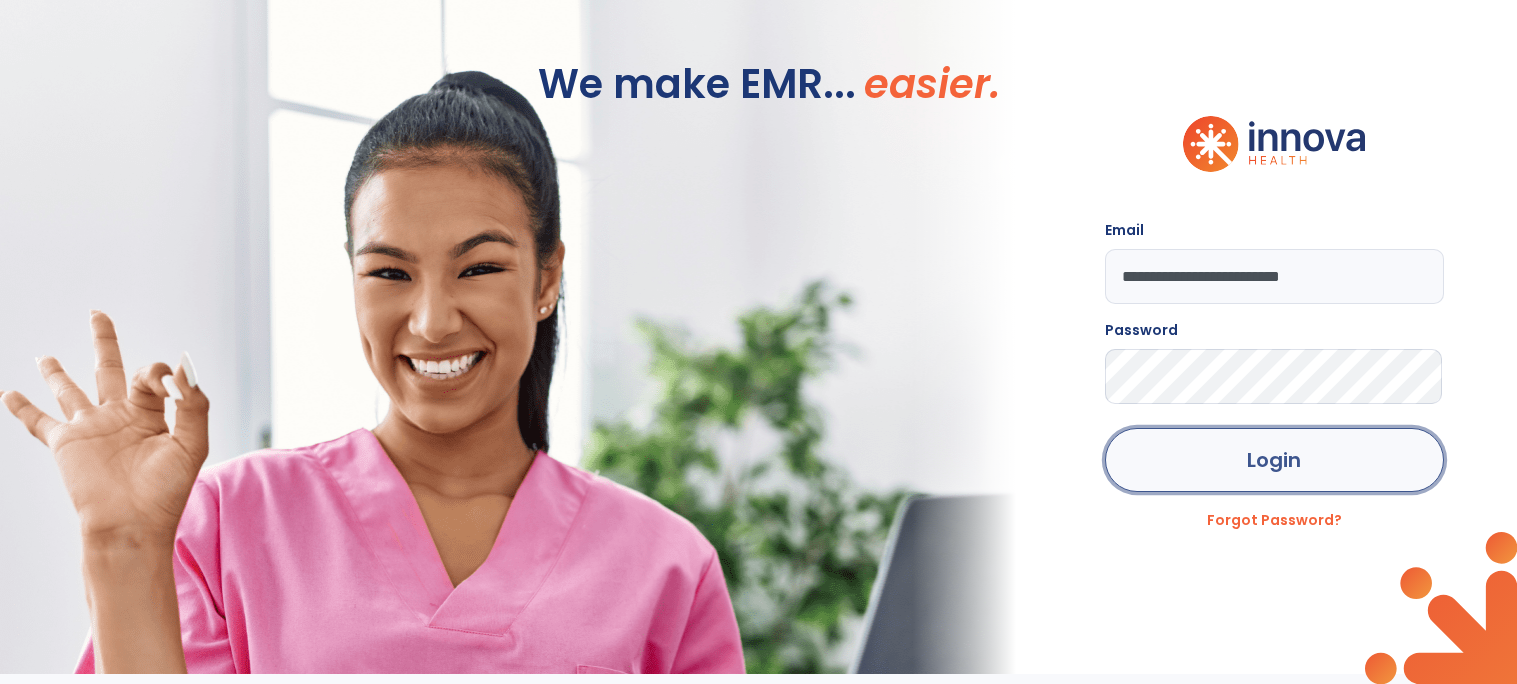 click on "Login" 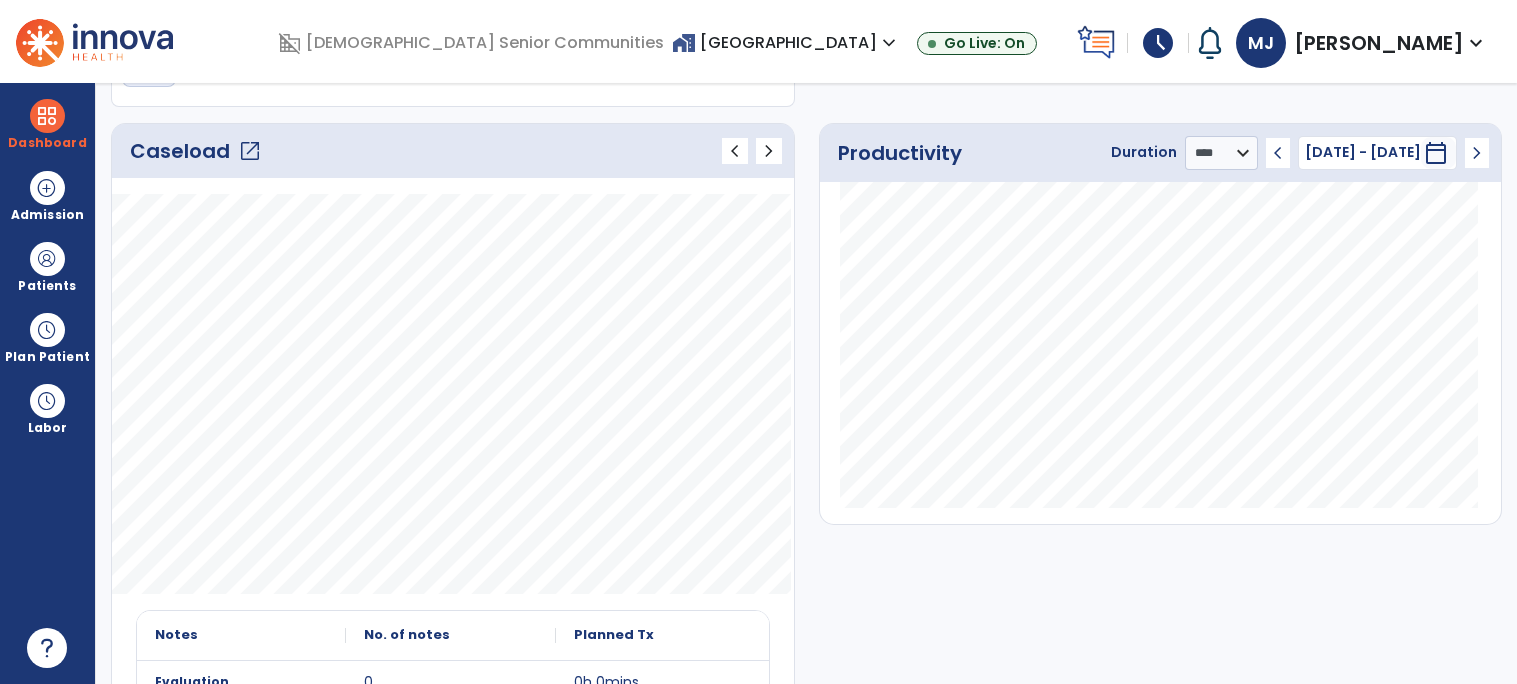 scroll, scrollTop: 243, scrollLeft: 0, axis: vertical 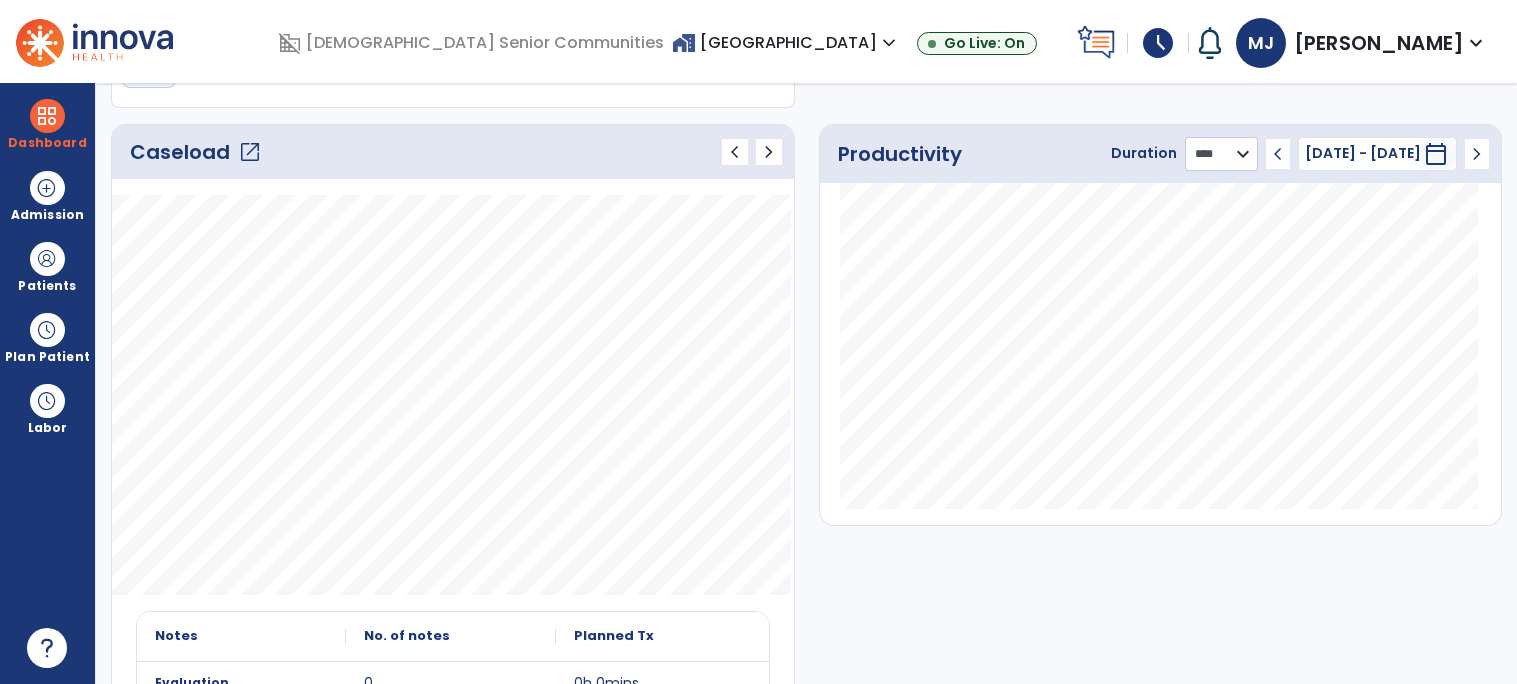 click on "******** **** ***" 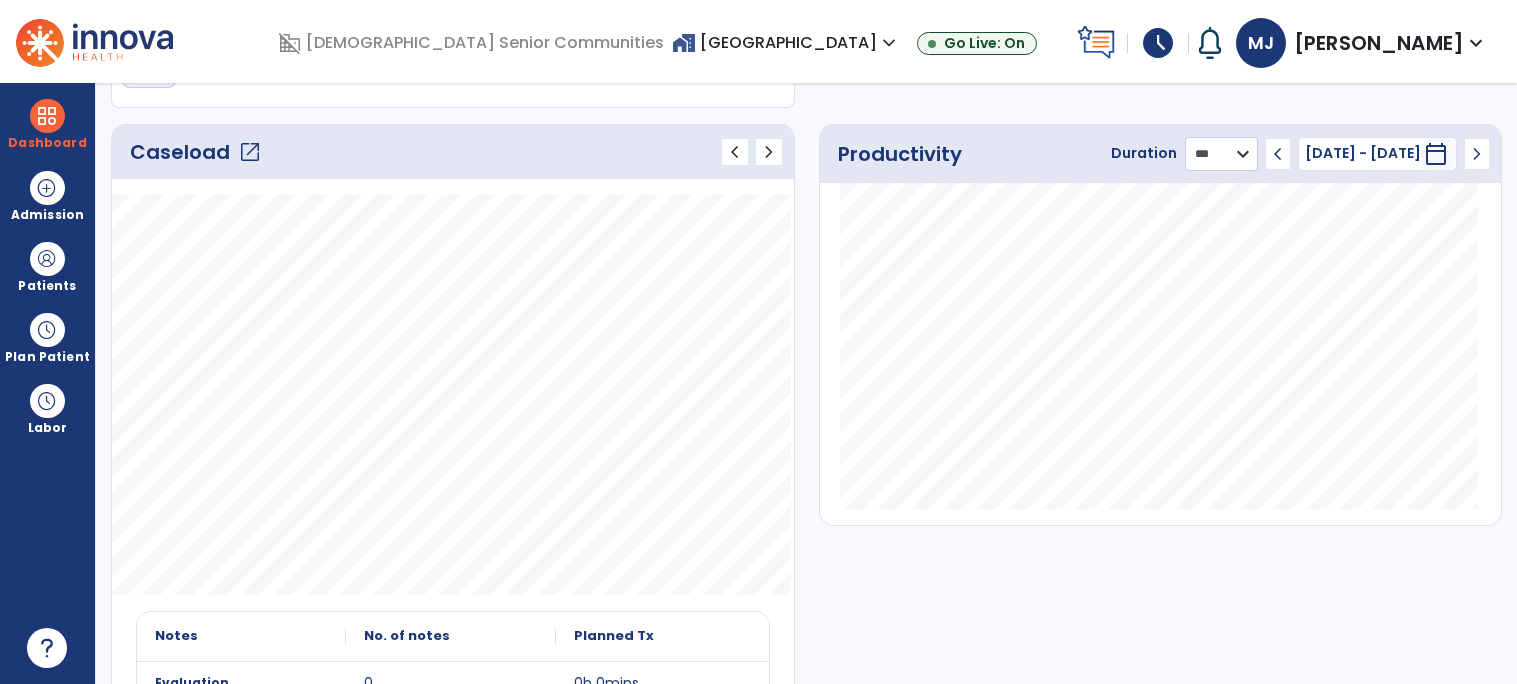 click on "******** **** ***" 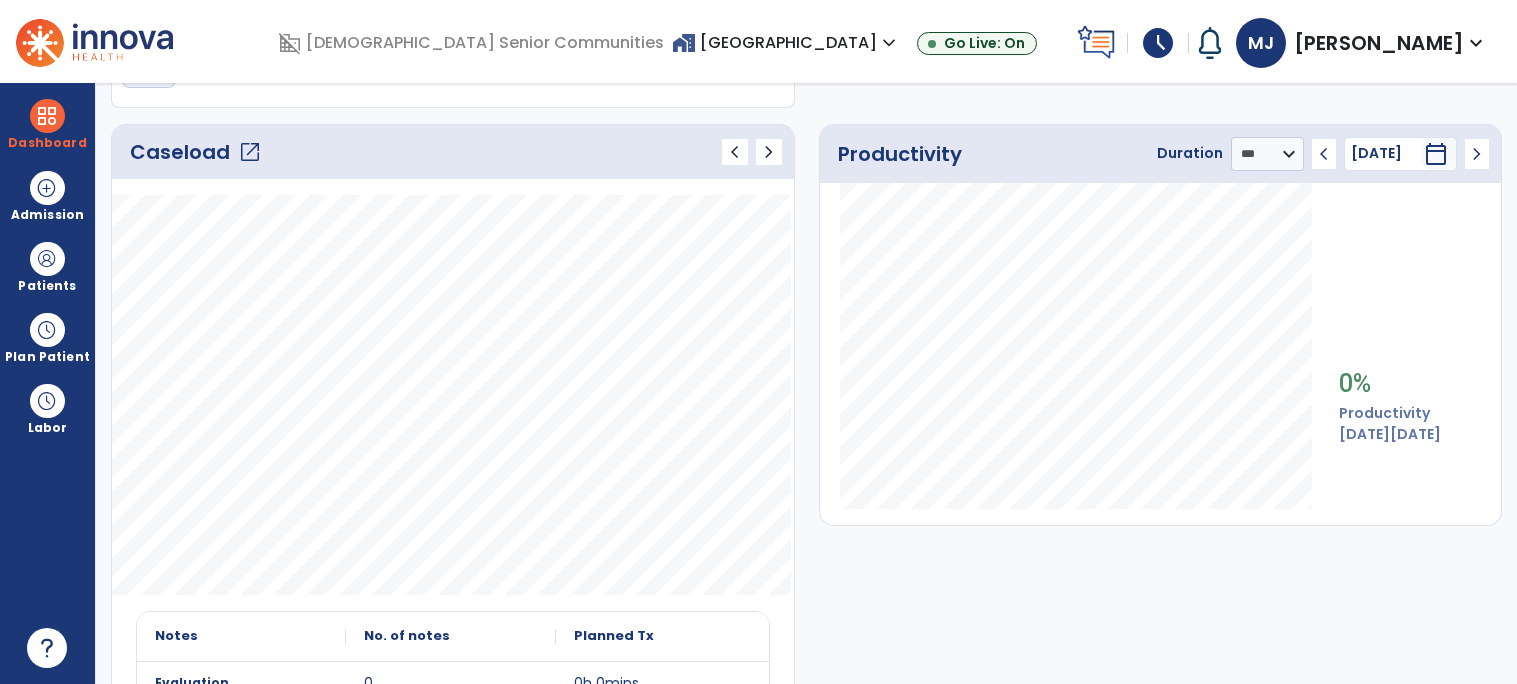 click on "chevron_left" 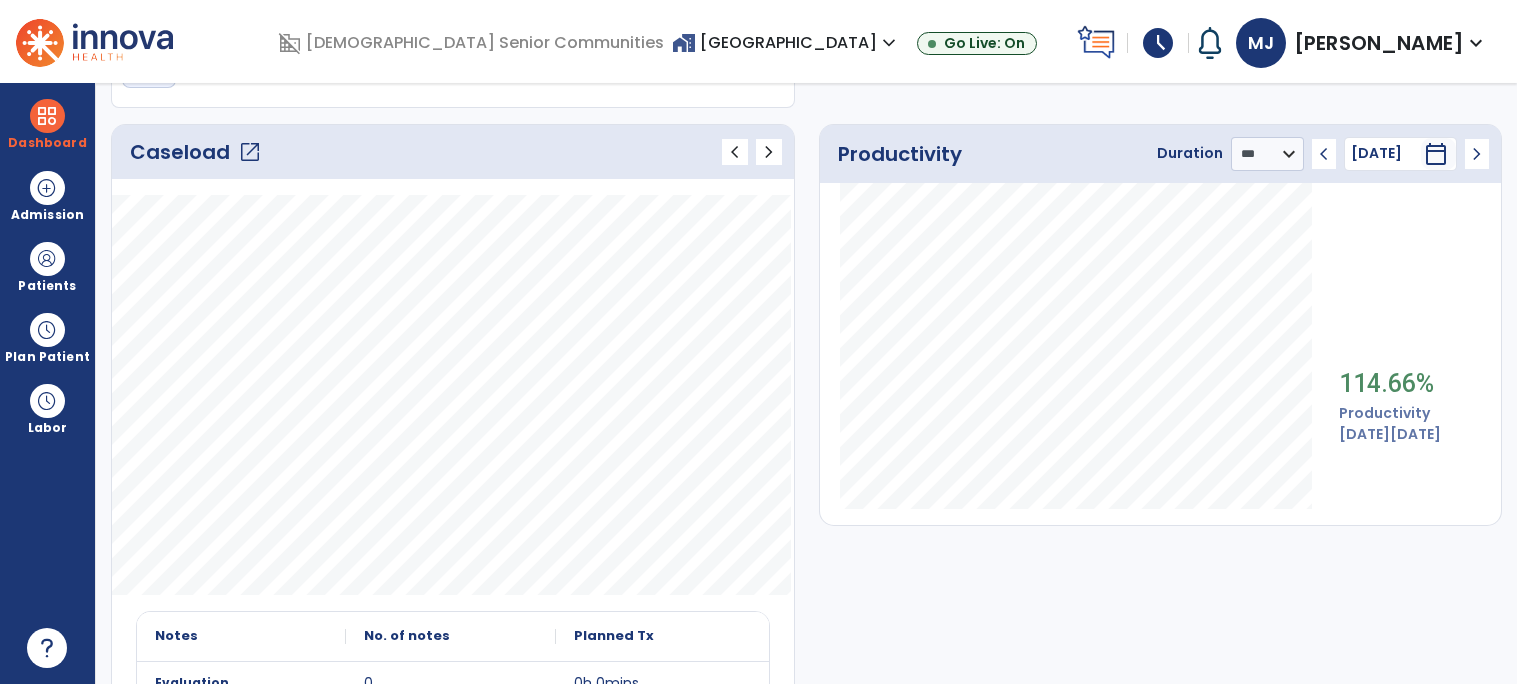 click on "chevron_left" 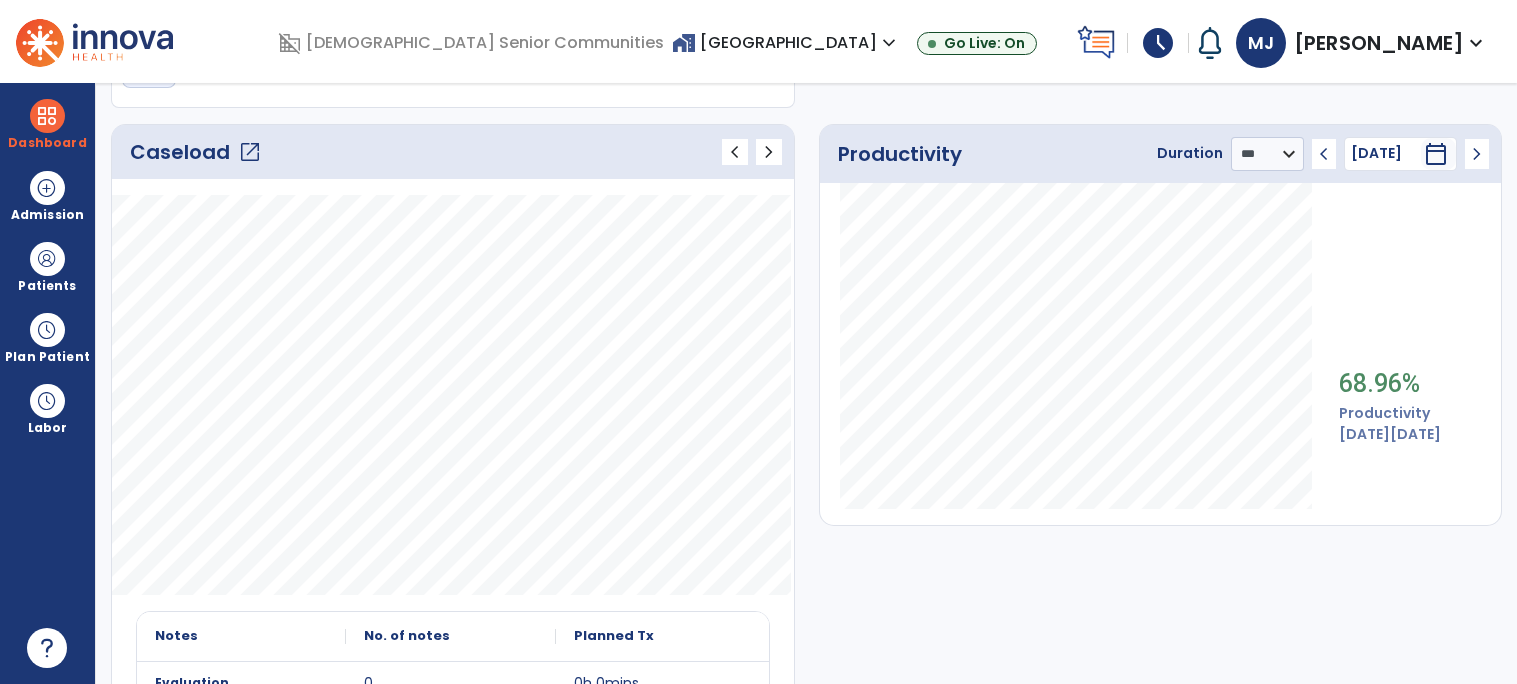 click on "chevron_left" 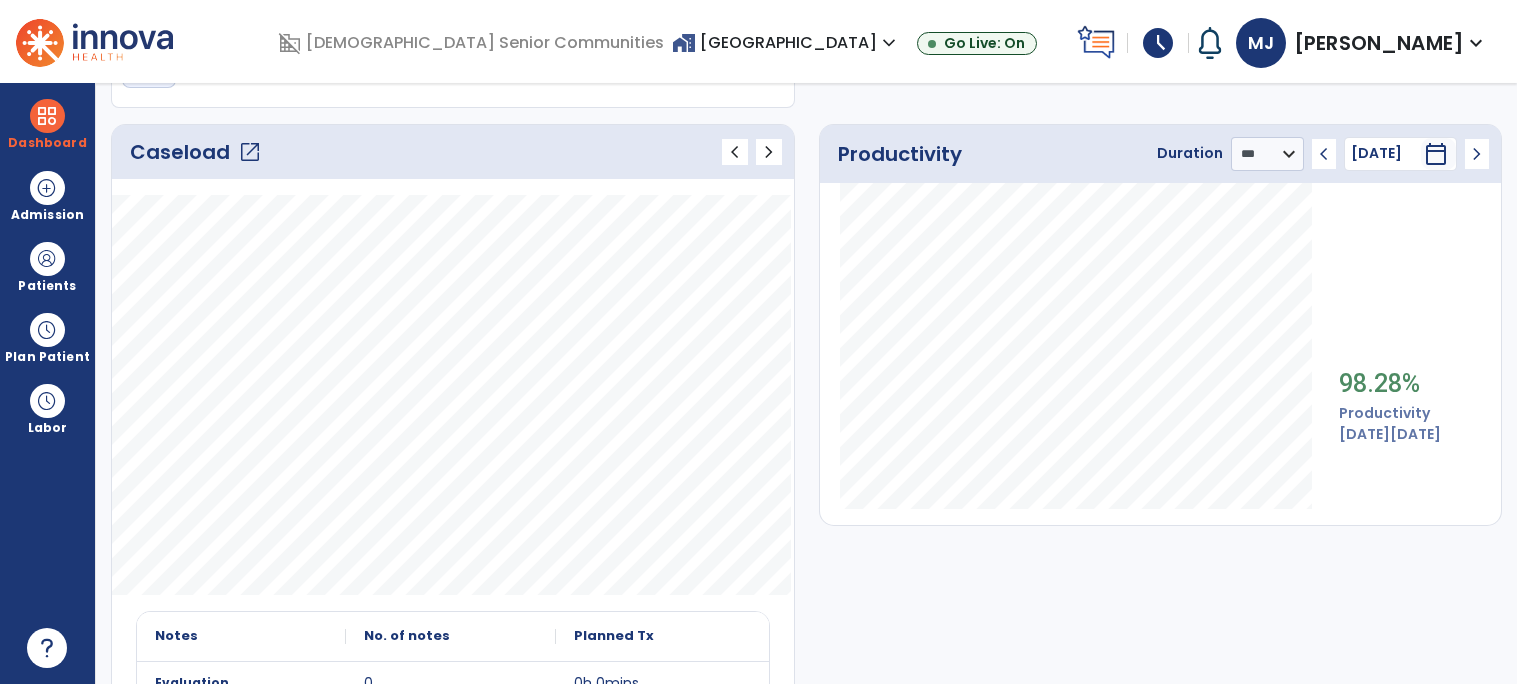 click on "chevron_right" 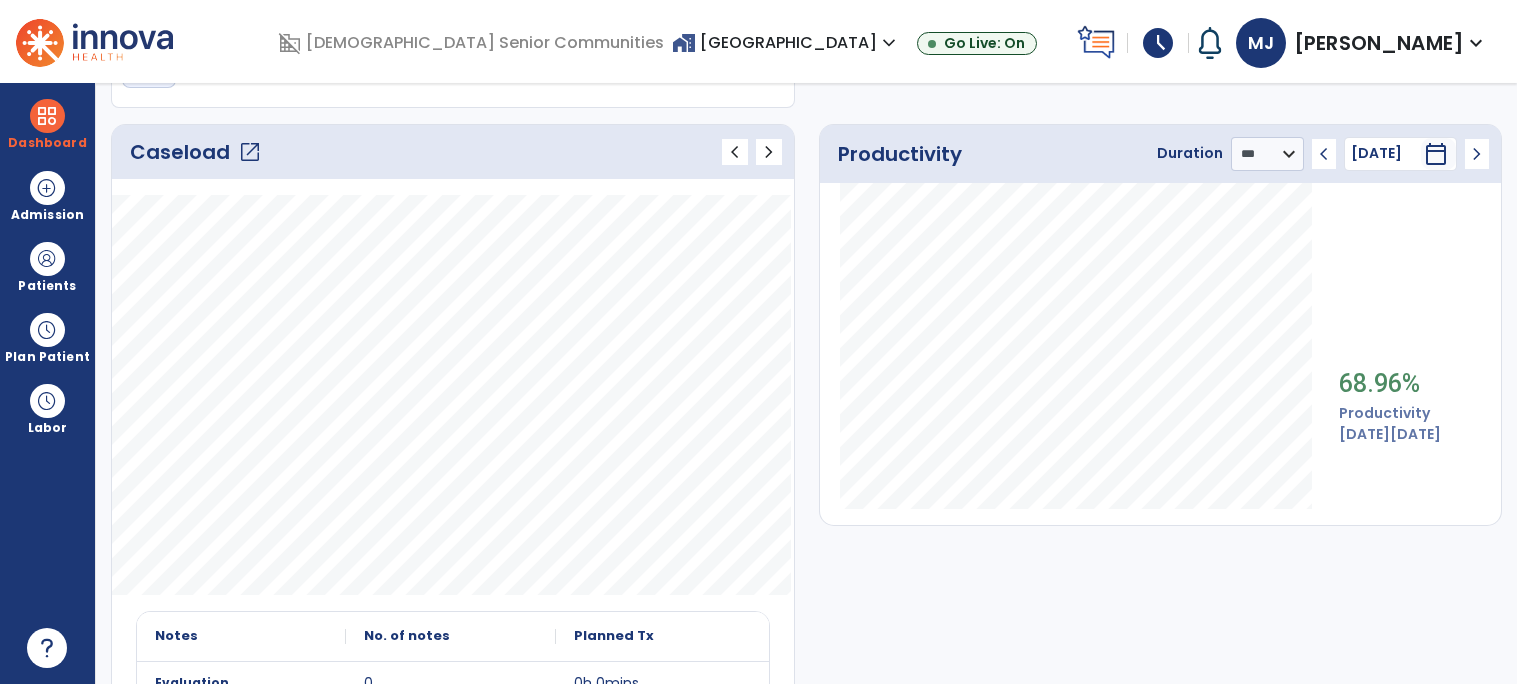 click on "chevron_right" 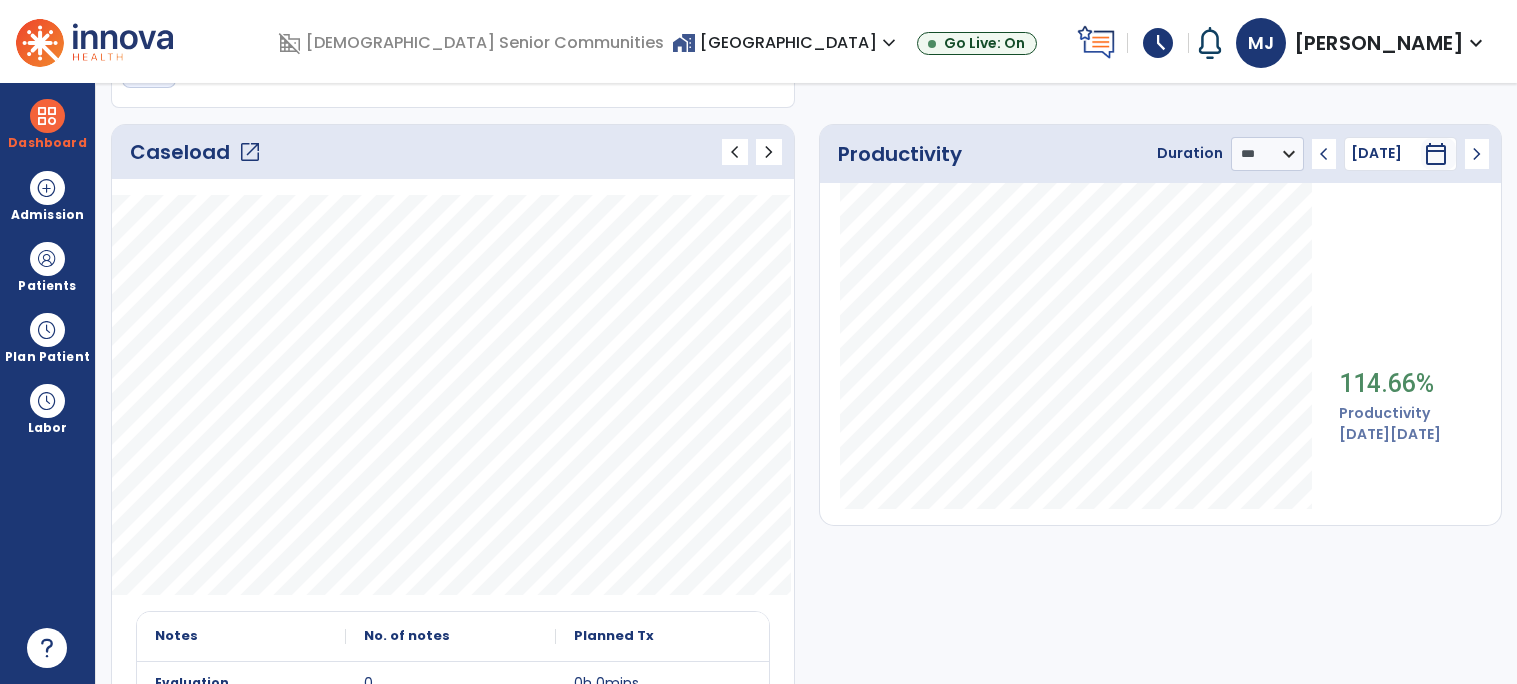 click on "chevron_left" 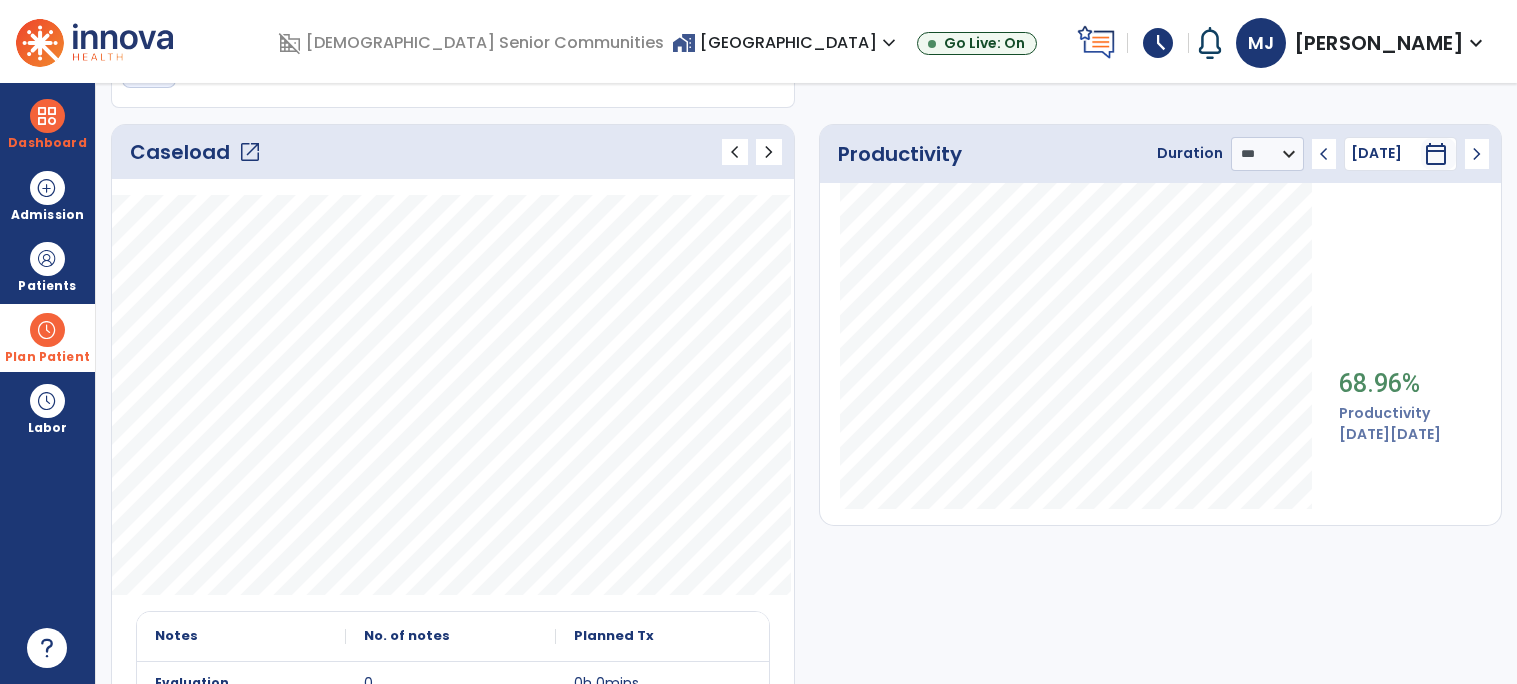 click at bounding box center [47, 330] 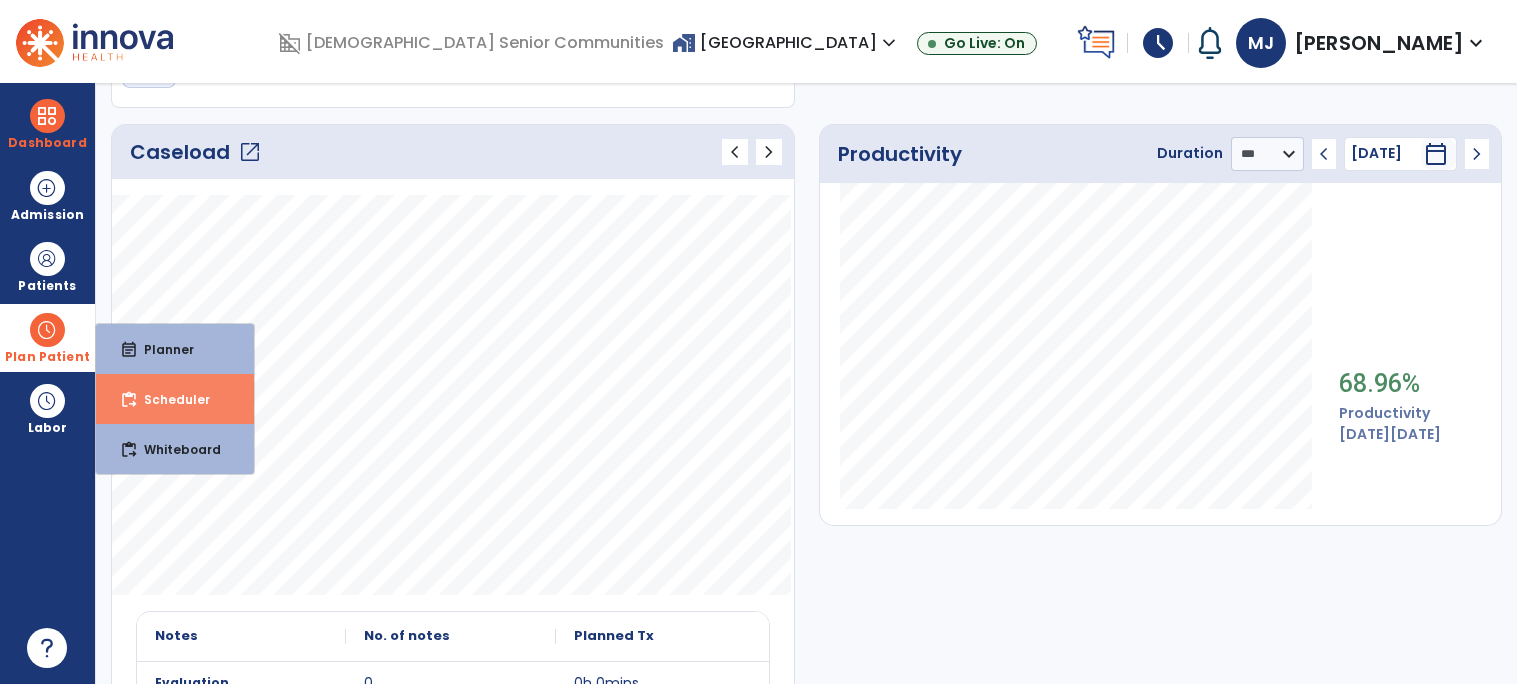 click on "Scheduler" at bounding box center (169, 399) 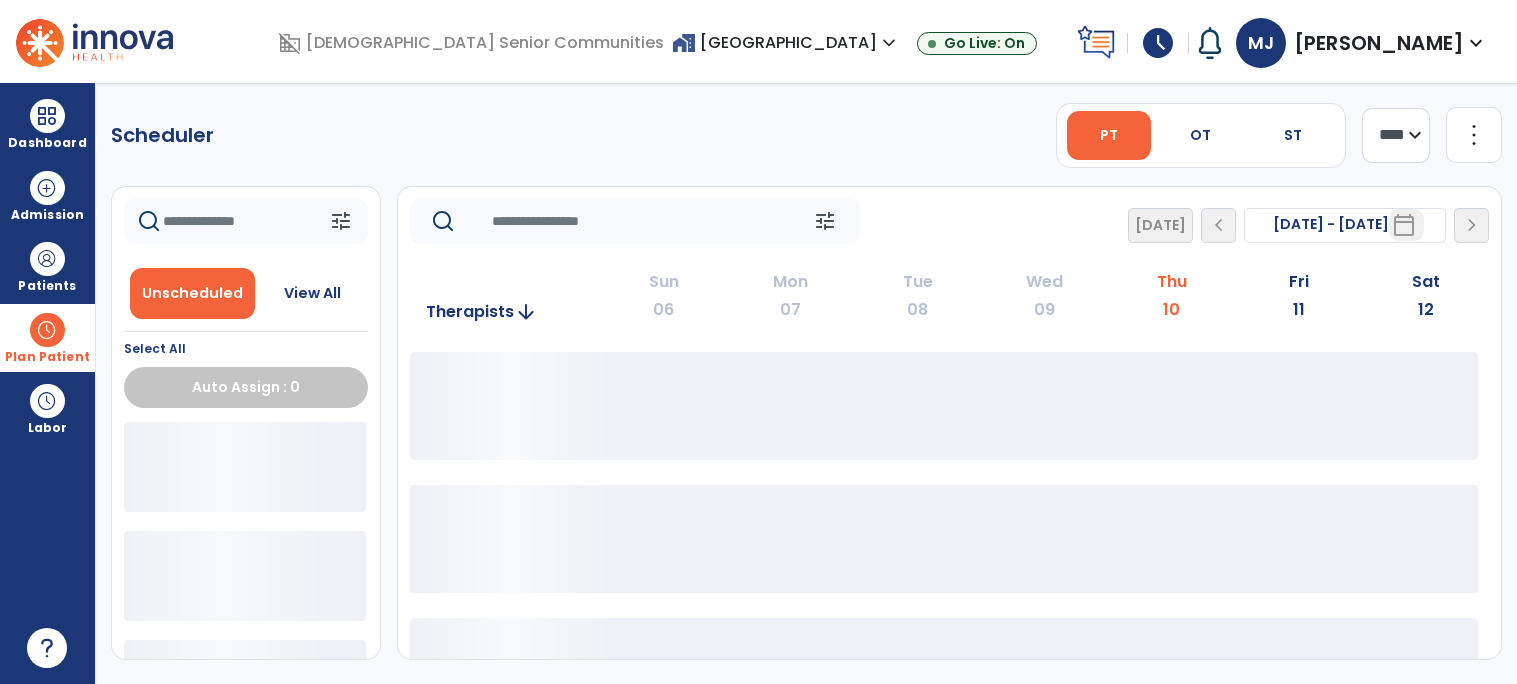 scroll, scrollTop: 0, scrollLeft: 0, axis: both 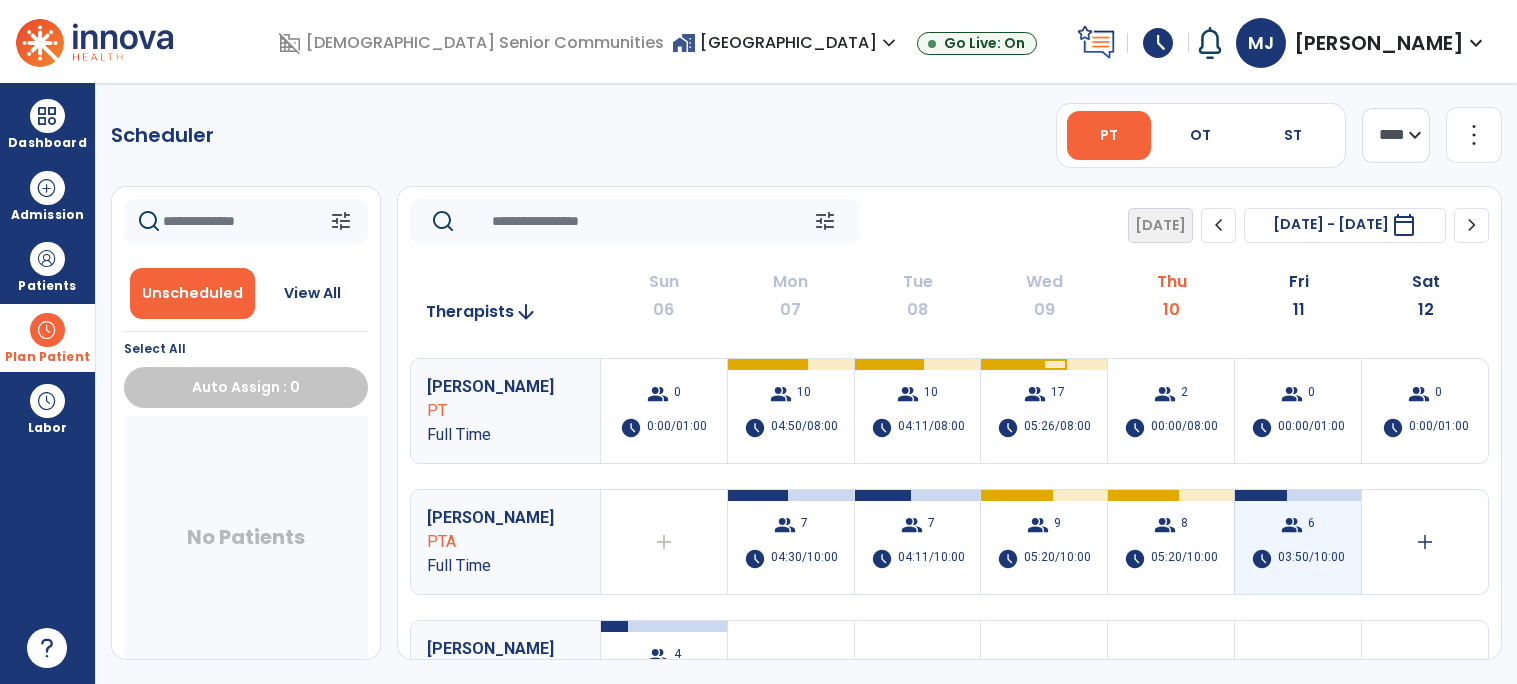 click on "03:50/10:00" at bounding box center (1311, 559) 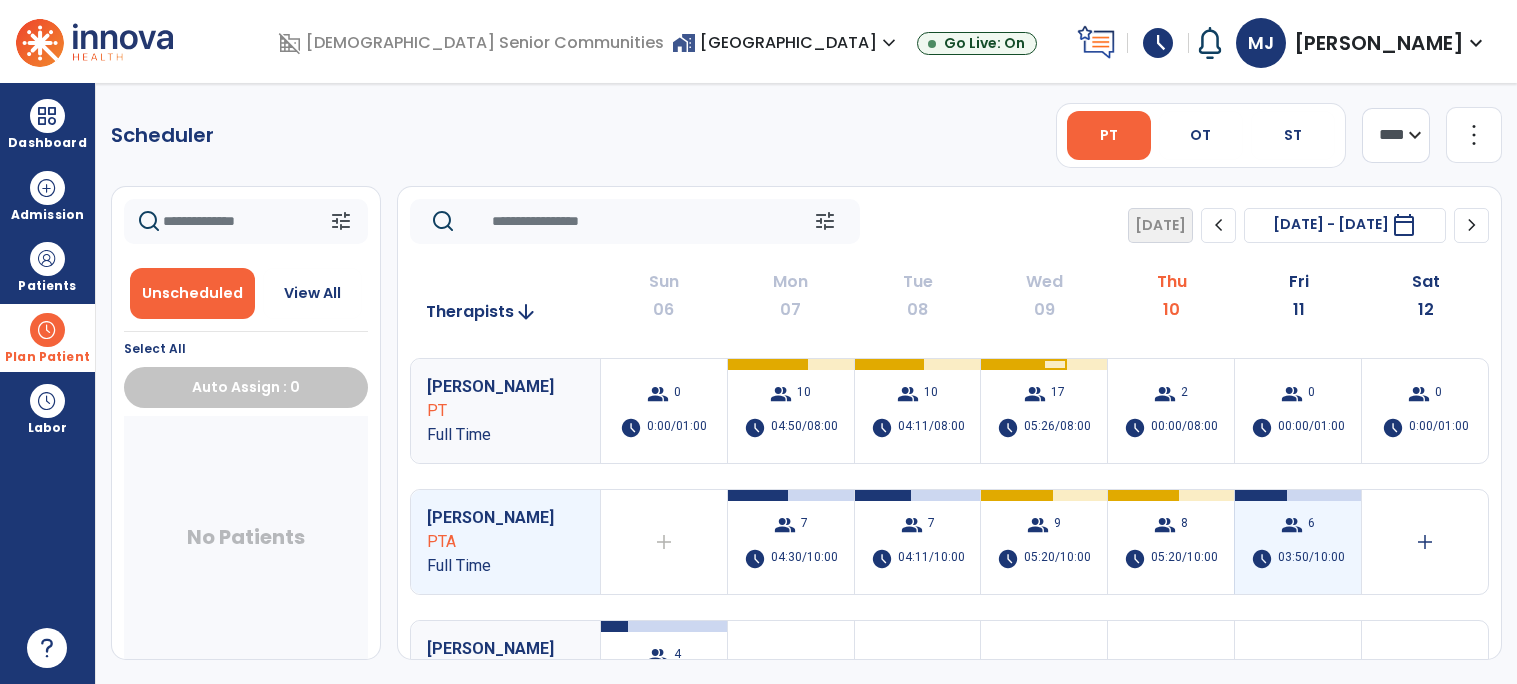 click on "03:50/10:00" at bounding box center [1311, 559] 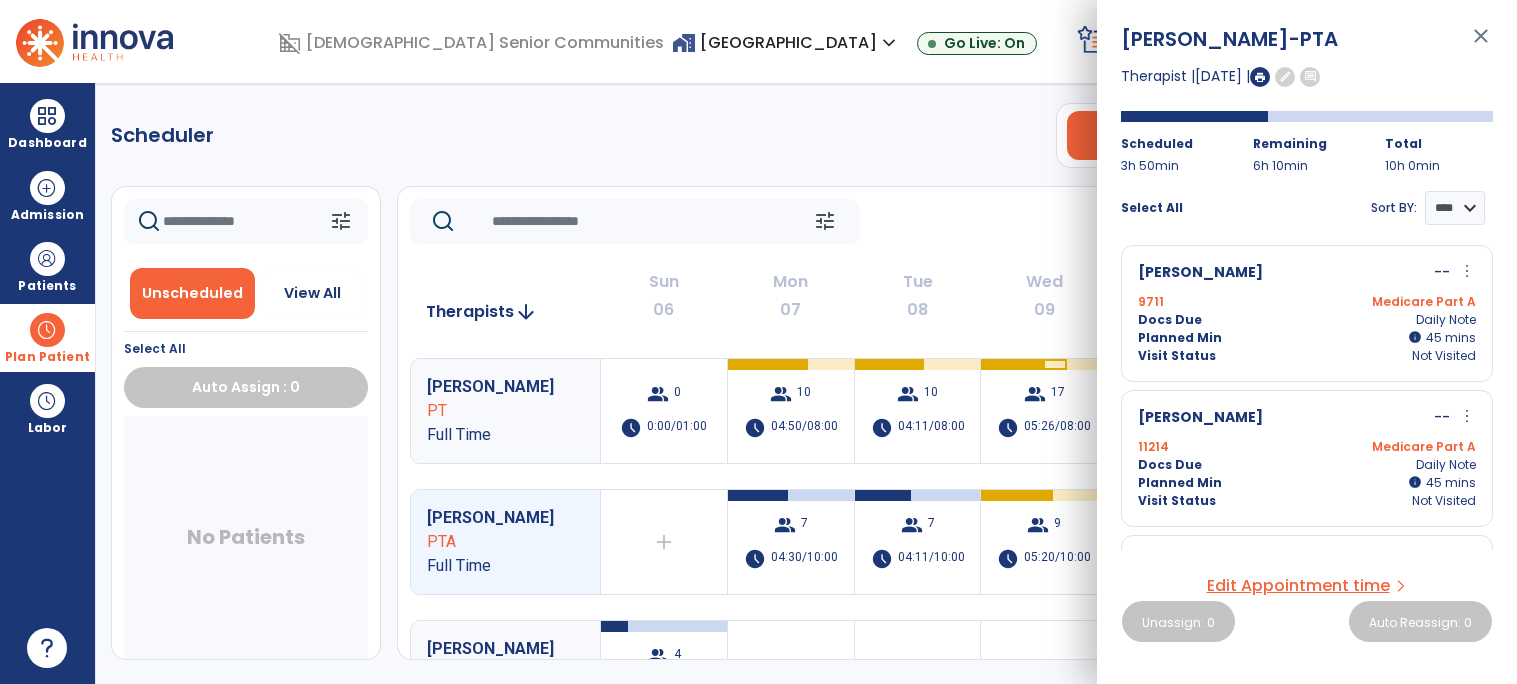 scroll, scrollTop: 0, scrollLeft: 0, axis: both 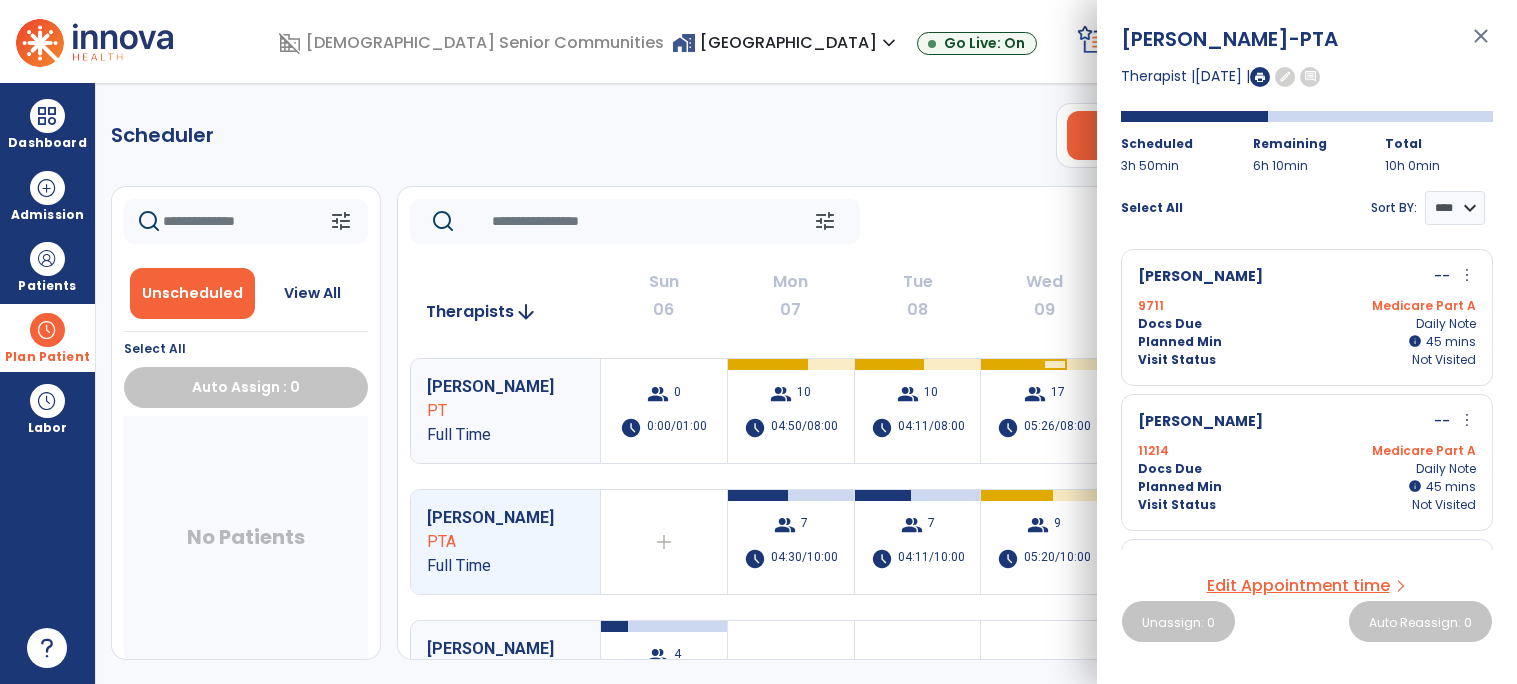 click on "close" at bounding box center (1481, 45) 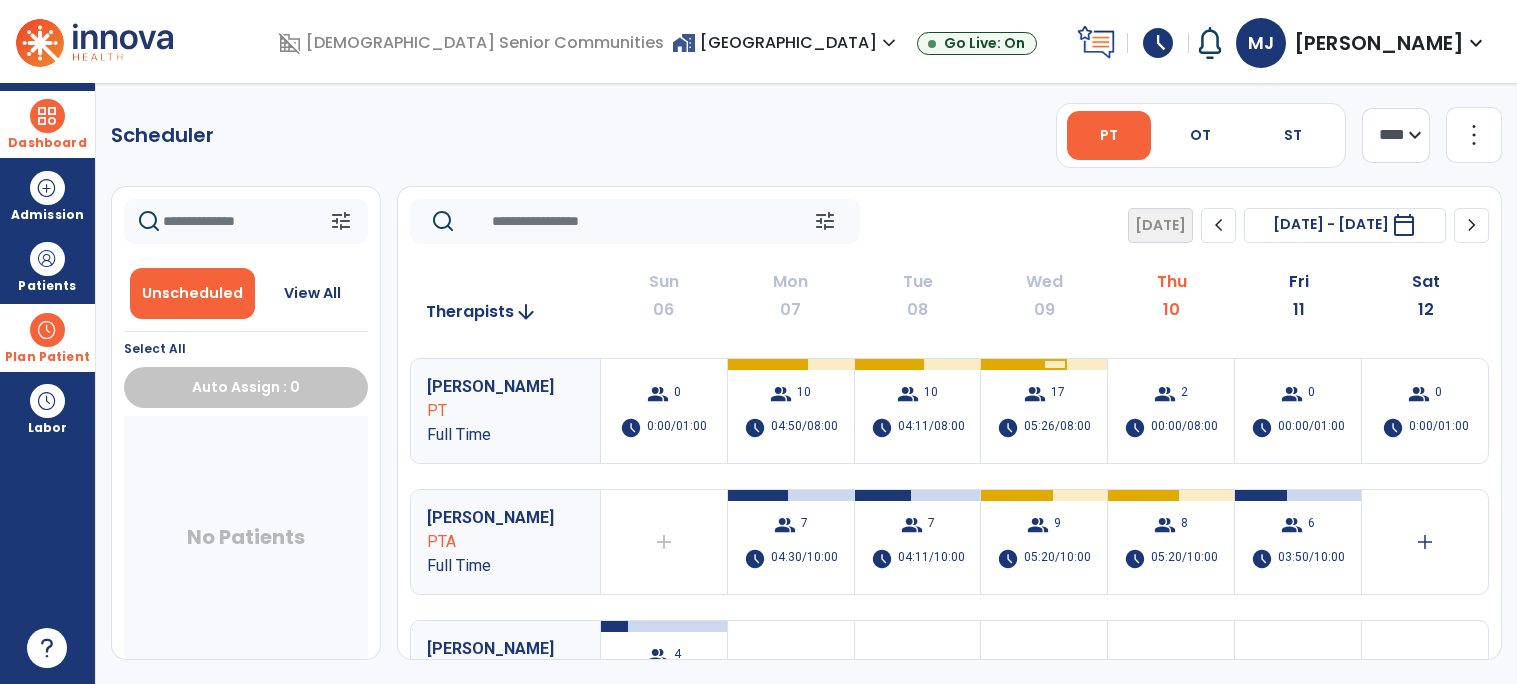 click at bounding box center (47, 116) 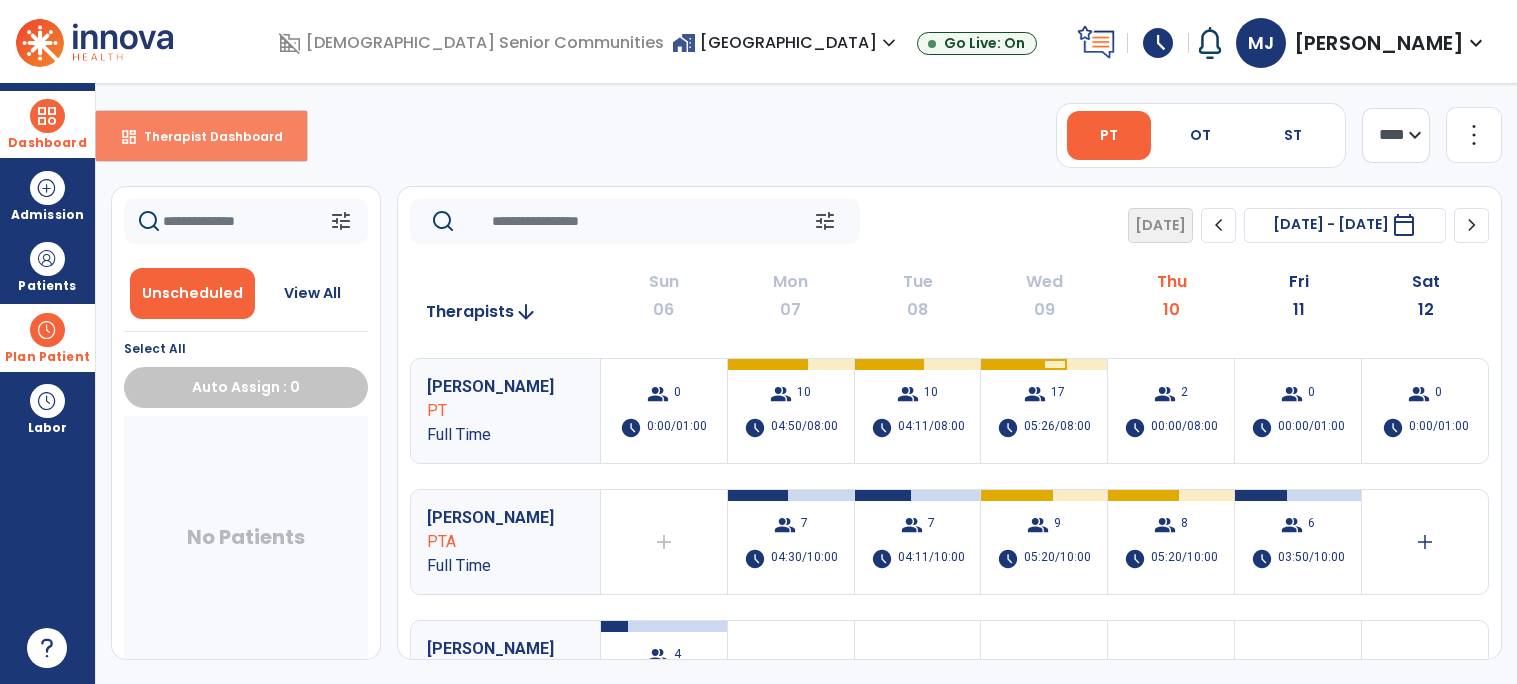 click on "Therapist Dashboard" at bounding box center [205, 136] 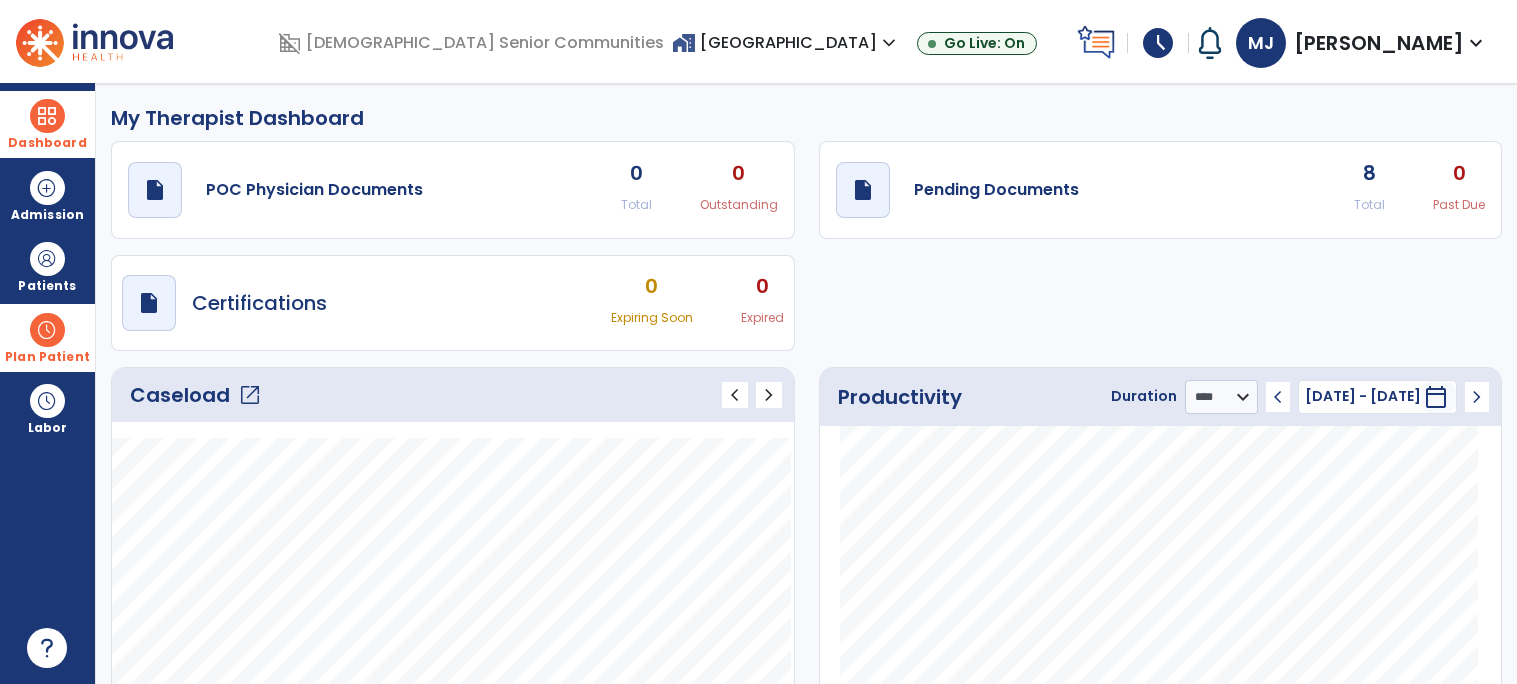 click on "open_in_new" 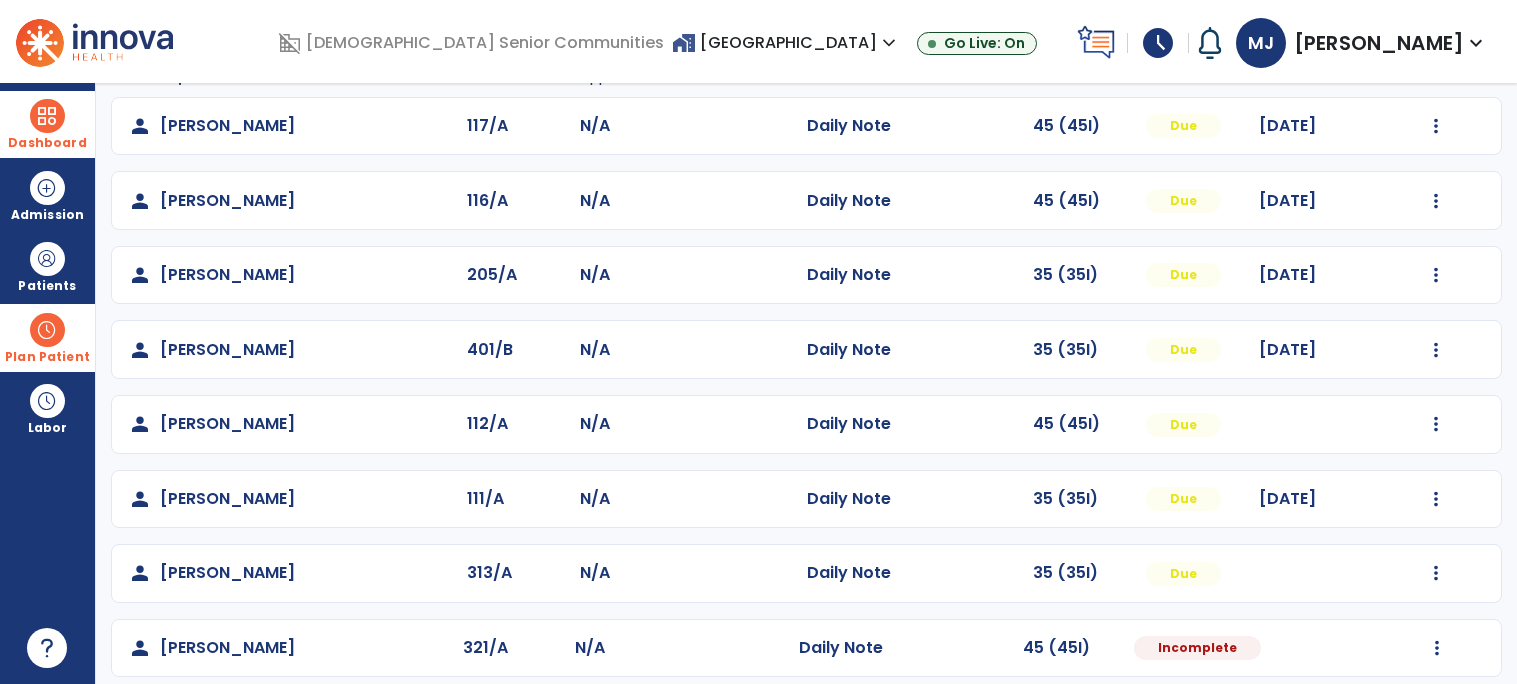 scroll, scrollTop: 177, scrollLeft: 0, axis: vertical 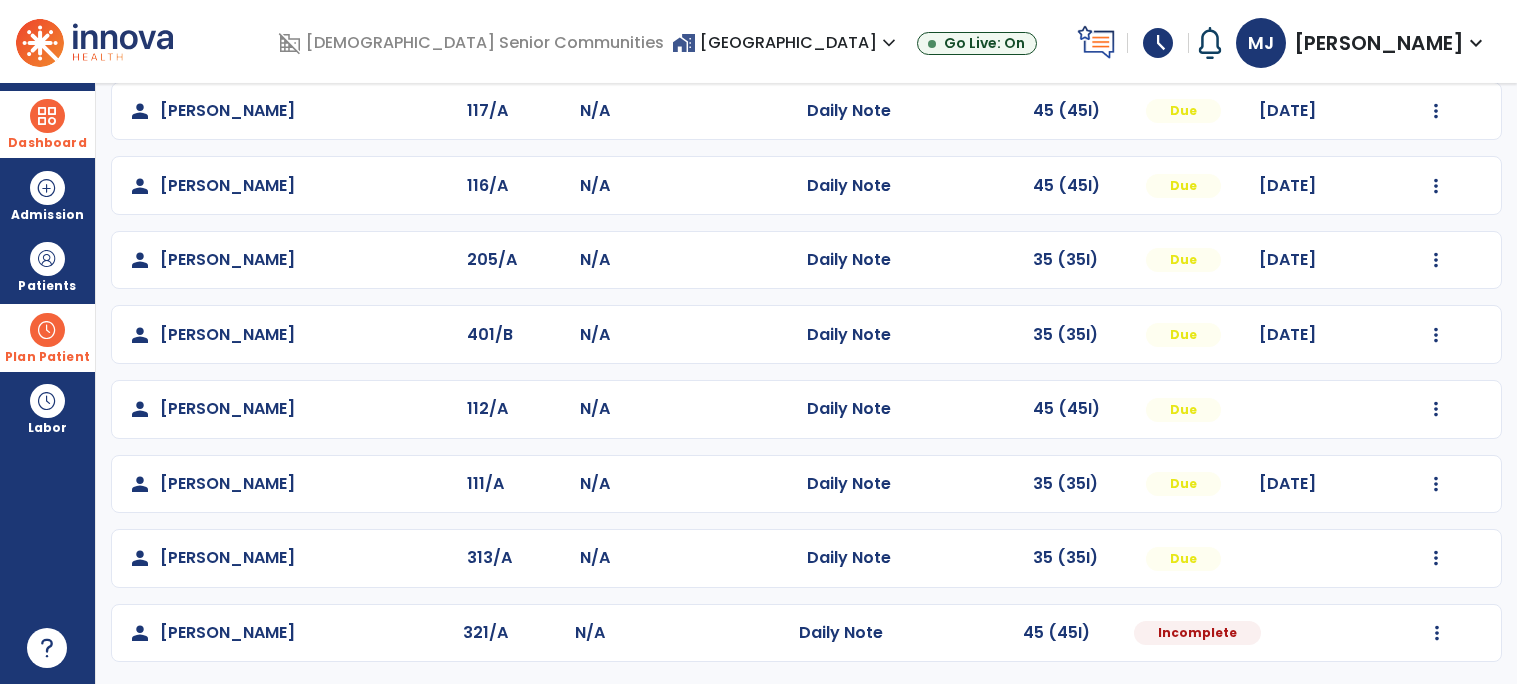 click on "Dashboard  dashboard  Therapist Dashboard Admission Patients  format_list_bulleted  Patient List  space_dashboard  Patient Board  insert_chart  PDPM Board Plan Patient  event_note  Planner  content_paste_go  Scheduler  content_paste_go  Whiteboard Labor  content_paste_go  Timecards" at bounding box center (48, 383) 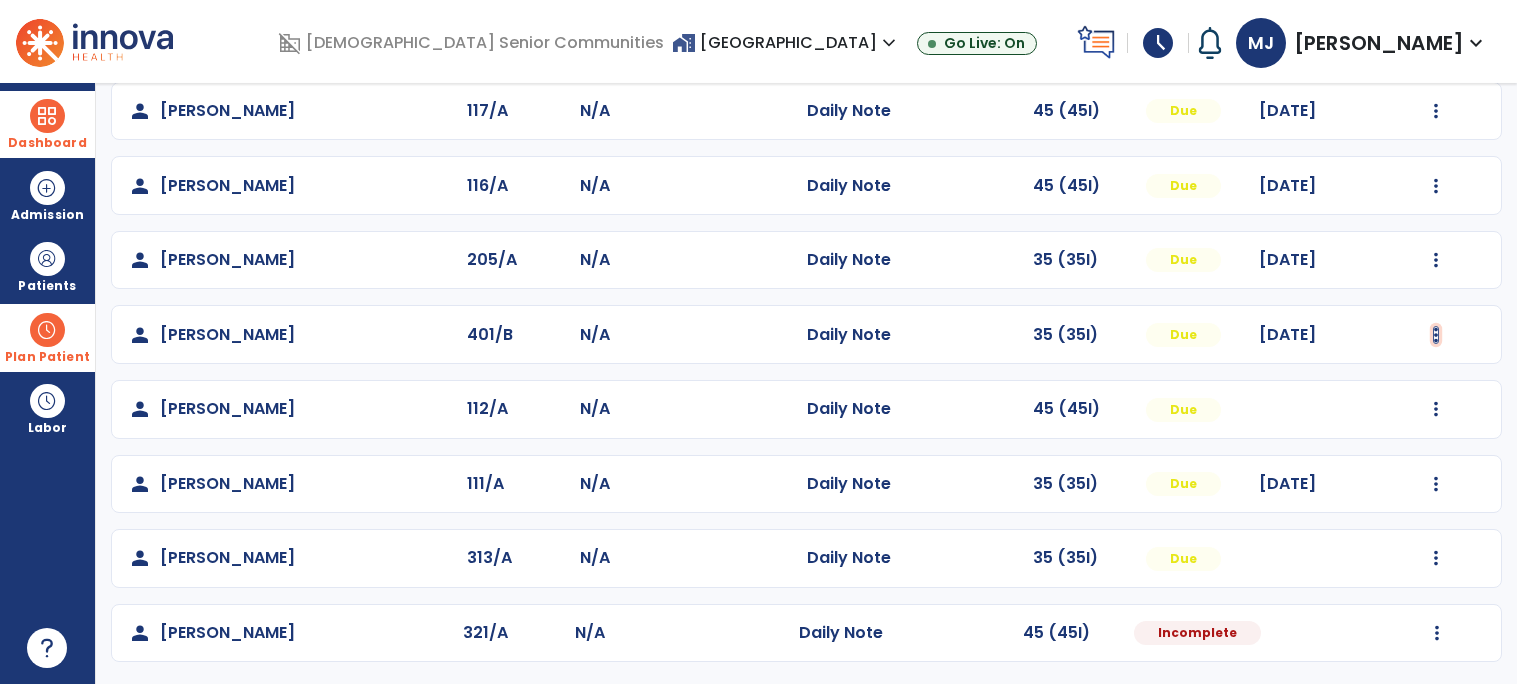 click at bounding box center (1436, 111) 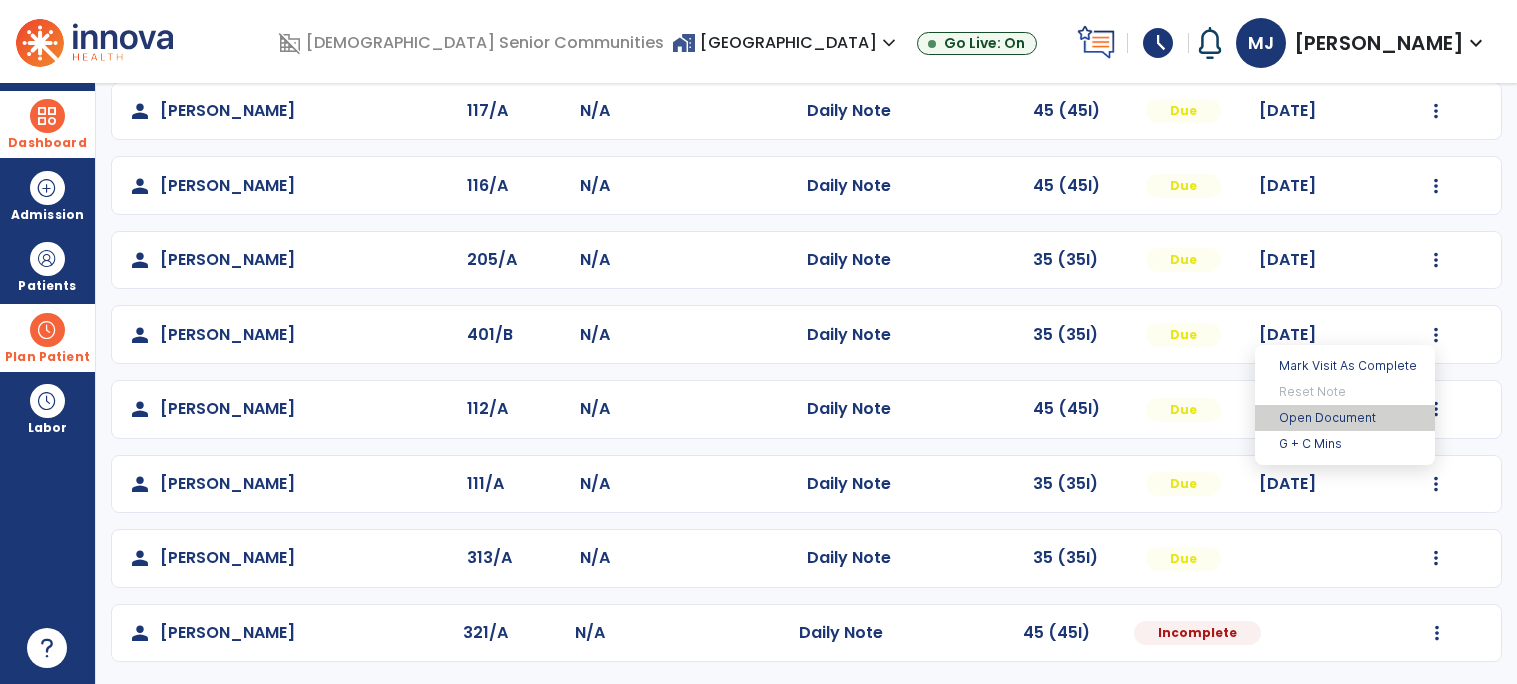 click on "Open Document" at bounding box center (1345, 418) 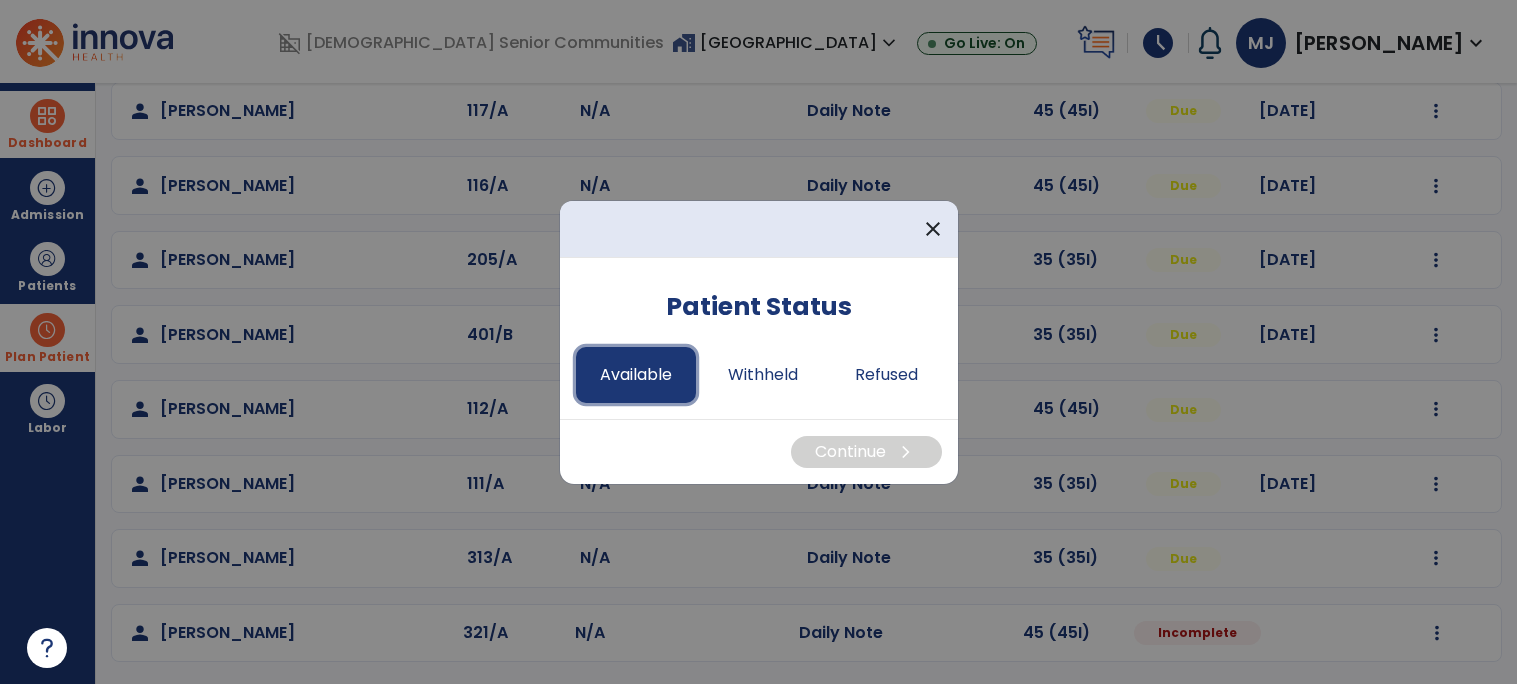 click on "Available" at bounding box center (636, 375) 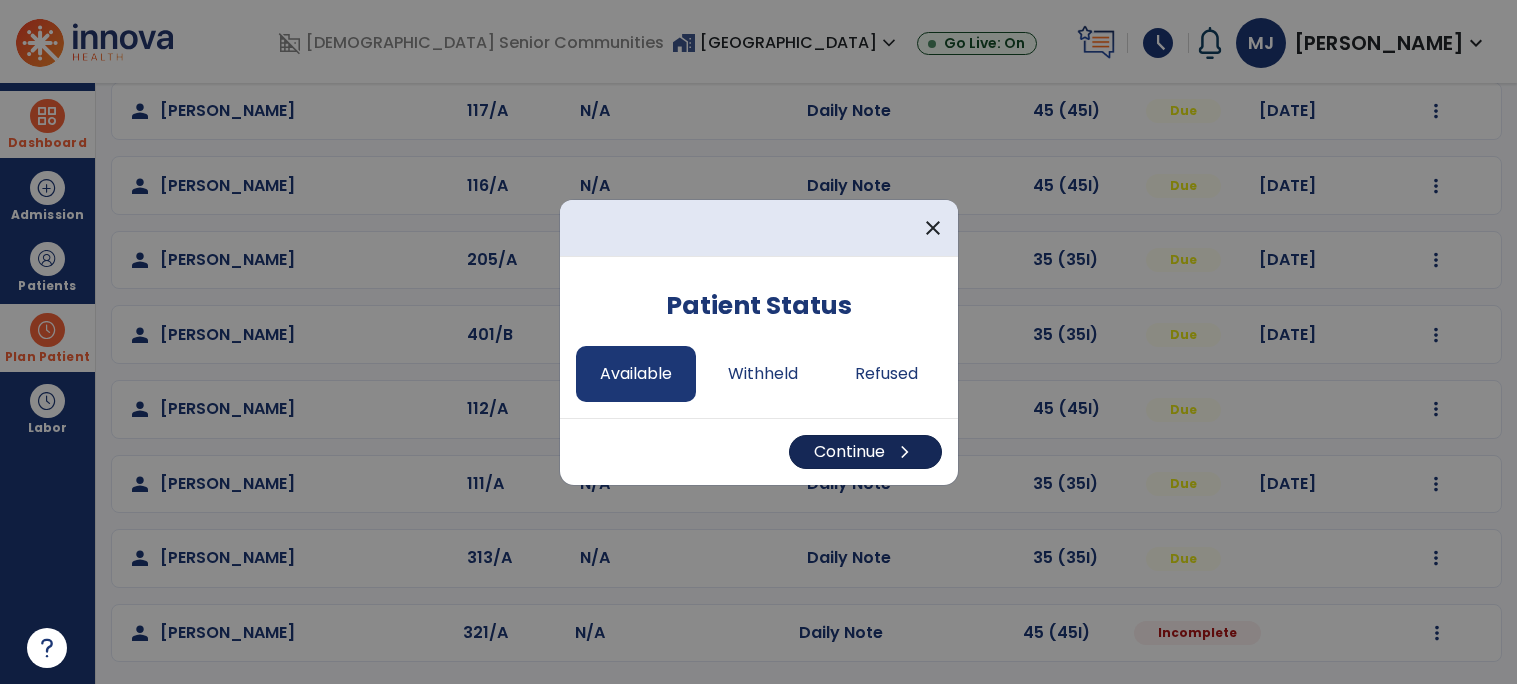 click on "chevron_right" at bounding box center [905, 452] 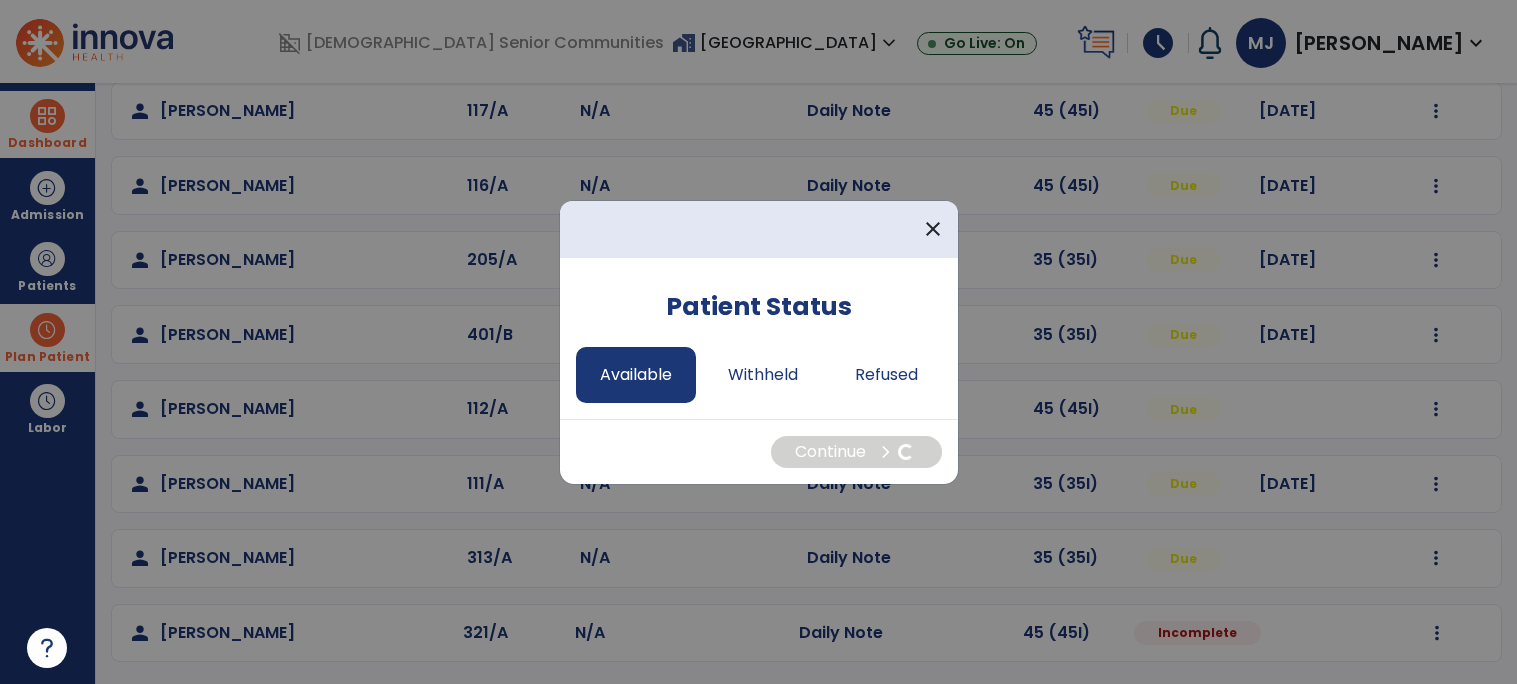 select on "*" 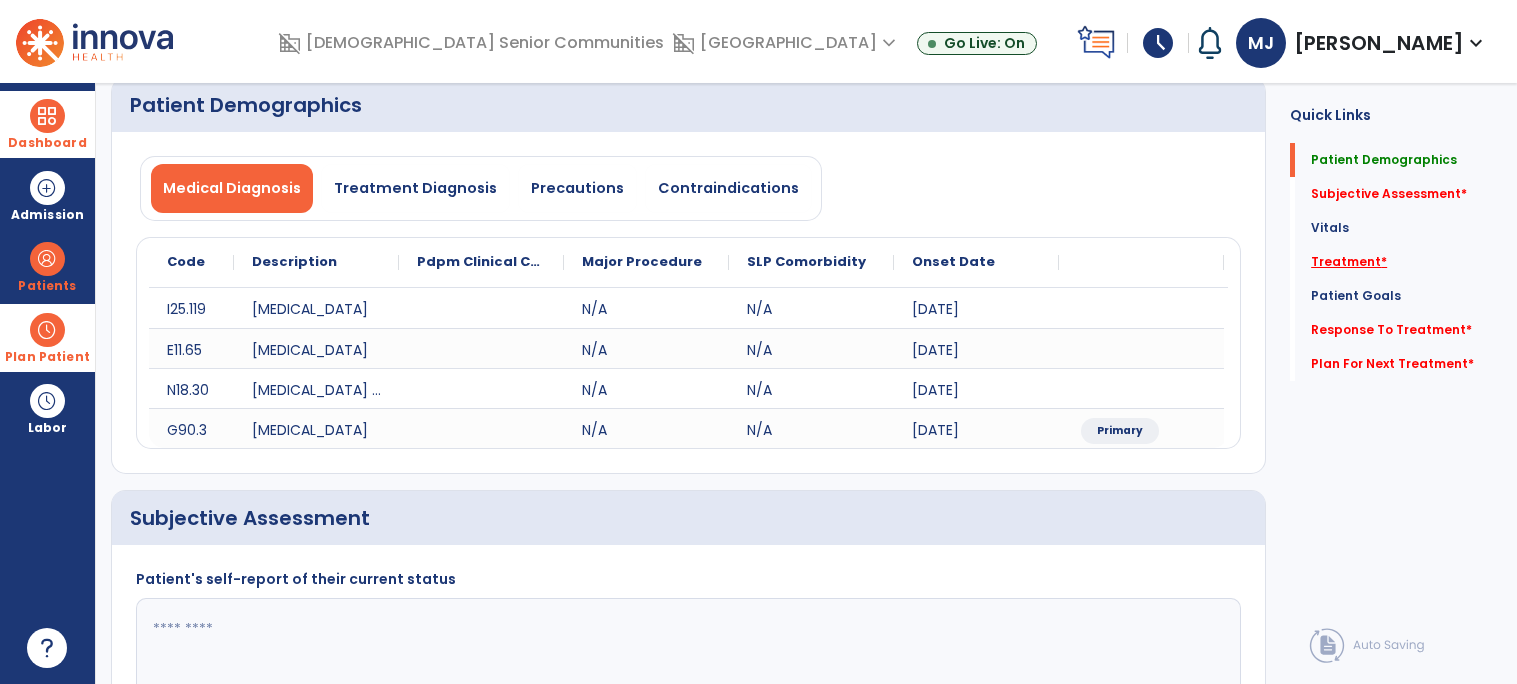 click on "Treatment   *" 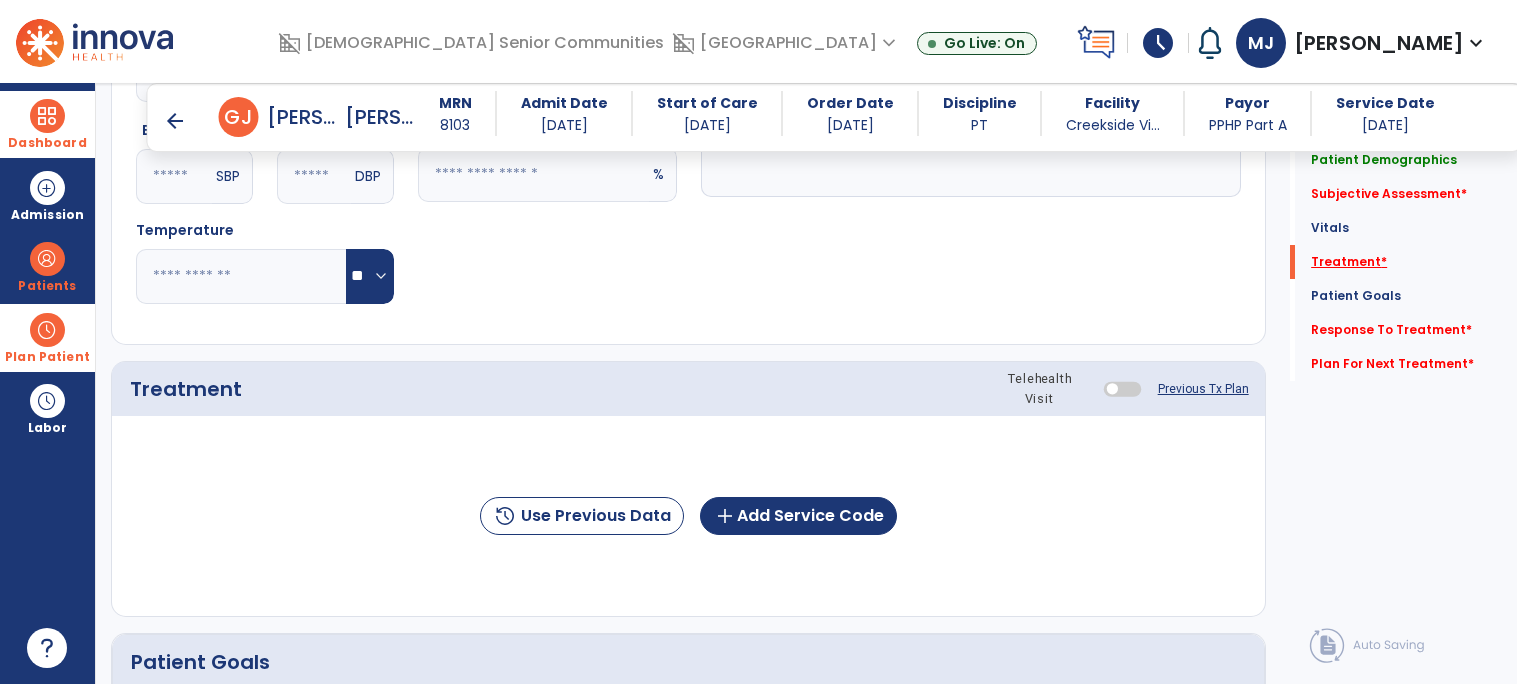 scroll, scrollTop: 1133, scrollLeft: 0, axis: vertical 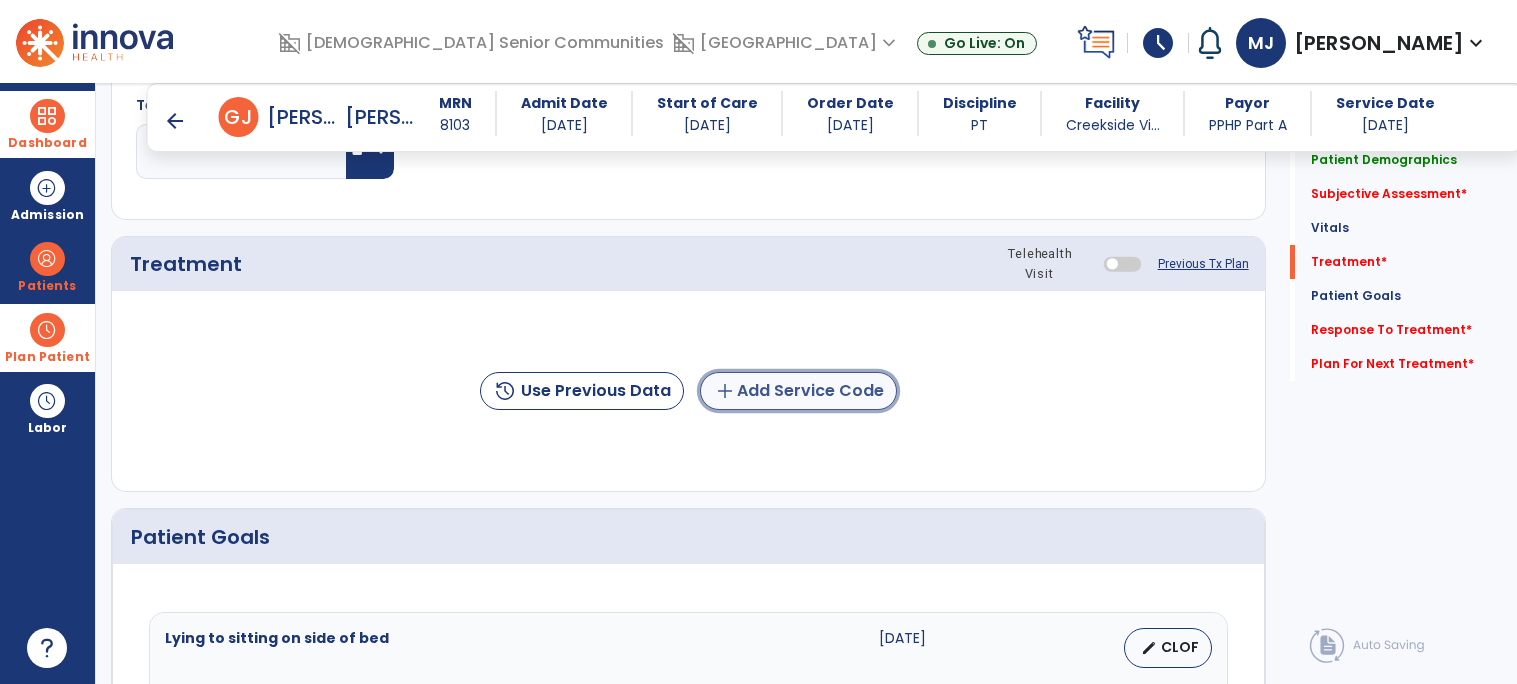 click on "add  Add Service Code" 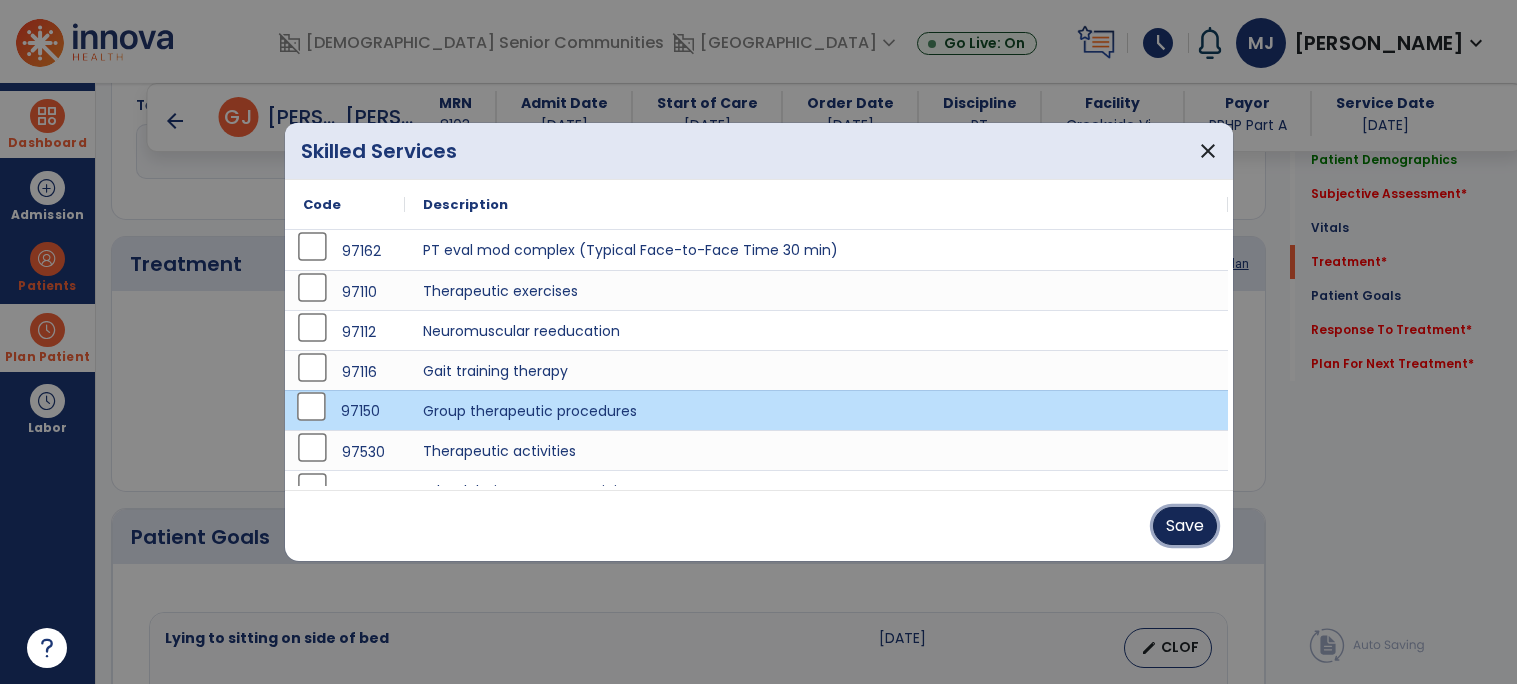 click on "Save" at bounding box center [1185, 526] 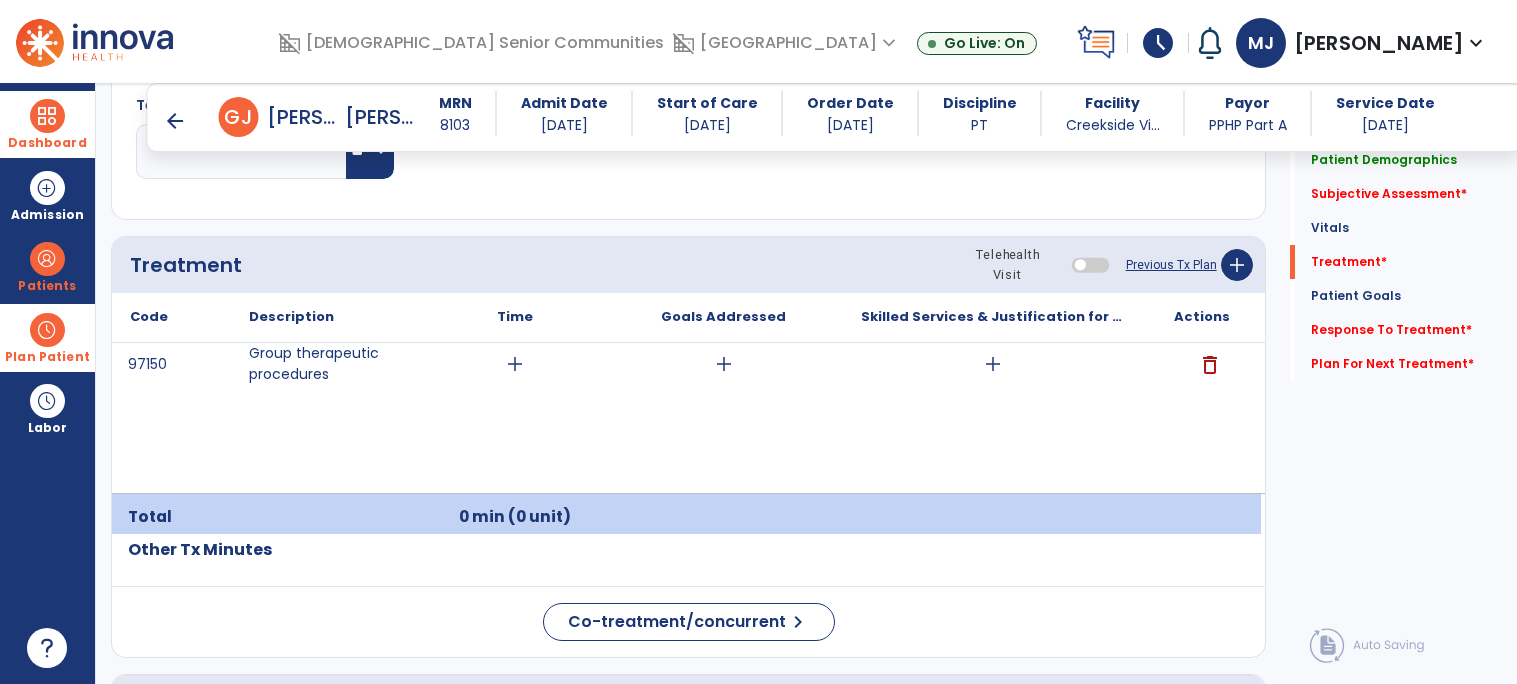 click on "add" at bounding box center (515, 364) 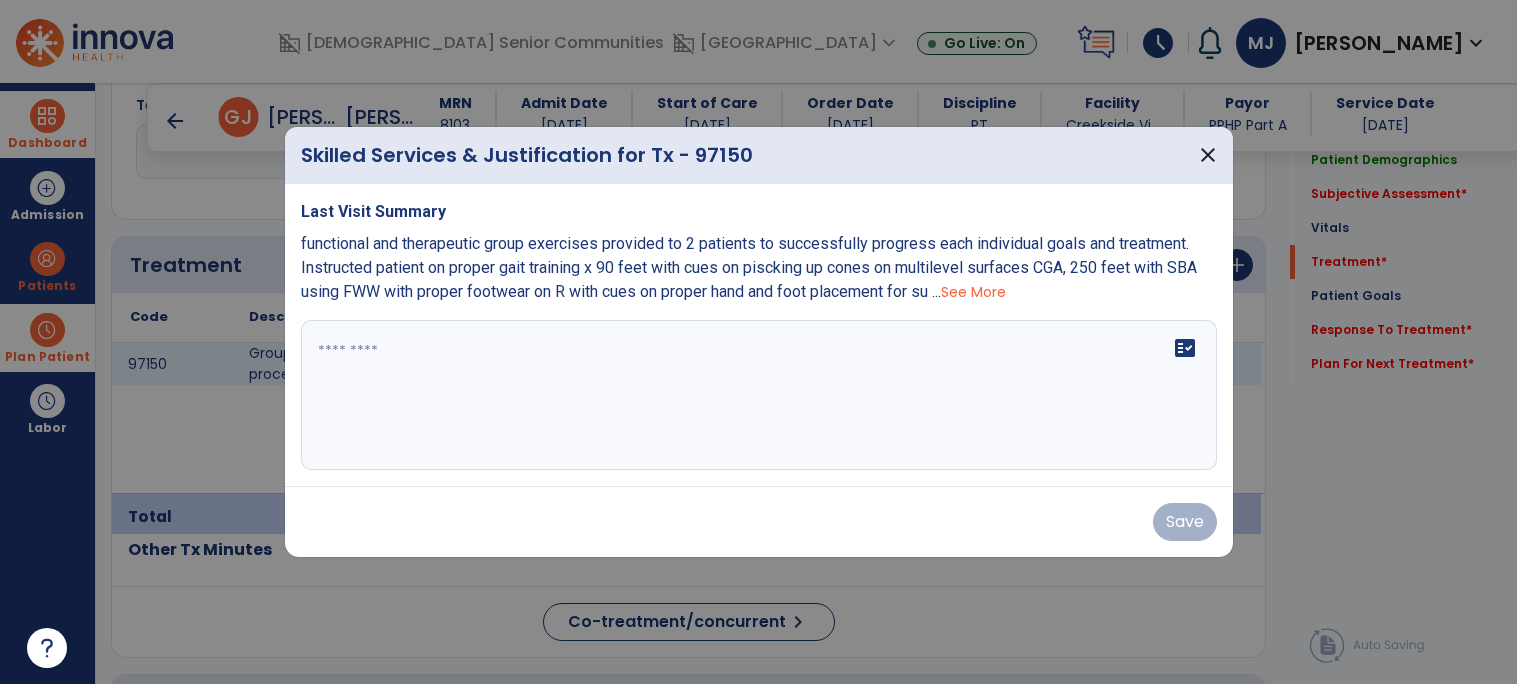 click on "See More" at bounding box center [973, 292] 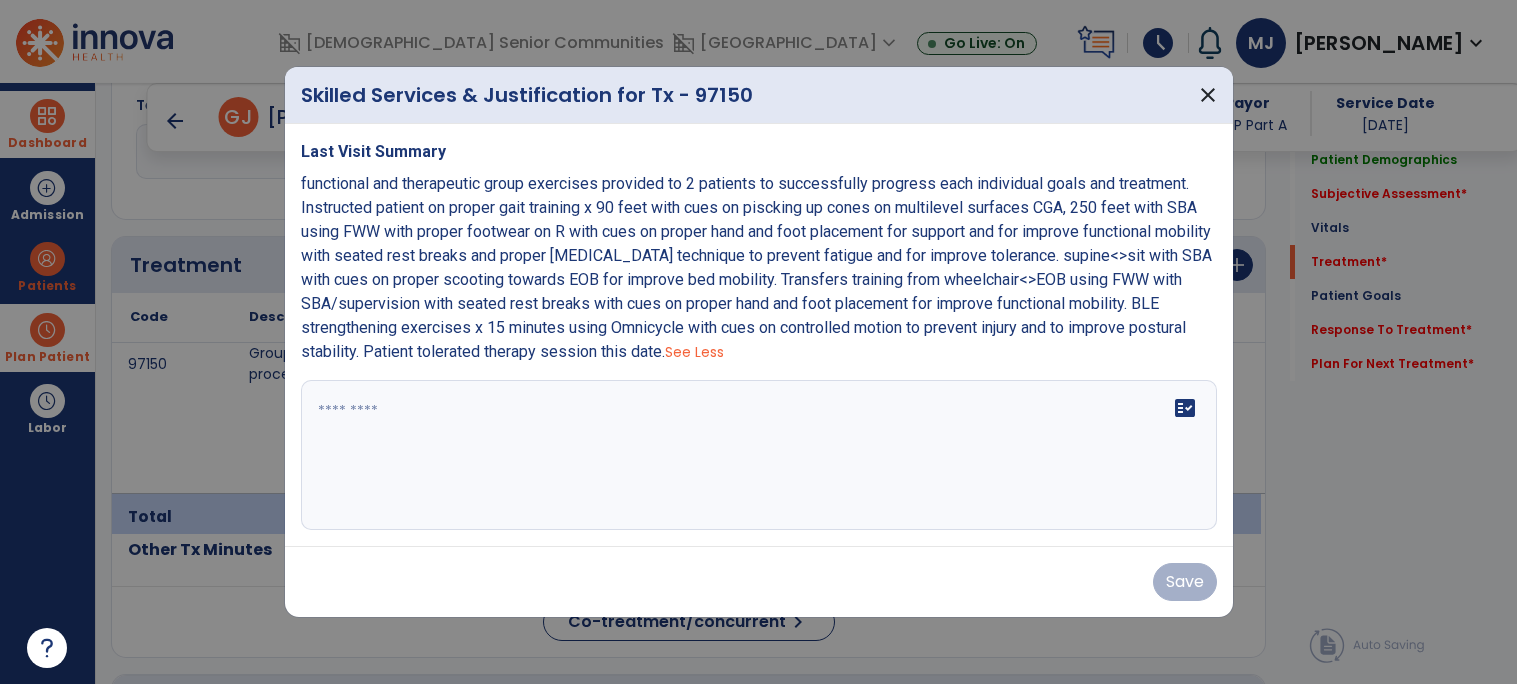 click on "functional and therapeutic group exercises provided to 2 patients to successfully progress each individual goals and treatment. Instructed patient on proper gait training  x 90 feet with cues on piscking up cones on multilevel surfaces CGA,  250 feet with SBA using FWW  with proper footwear on R with  cues on proper   hand and foot placement for support and for improve functional mobility with seated rest breaks and proper [MEDICAL_DATA] technique to prevent fatigue and for improve tolerance. supine<>sit with SBA with cues on proper scooting towards EOB for improve bed mobility.  Transfers training from wheelchair<>EOB  using FWW   with  SBA/supervision with seated rest breaks with cues on proper hand and foot placement for improve functional mobility. BLE strengthening exercises x 15 minutes using Omnicycle with cues on controlled motion to prevent injury and to improve postural stability. Patient tolerated therapy session this date." at bounding box center (756, 267) 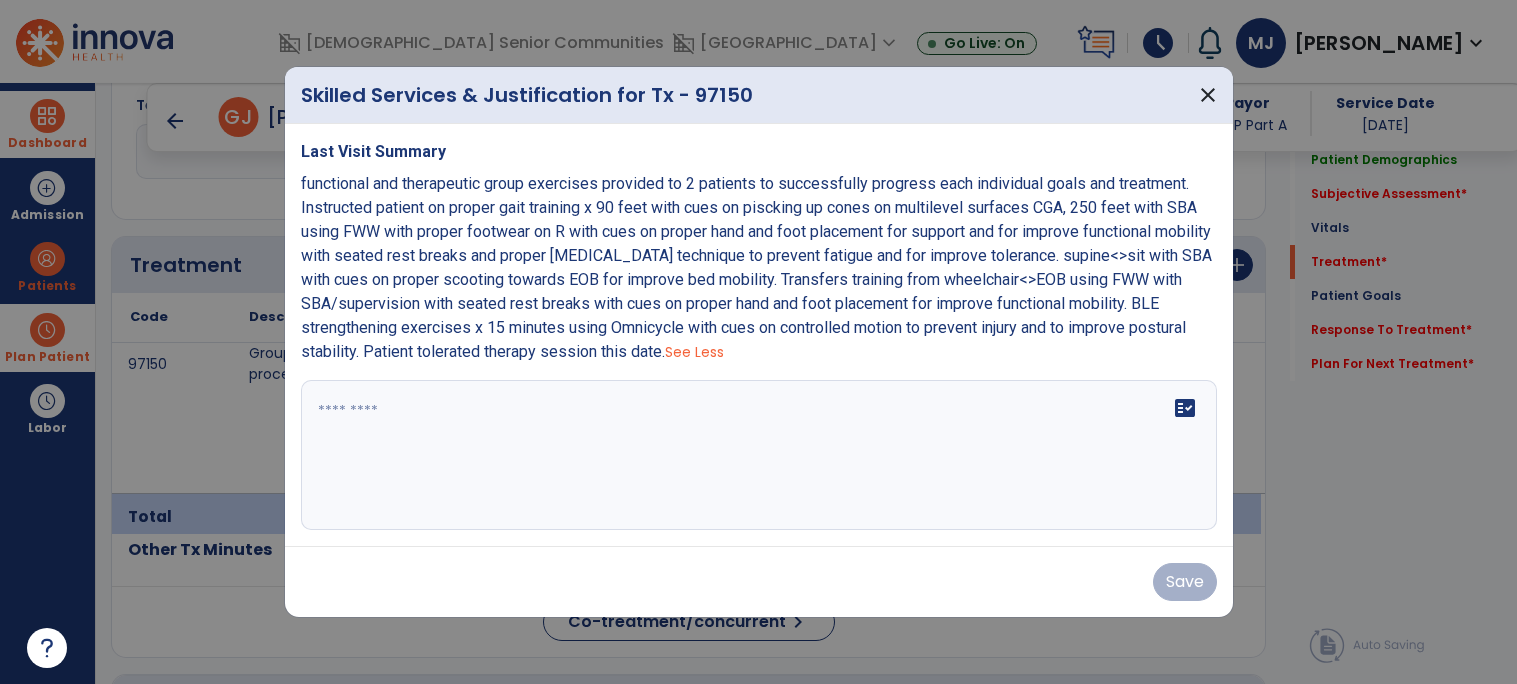 click on "functional and therapeutic group exercises provided to 2 patients to successfully progress each individual goals and treatment. Instructed patient on proper gait training  x 90 feet with cues on piscking up cones on multilevel surfaces CGA,  250 feet with SBA using FWW  with proper footwear on R with  cues on proper   hand and foot placement for support and for improve functional mobility with seated rest breaks and proper [MEDICAL_DATA] technique to prevent fatigue and for improve tolerance. supine<>sit with SBA with cues on proper scooting towards EOB for improve bed mobility.  Transfers training from wheelchair<>EOB  using FWW   with  SBA/supervision with seated rest breaks with cues on proper hand and foot placement for improve functional mobility. BLE strengthening exercises x 15 minutes using Omnicycle with cues on controlled motion to prevent injury and to improve postural stability. Patient tolerated therapy session this date." at bounding box center (756, 267) 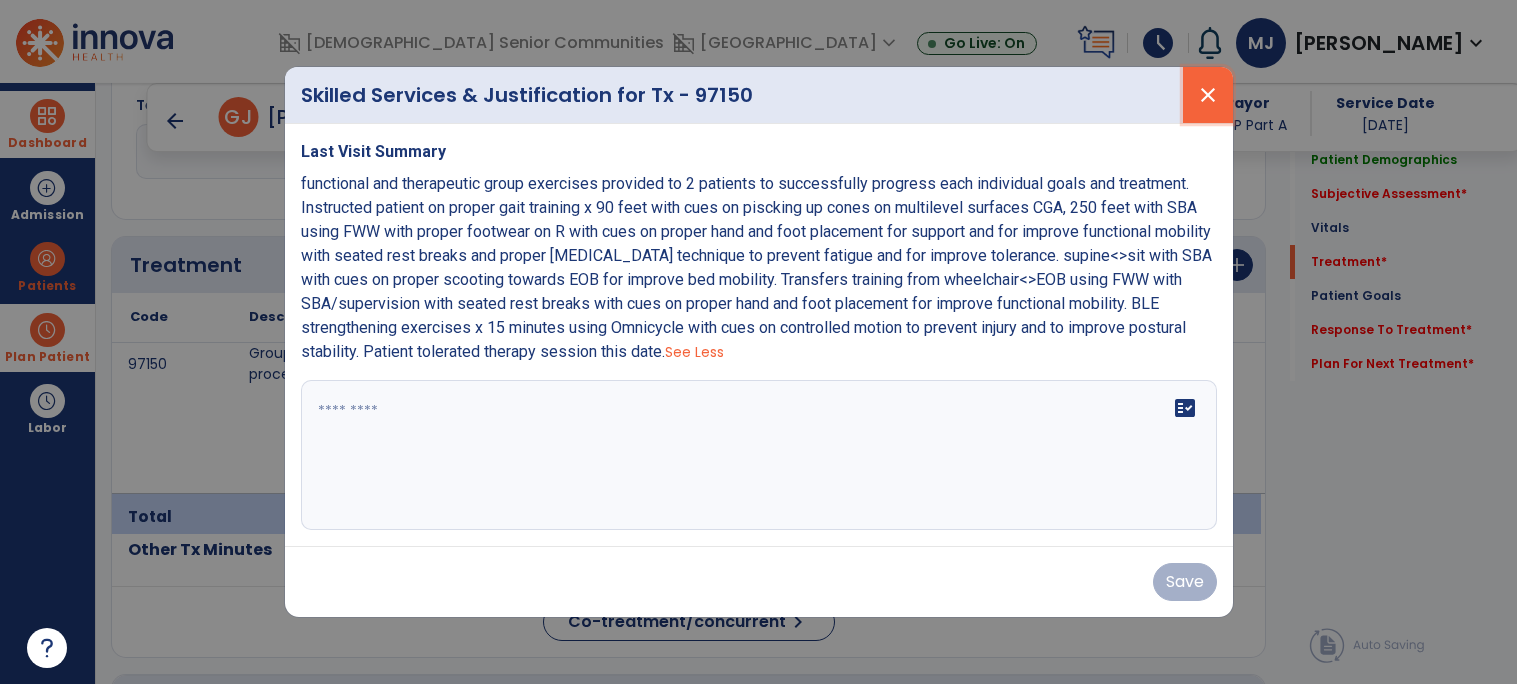 click on "close" at bounding box center [1208, 95] 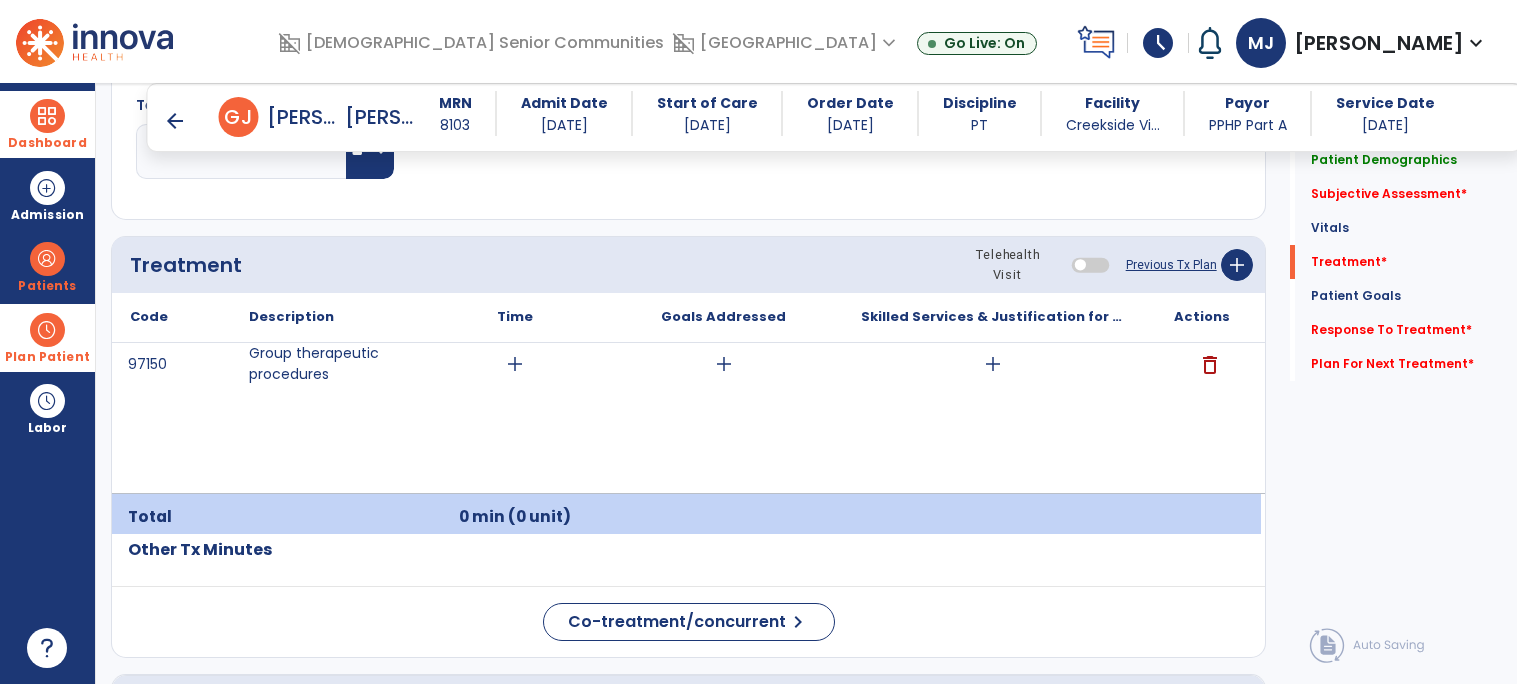click on "add" at bounding box center (993, 364) 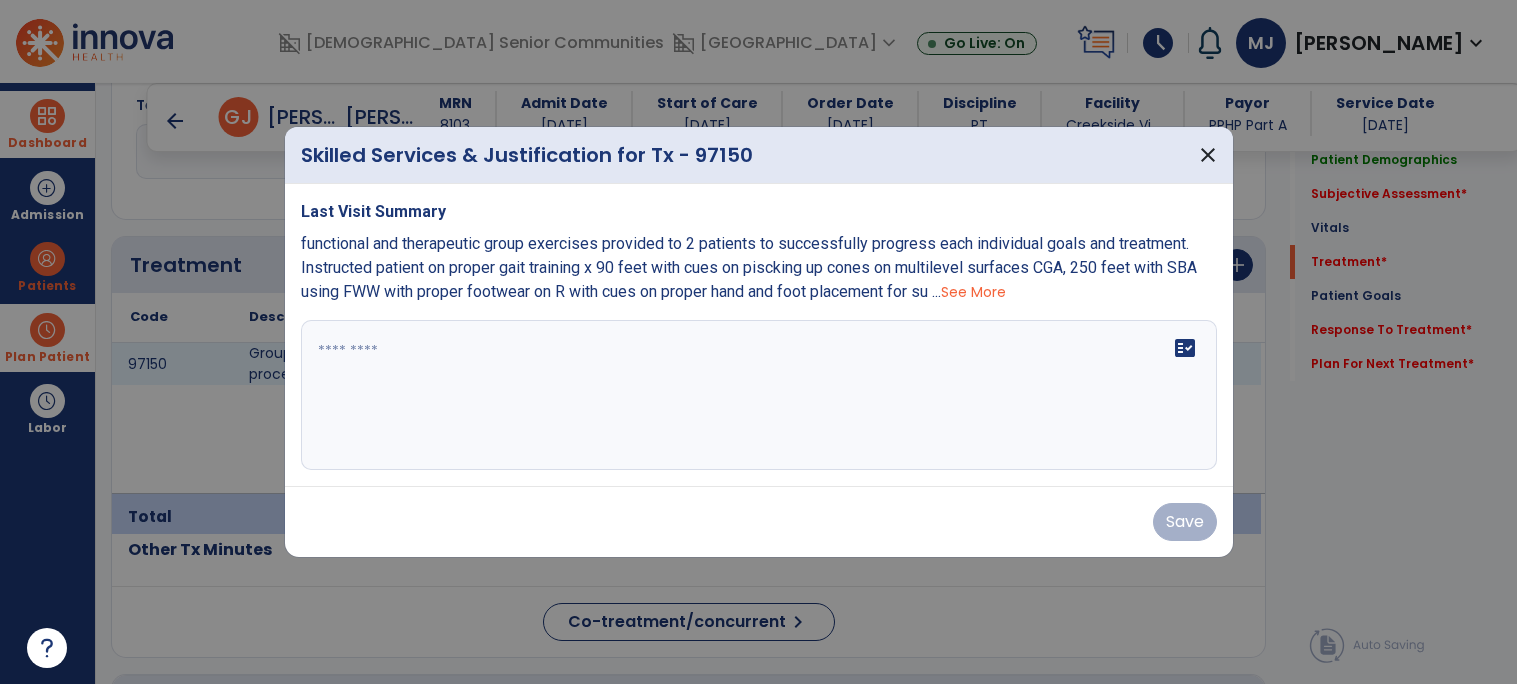 click on "fact_check" at bounding box center [759, 395] 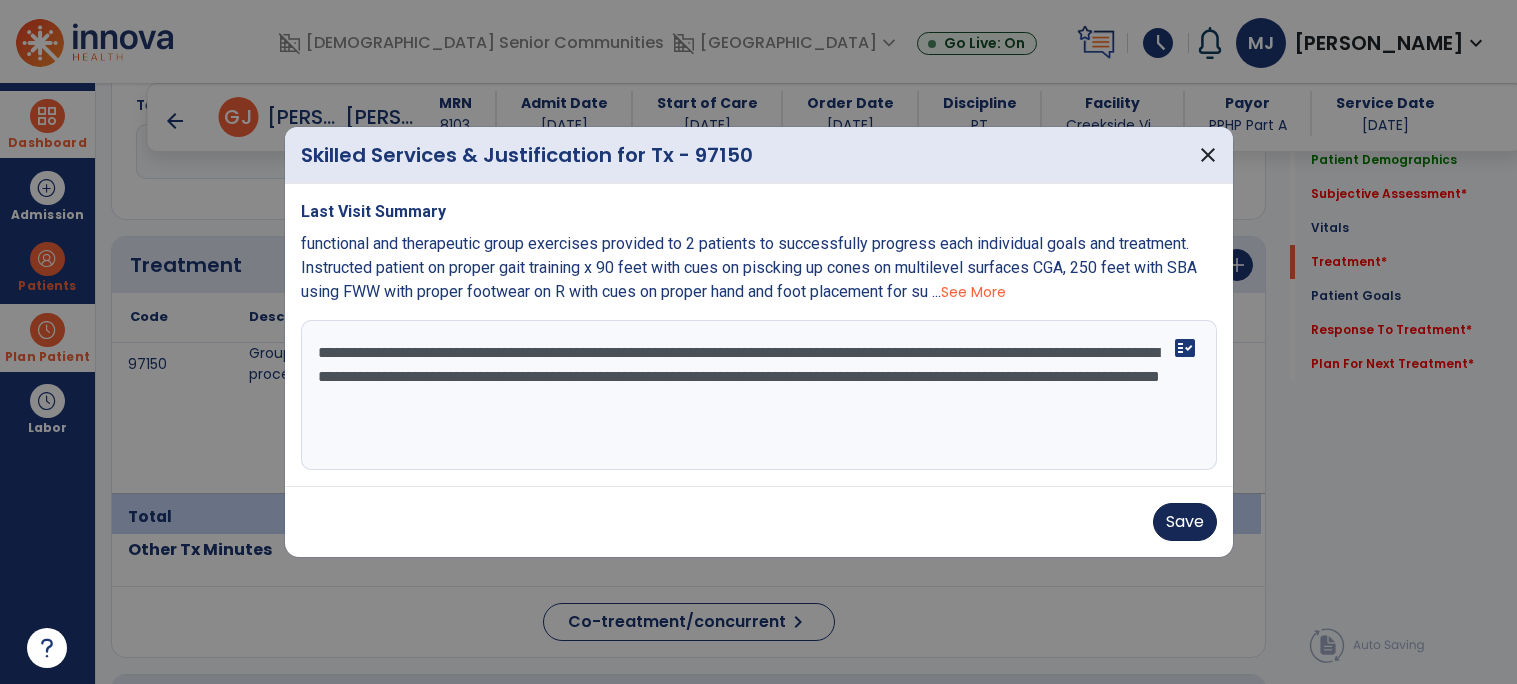 type on "**********" 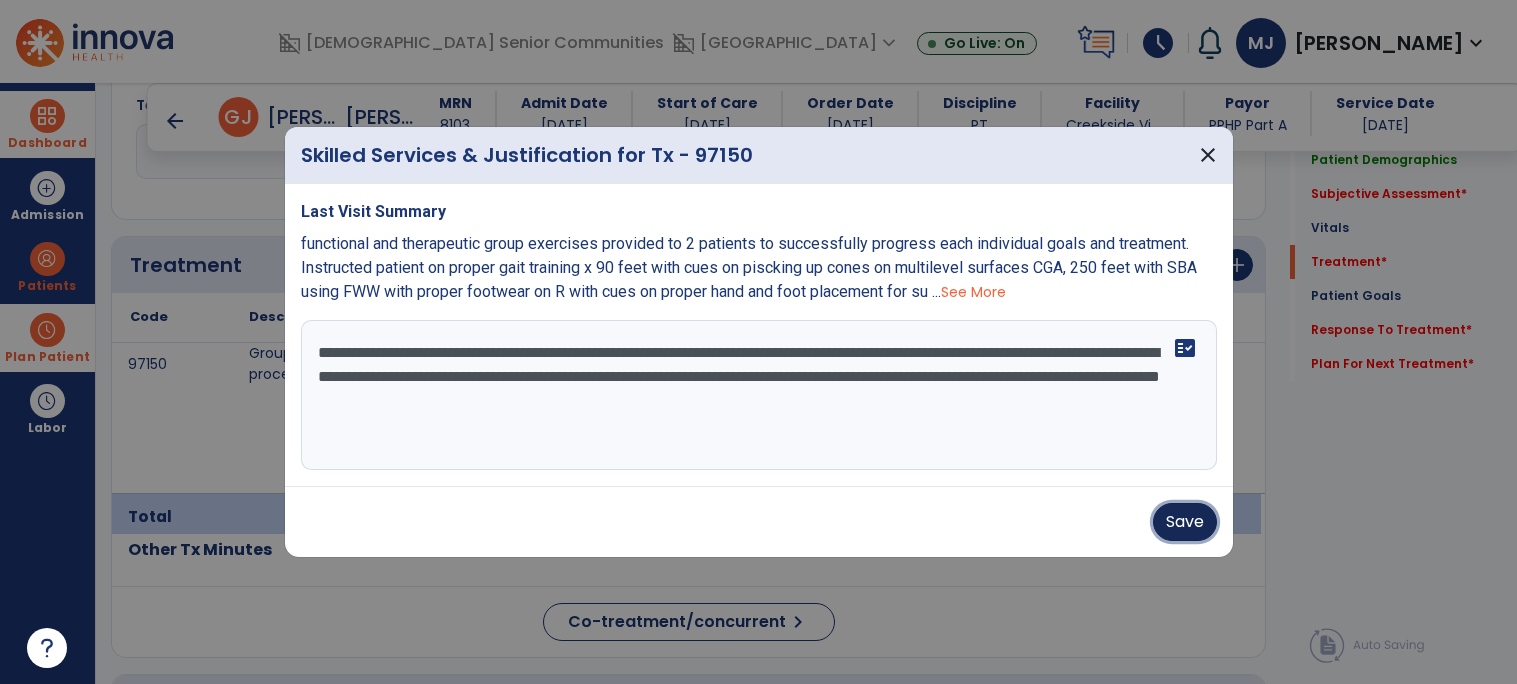 click on "Save" at bounding box center (1185, 522) 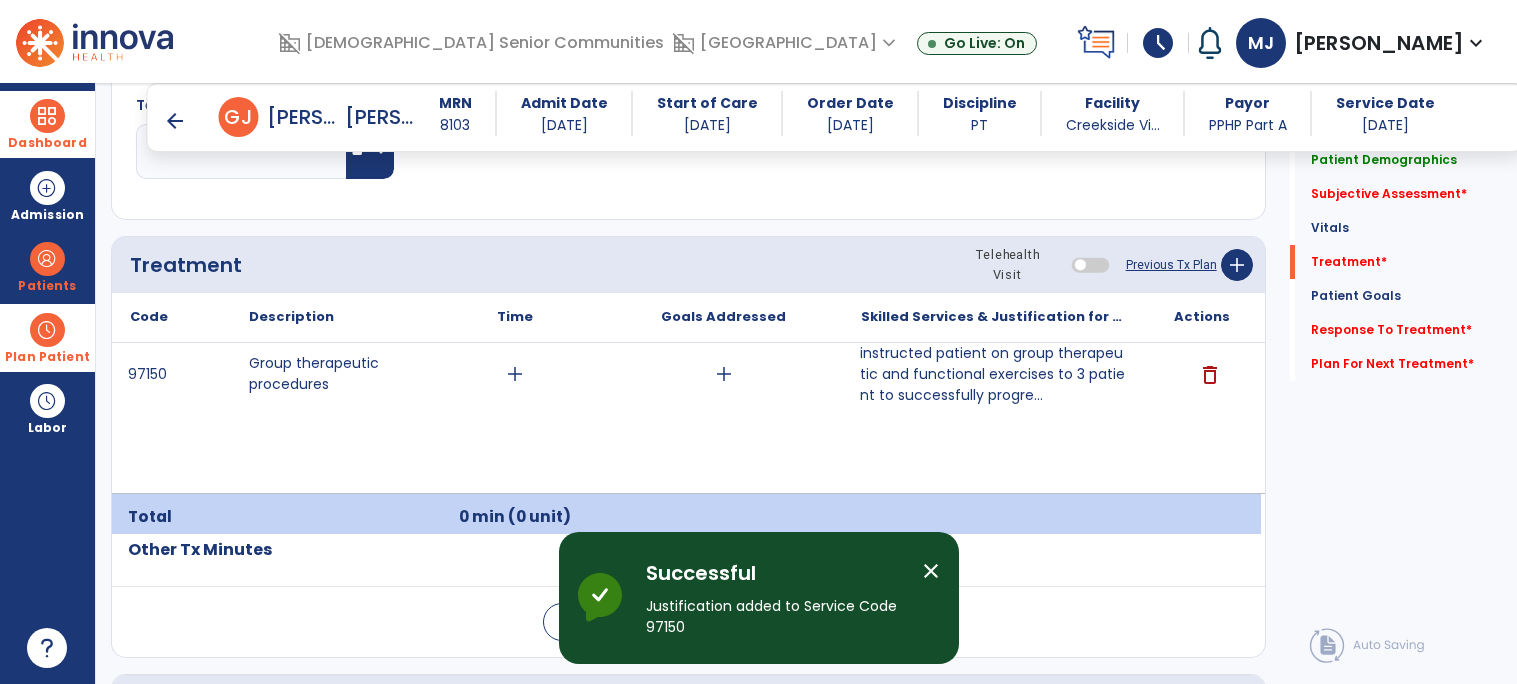 click on "Dashboard" at bounding box center (47, 143) 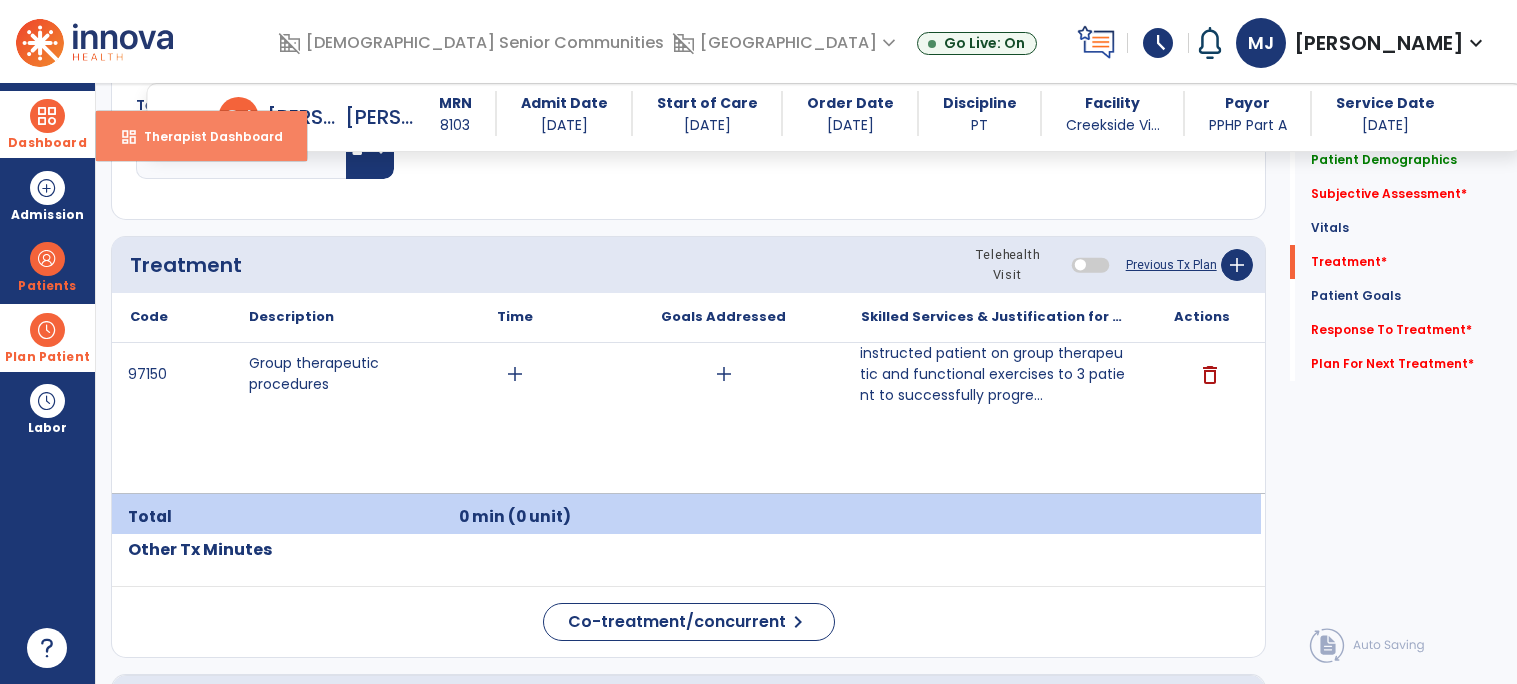 click on "dashboard  Therapist Dashboard" at bounding box center [201, 136] 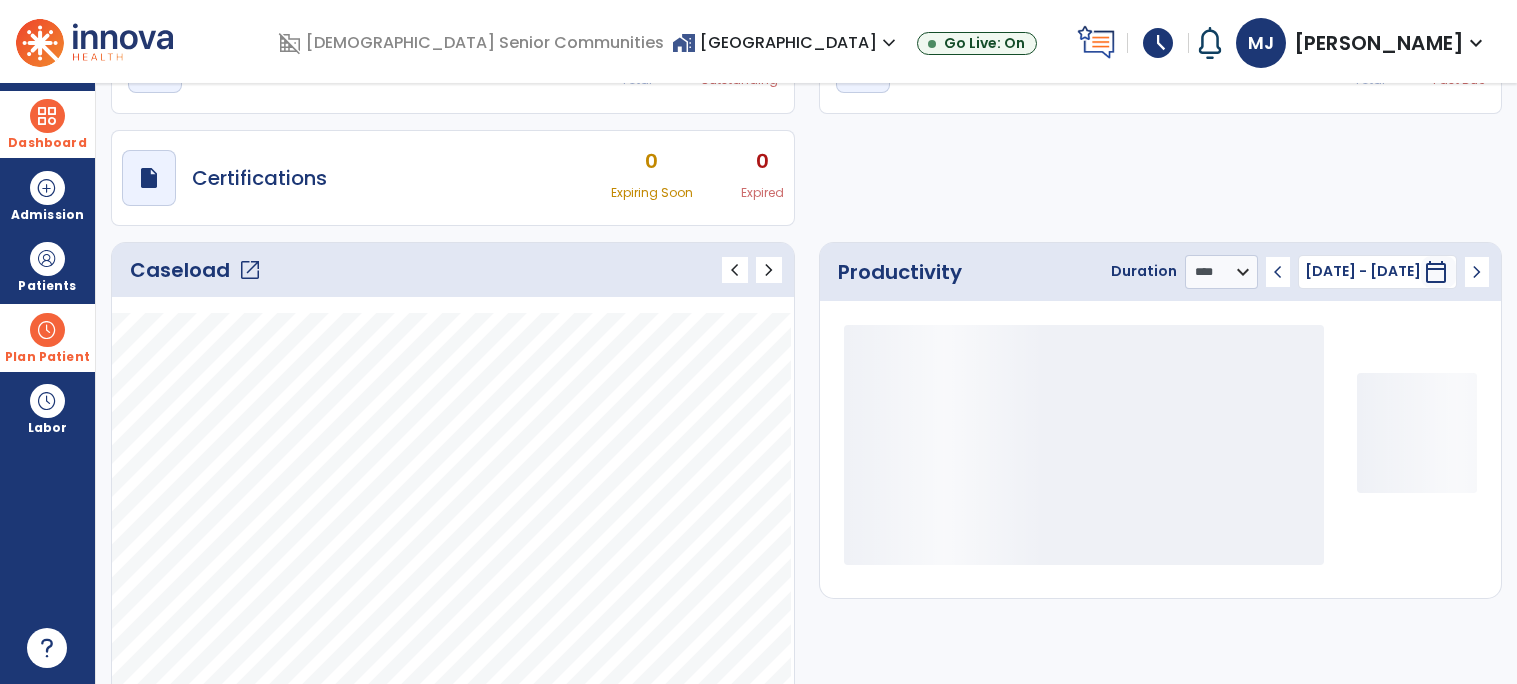 scroll, scrollTop: 125, scrollLeft: 0, axis: vertical 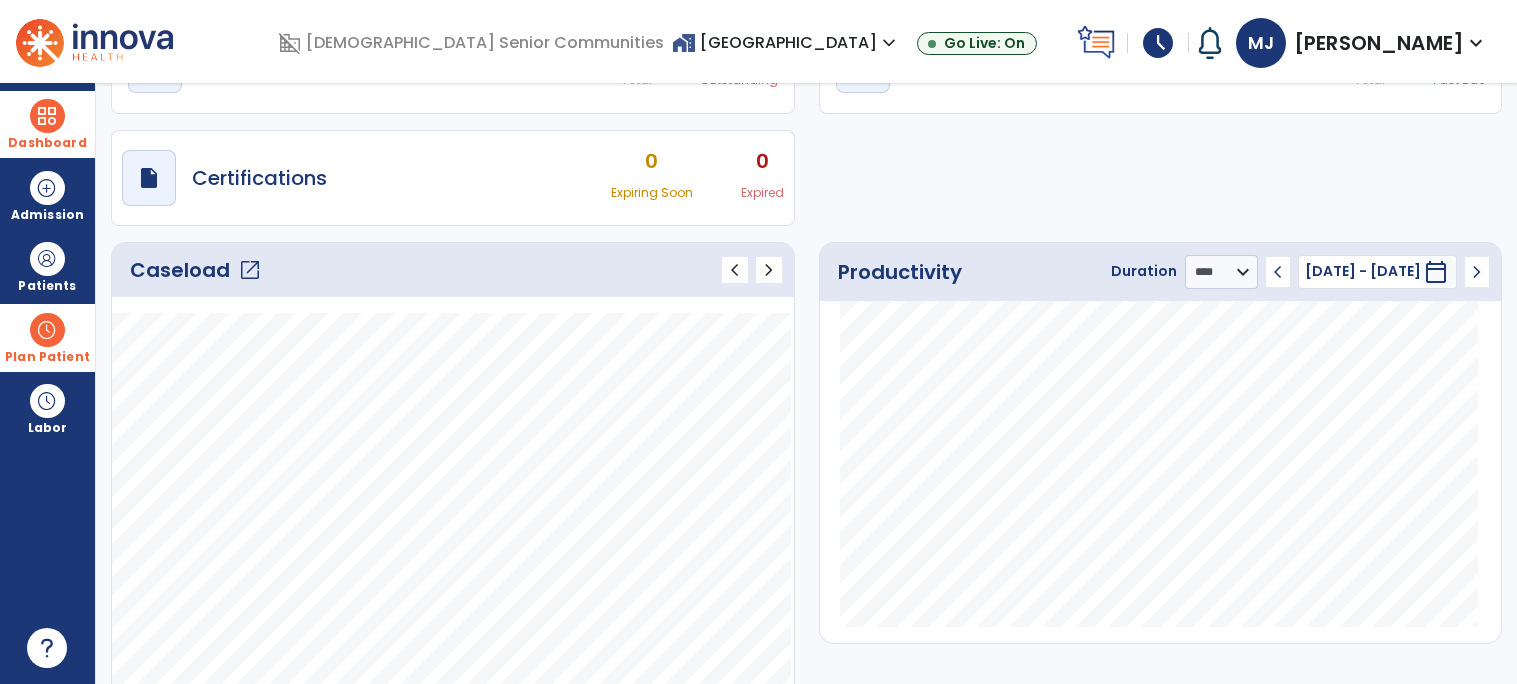 click on "open_in_new" 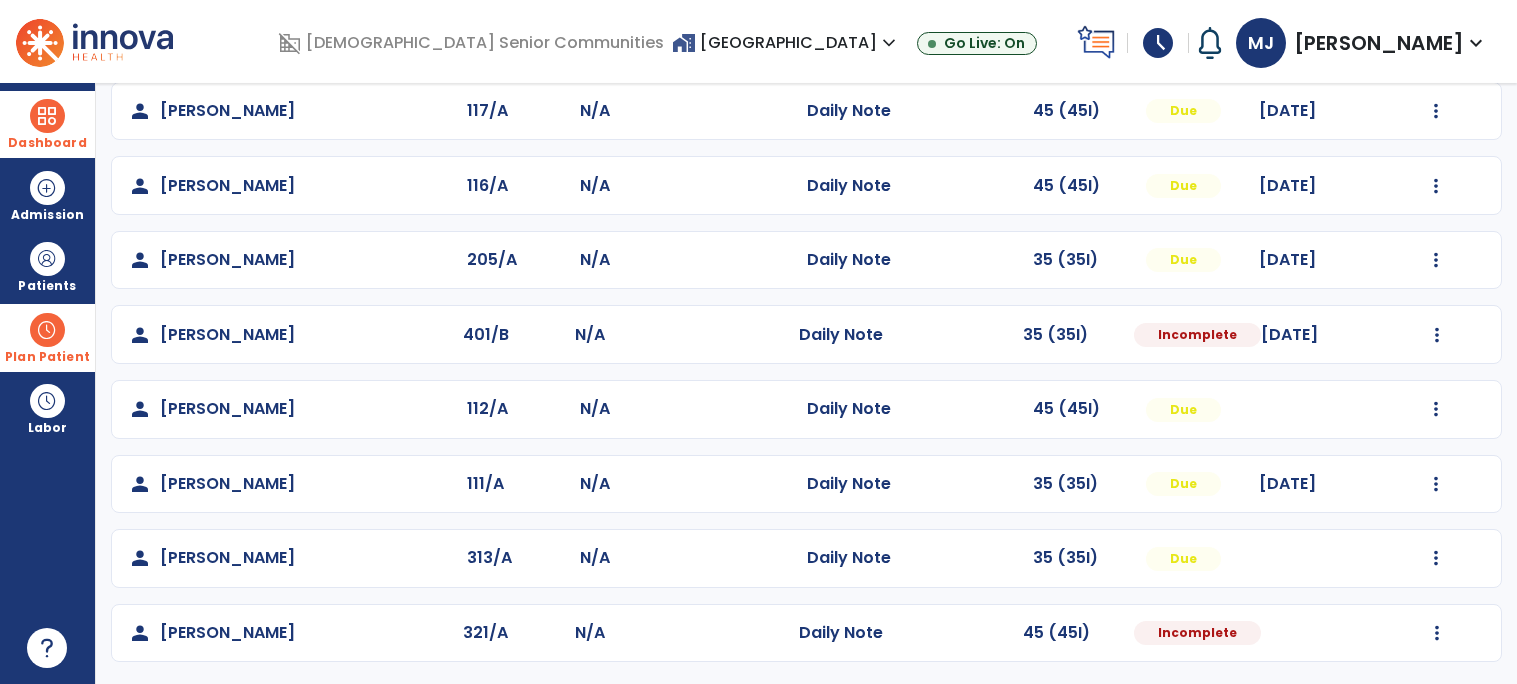 scroll, scrollTop: 172, scrollLeft: 0, axis: vertical 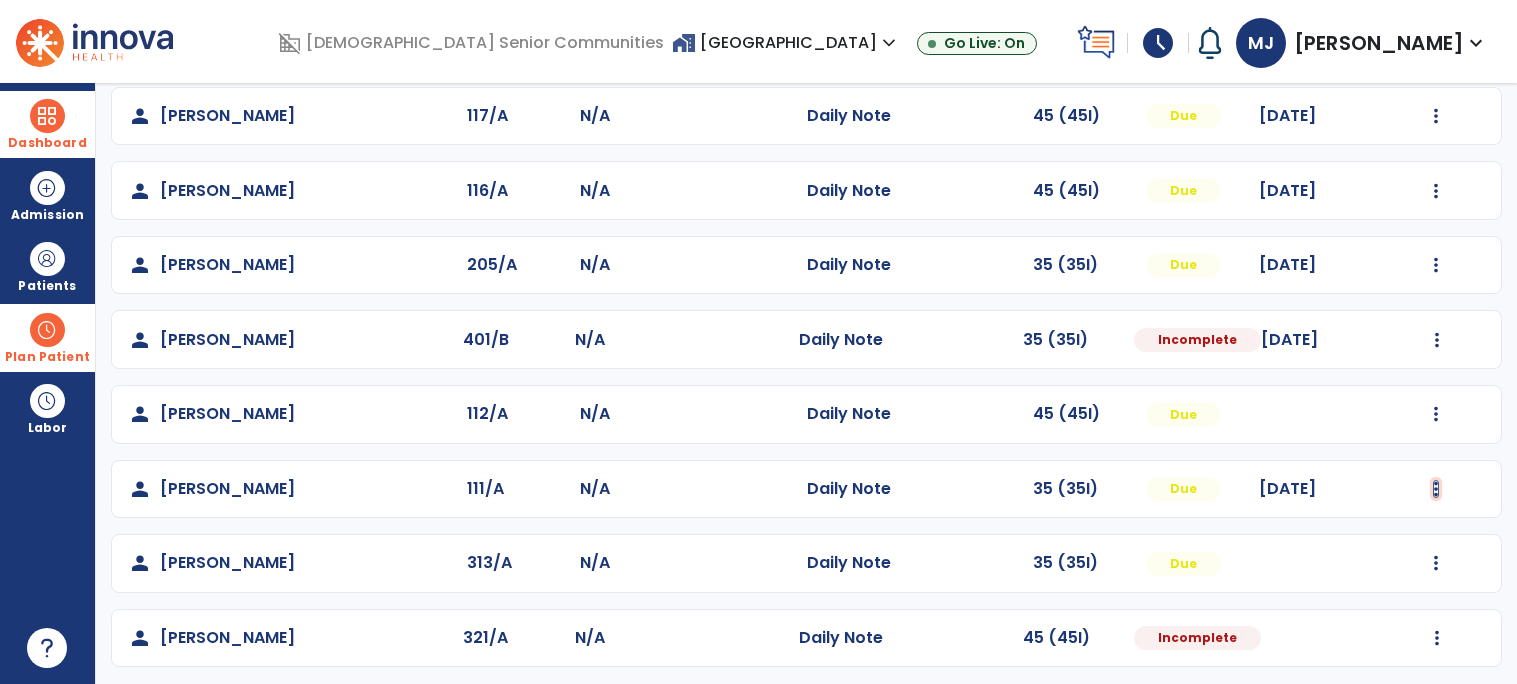 click at bounding box center [1436, 116] 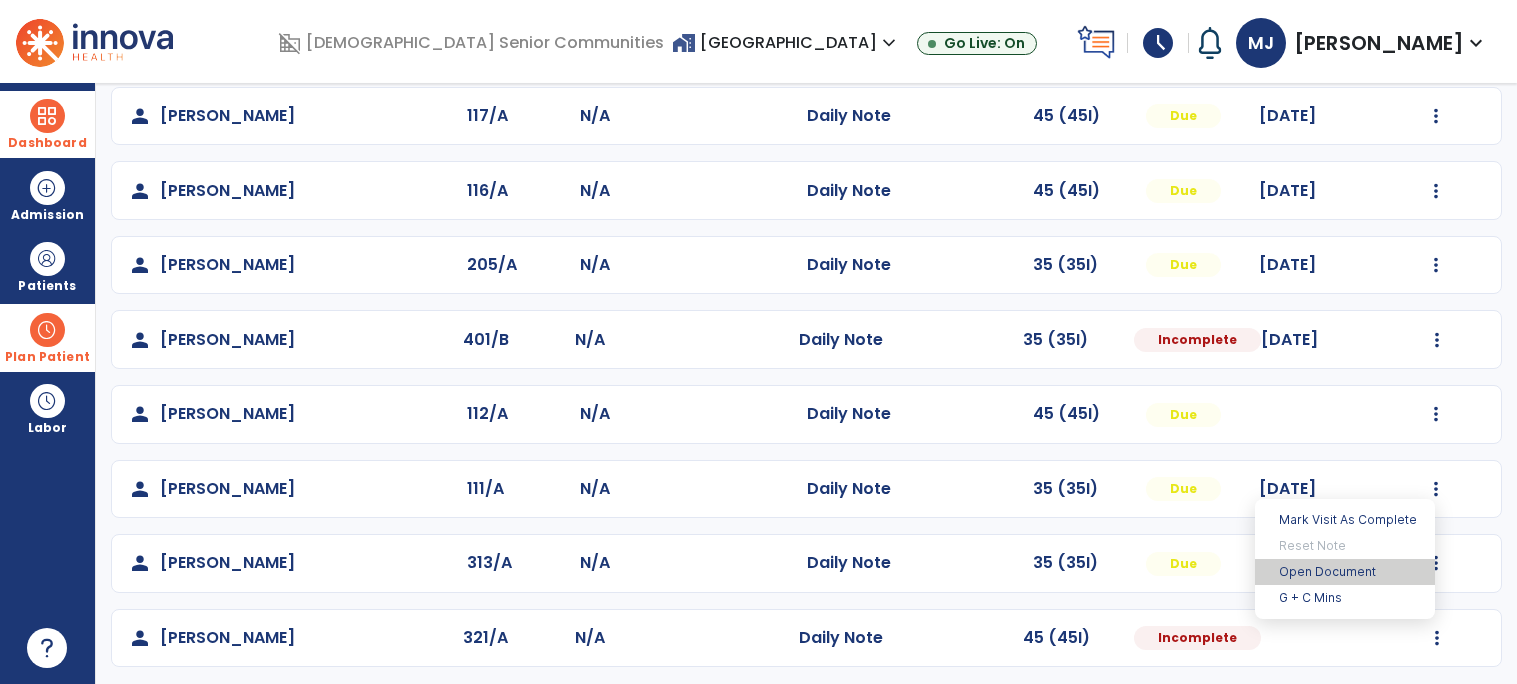 click on "Open Document" at bounding box center (1345, 572) 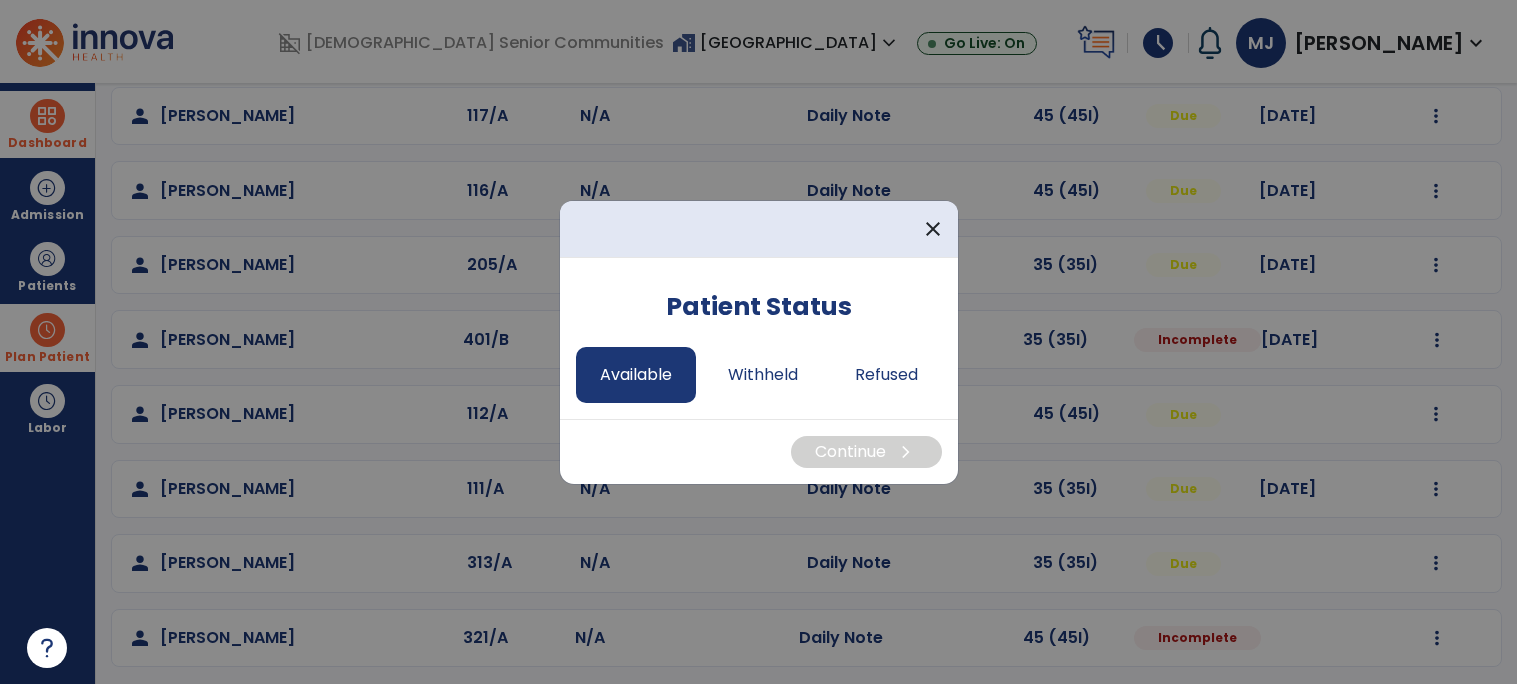 click on "Available" at bounding box center (636, 375) 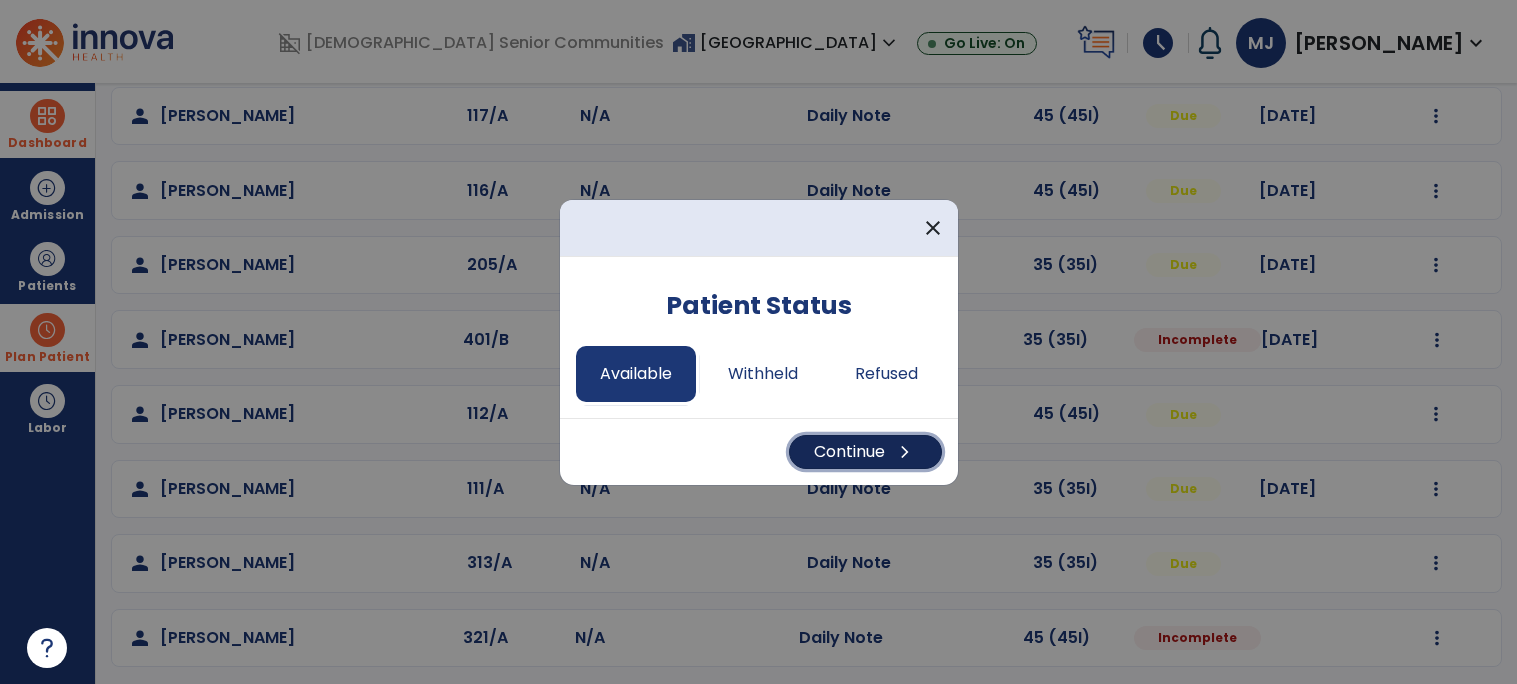 click on "chevron_right" at bounding box center [905, 452] 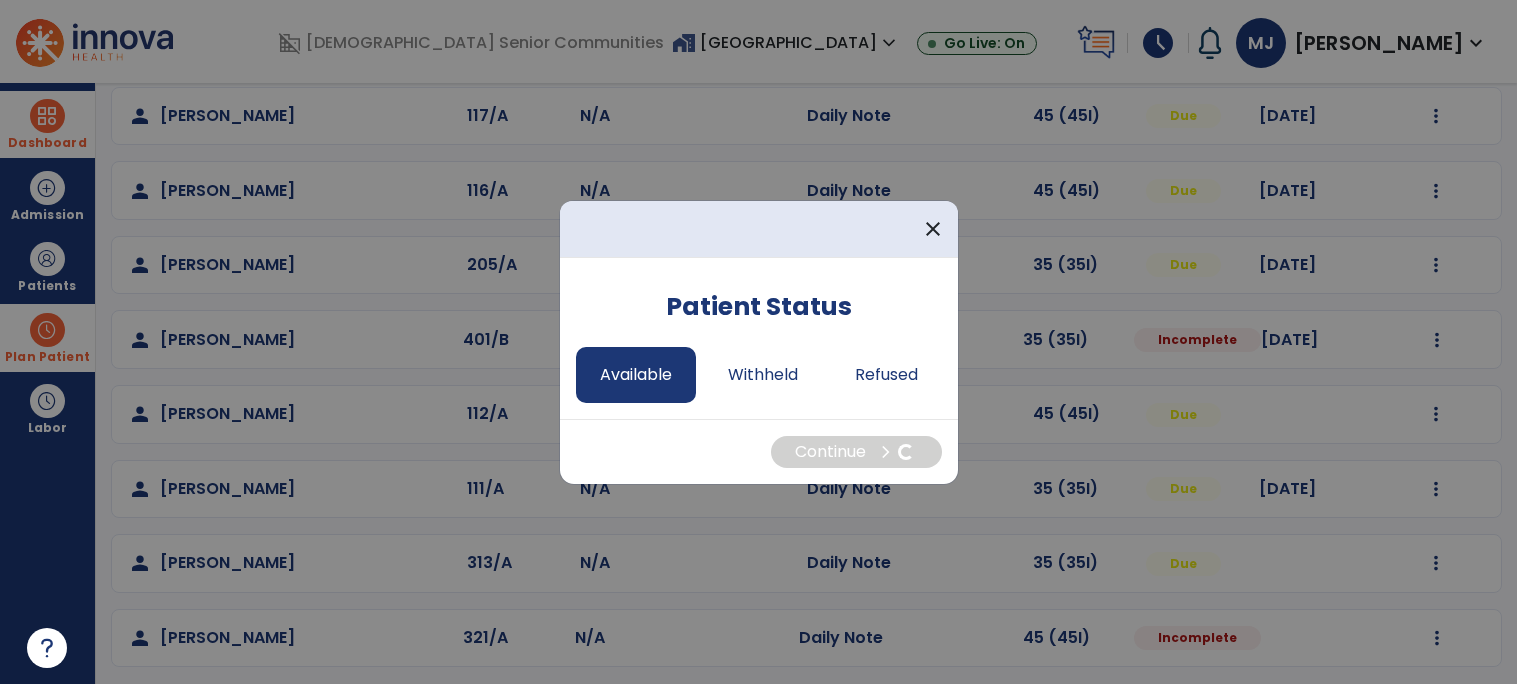 select on "*" 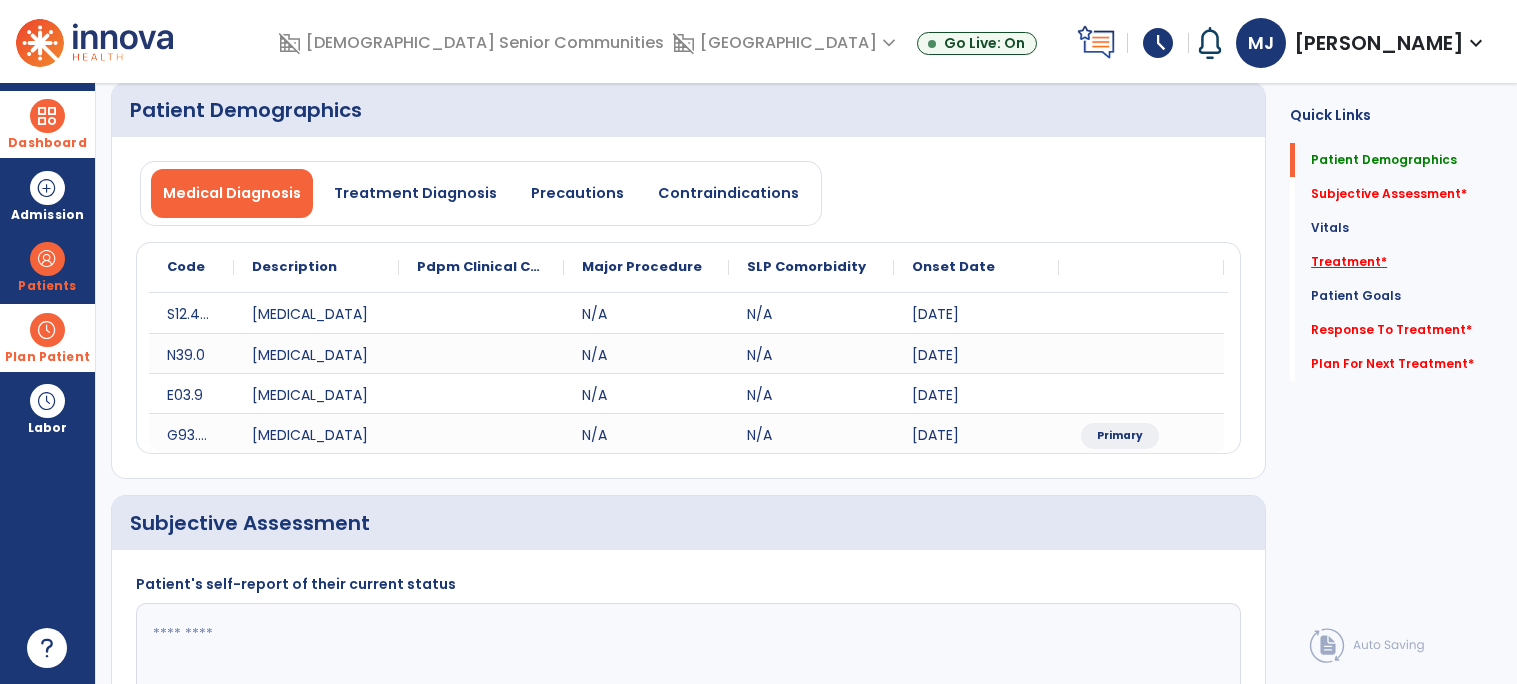 click on "Treatment   *" 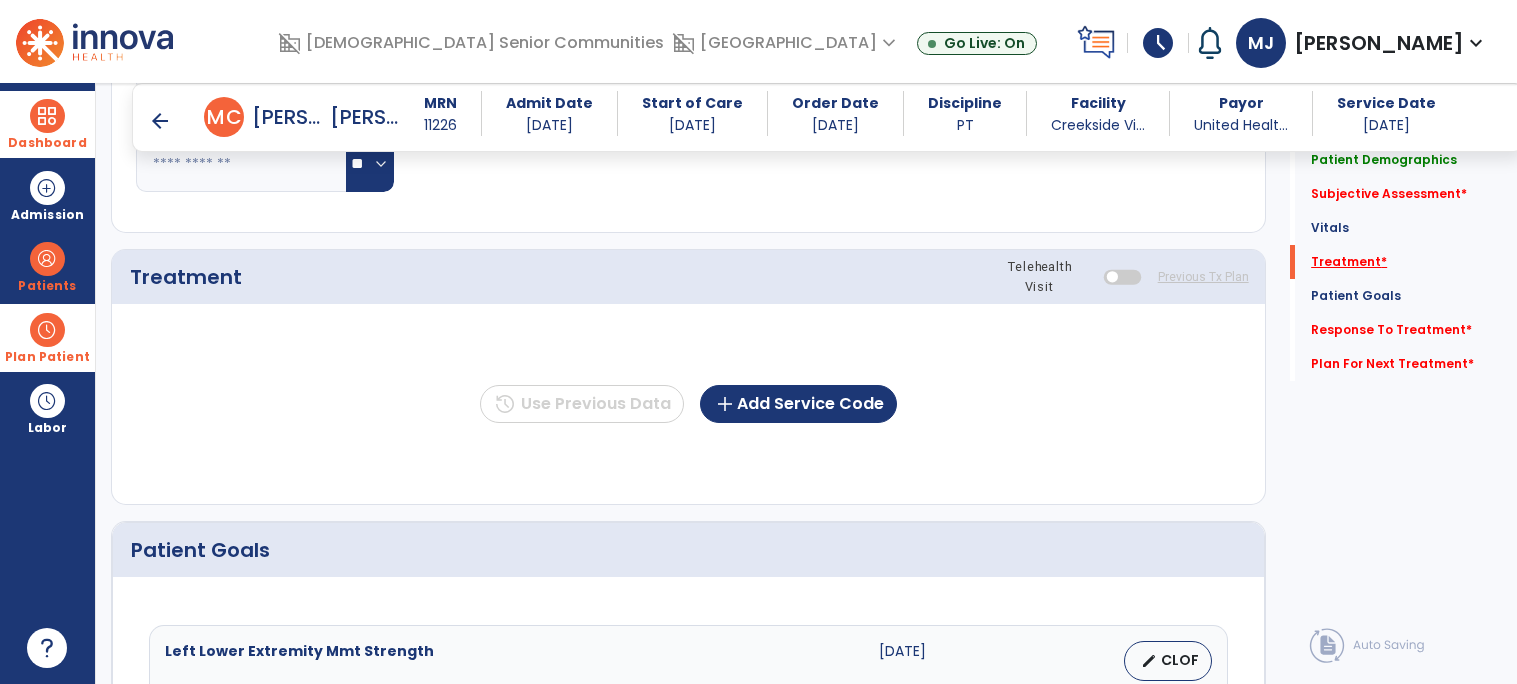 scroll, scrollTop: 1133, scrollLeft: 0, axis: vertical 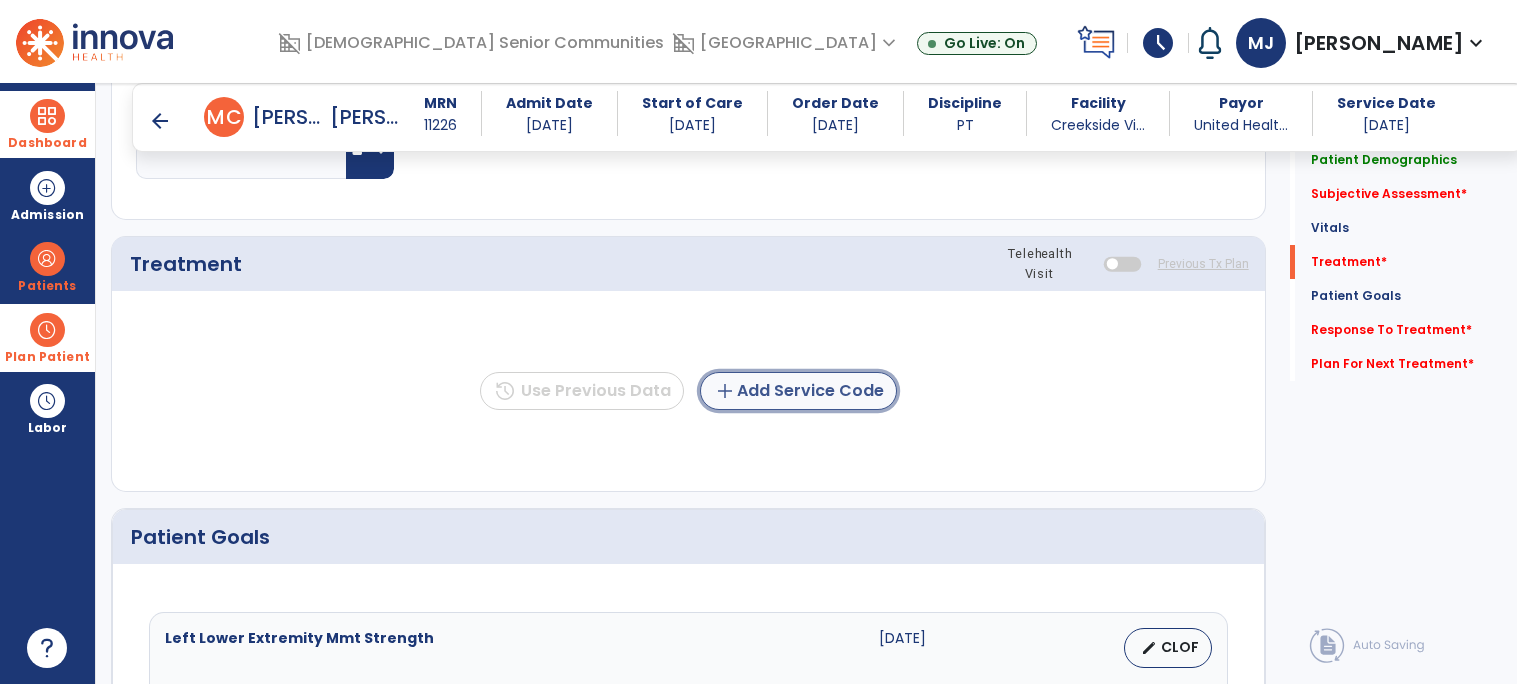 click on "add  Add Service Code" 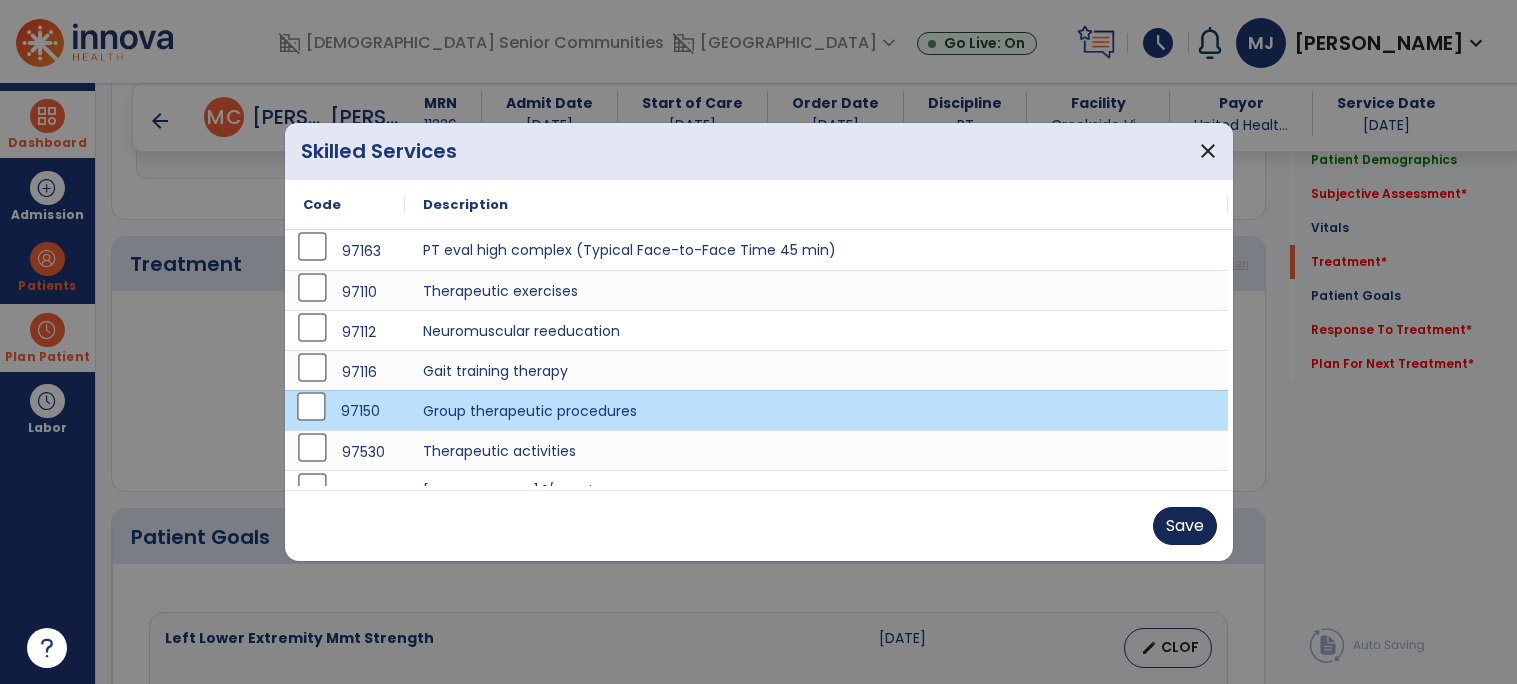 click on "Save" at bounding box center (1185, 526) 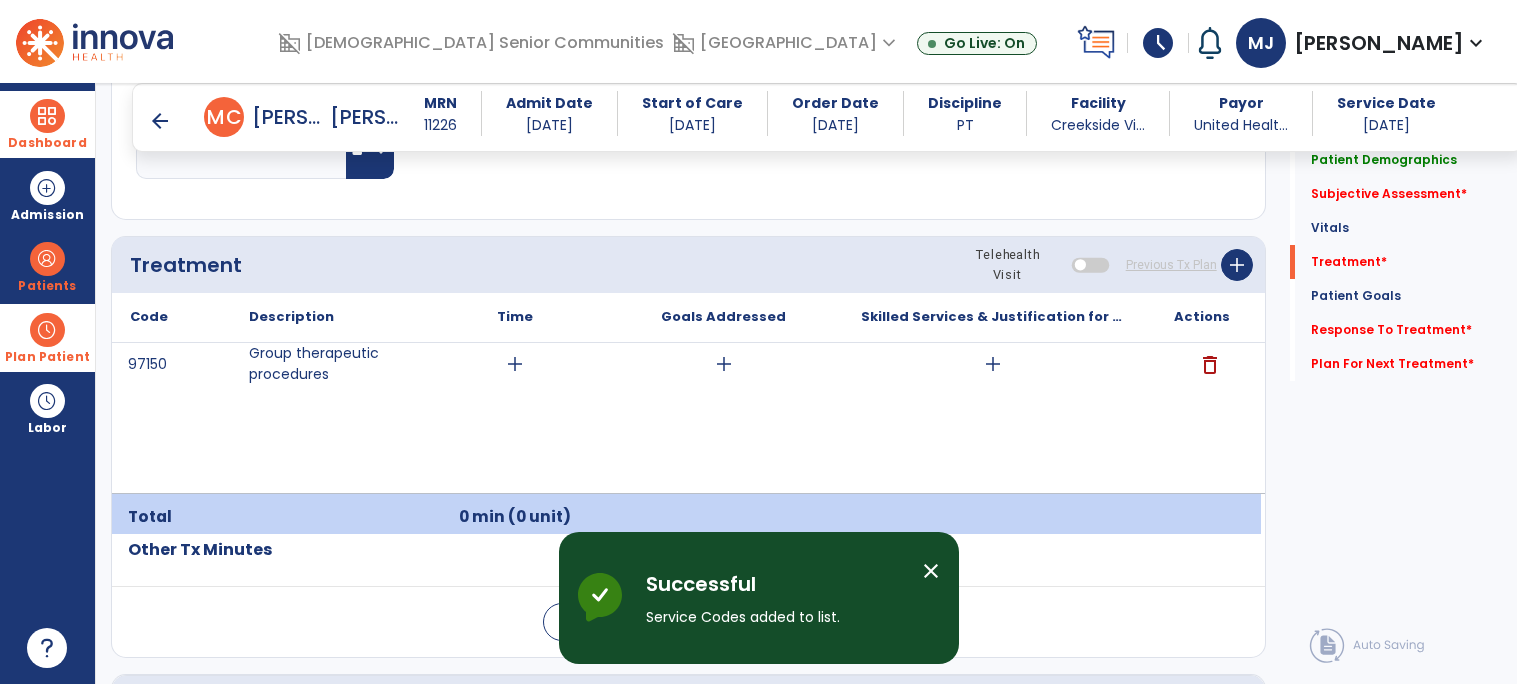 click on "add" at bounding box center [515, 364] 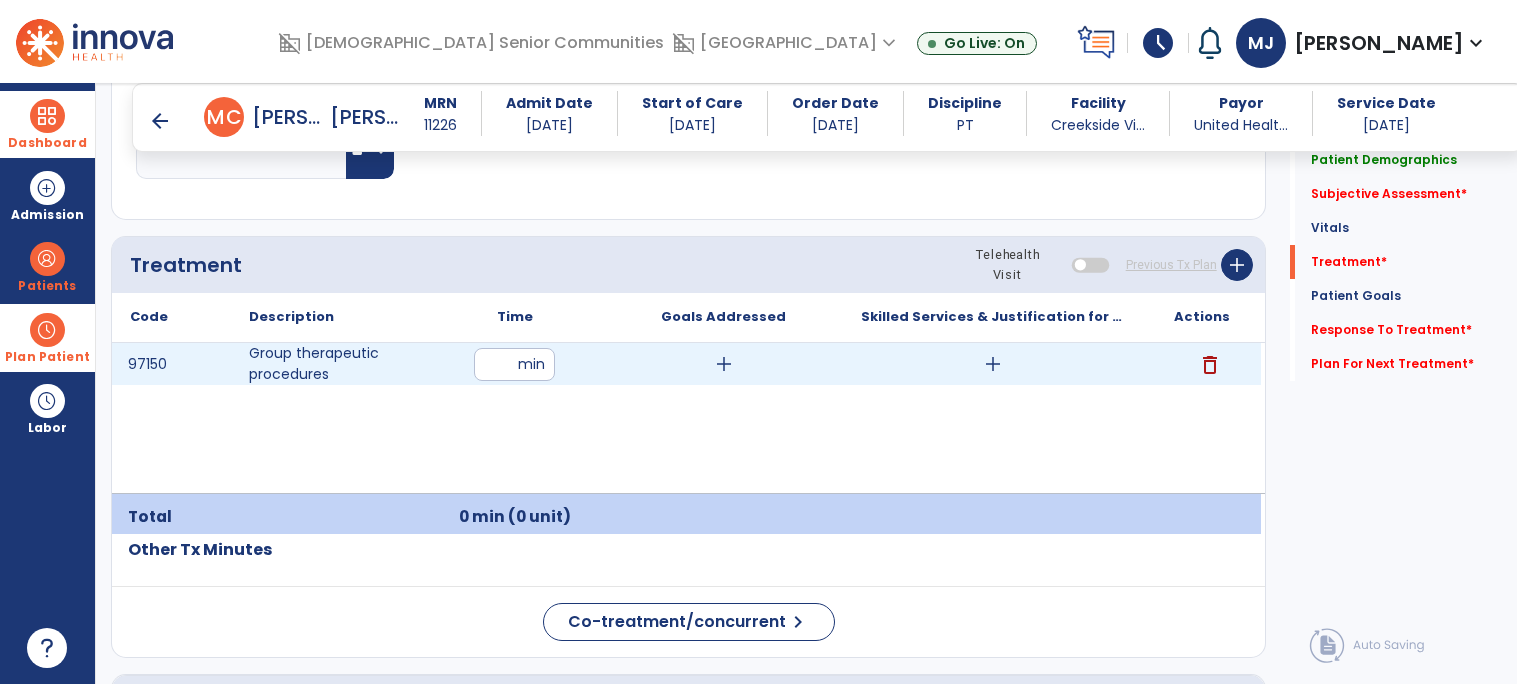 type on "**" 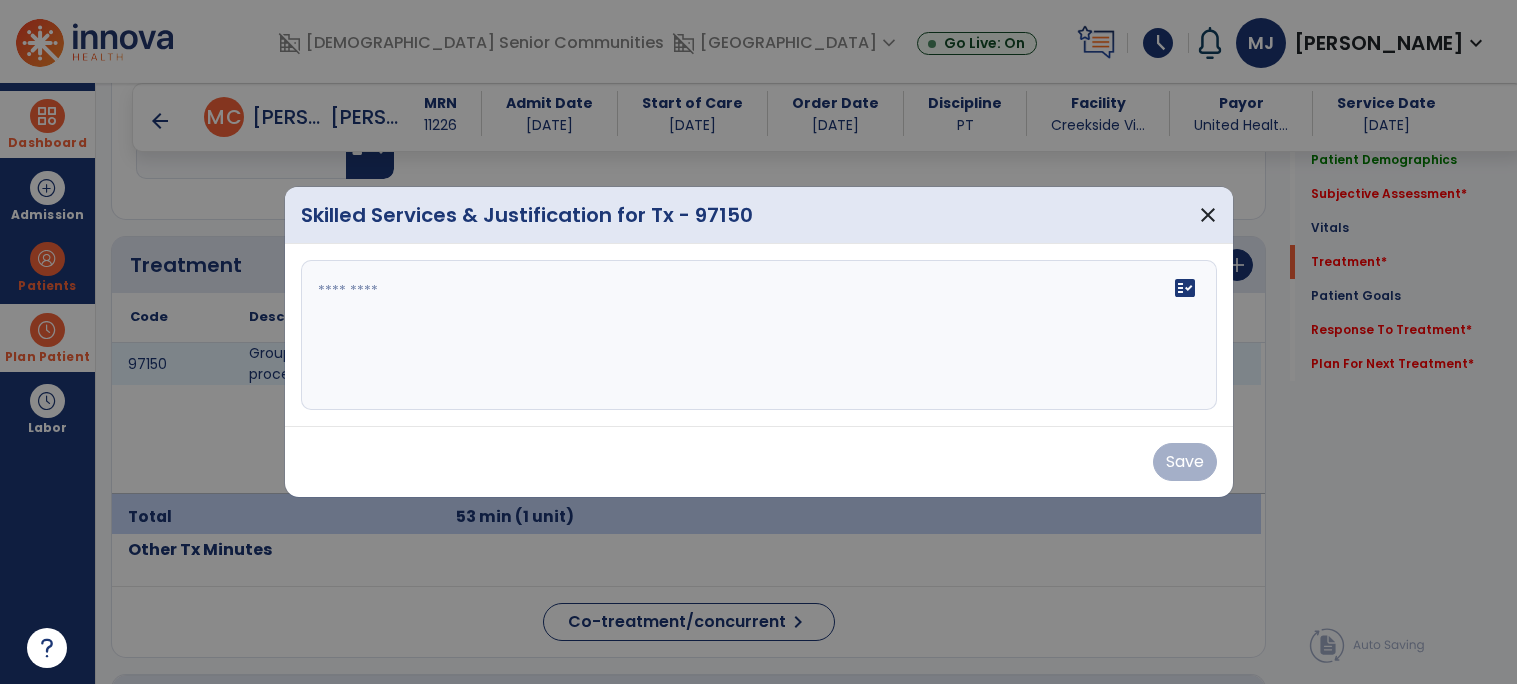 click on "fact_check" at bounding box center [759, 335] 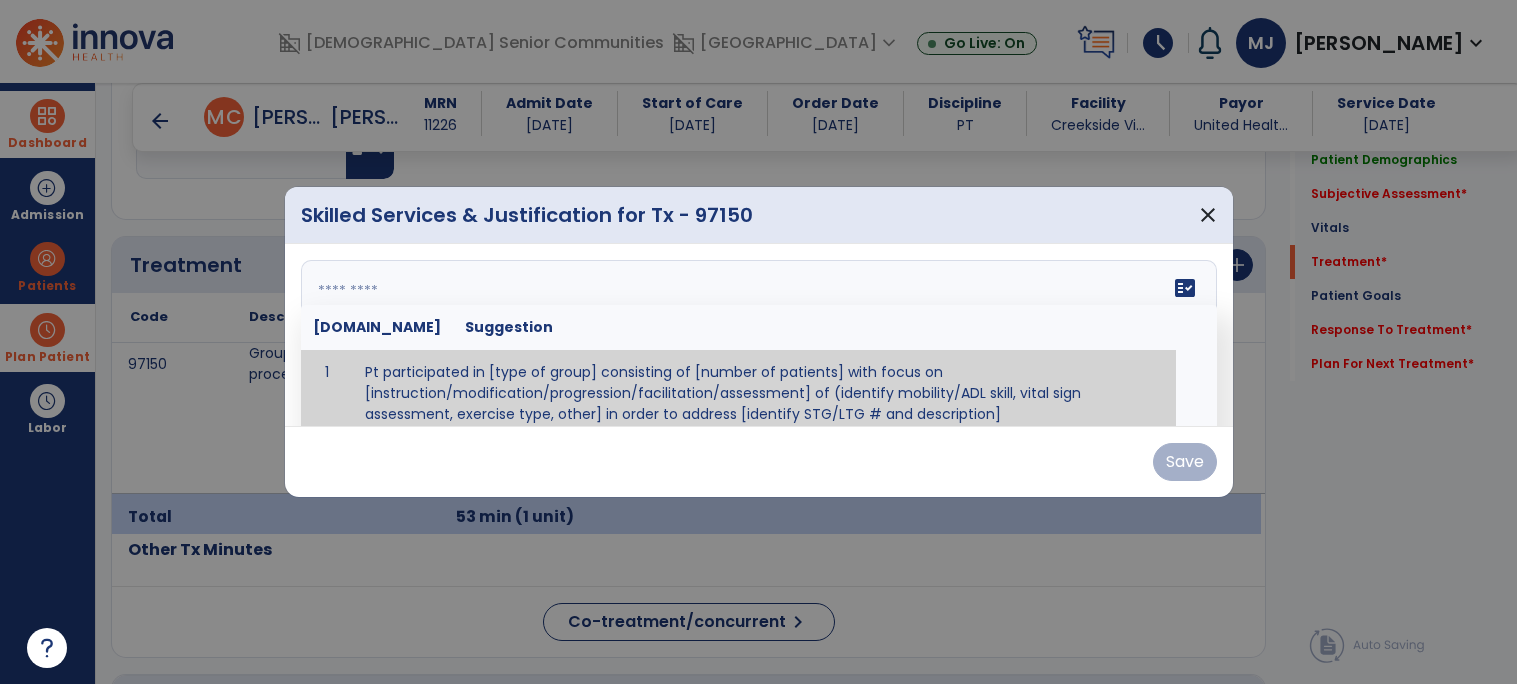 scroll, scrollTop: 11, scrollLeft: 0, axis: vertical 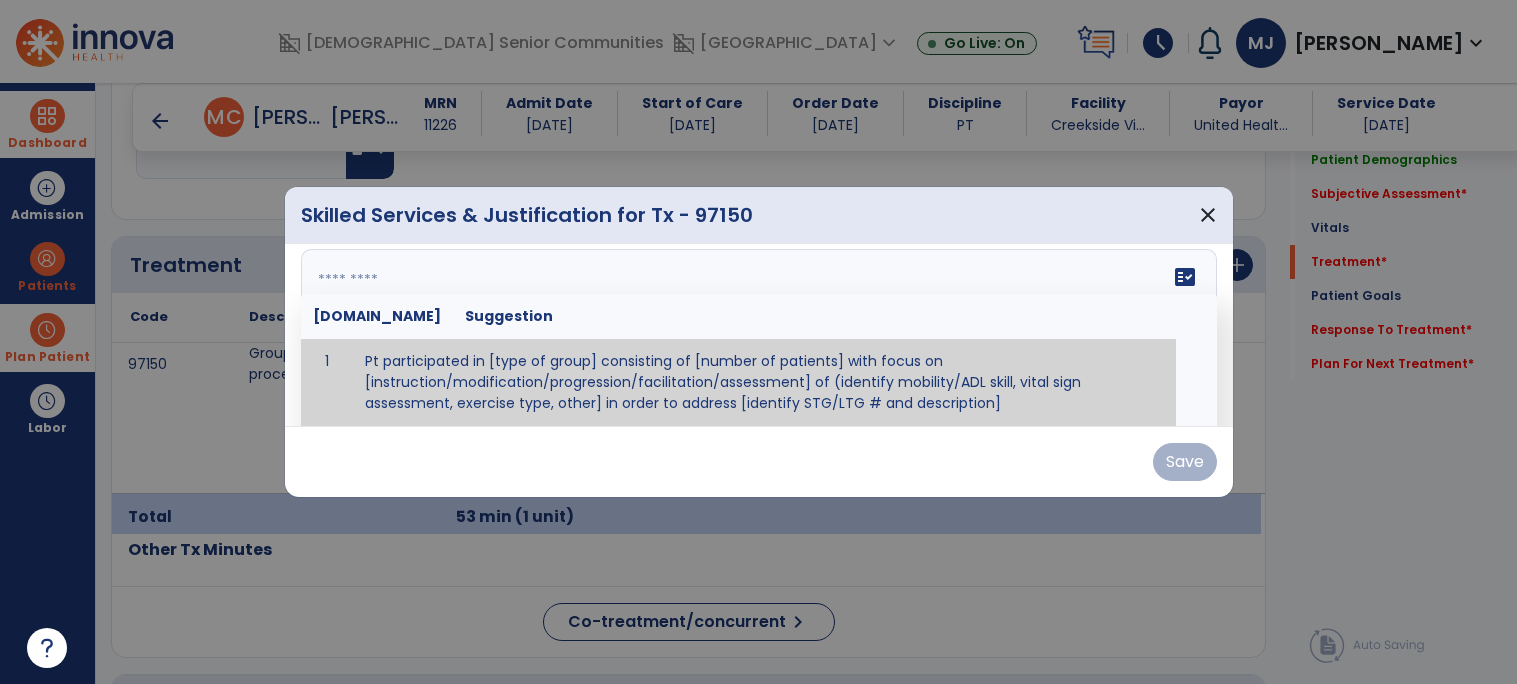 paste on "**********" 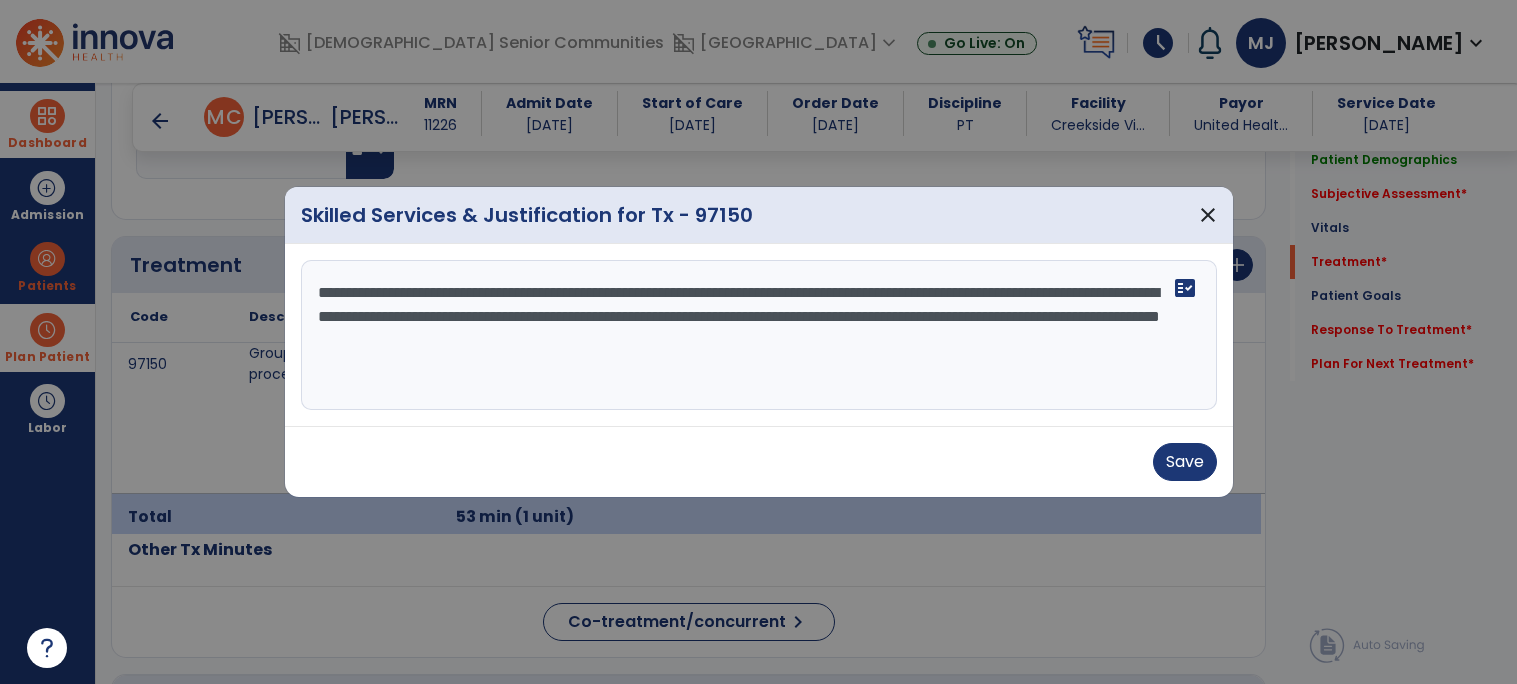 scroll, scrollTop: 0, scrollLeft: 0, axis: both 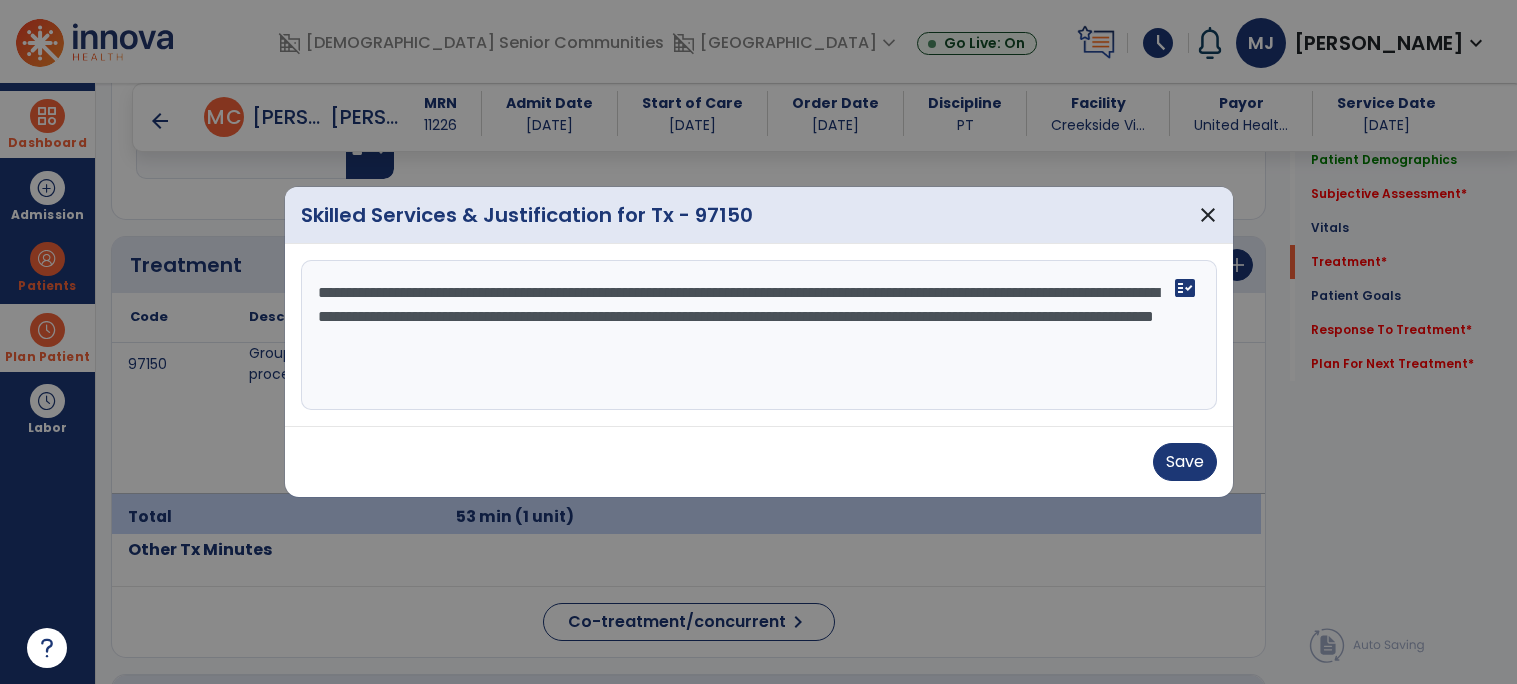 click on "**********" at bounding box center (759, 335) 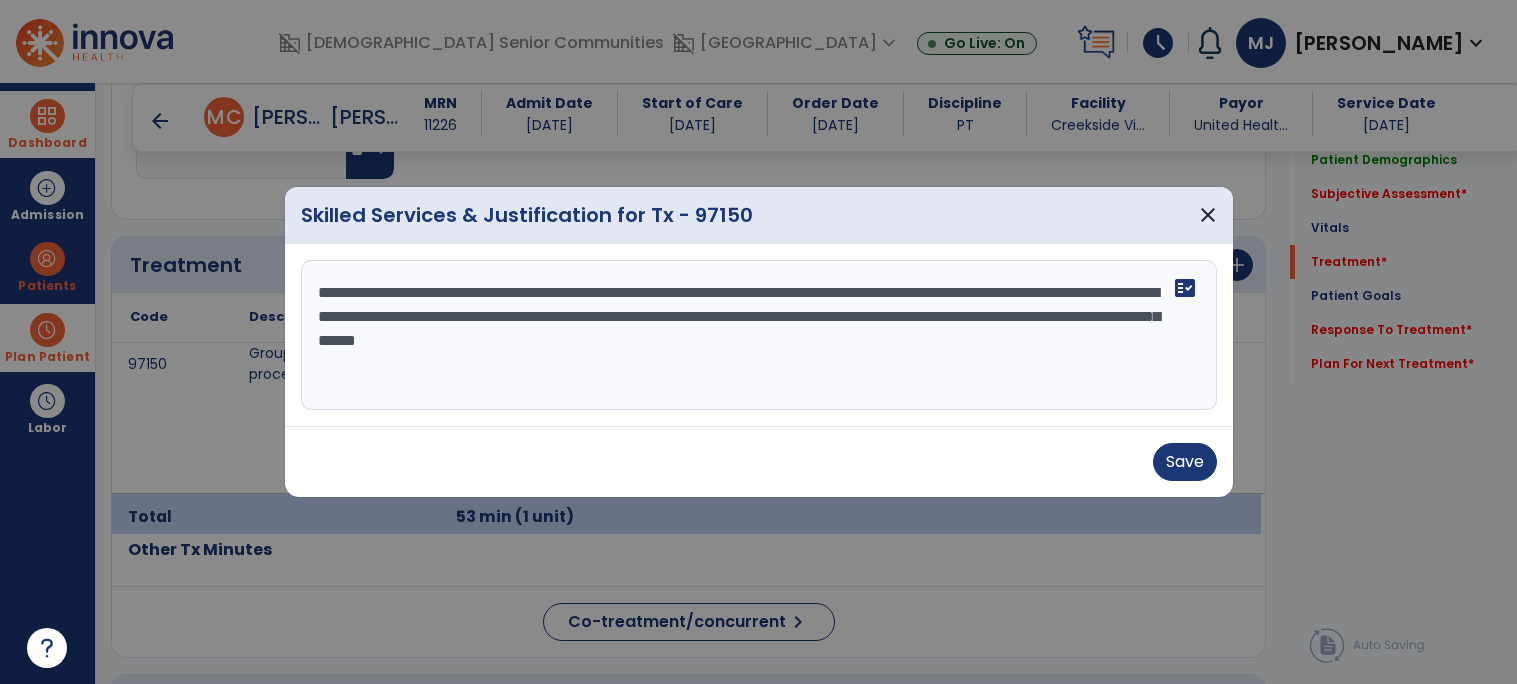 click on "**********" at bounding box center (759, 335) 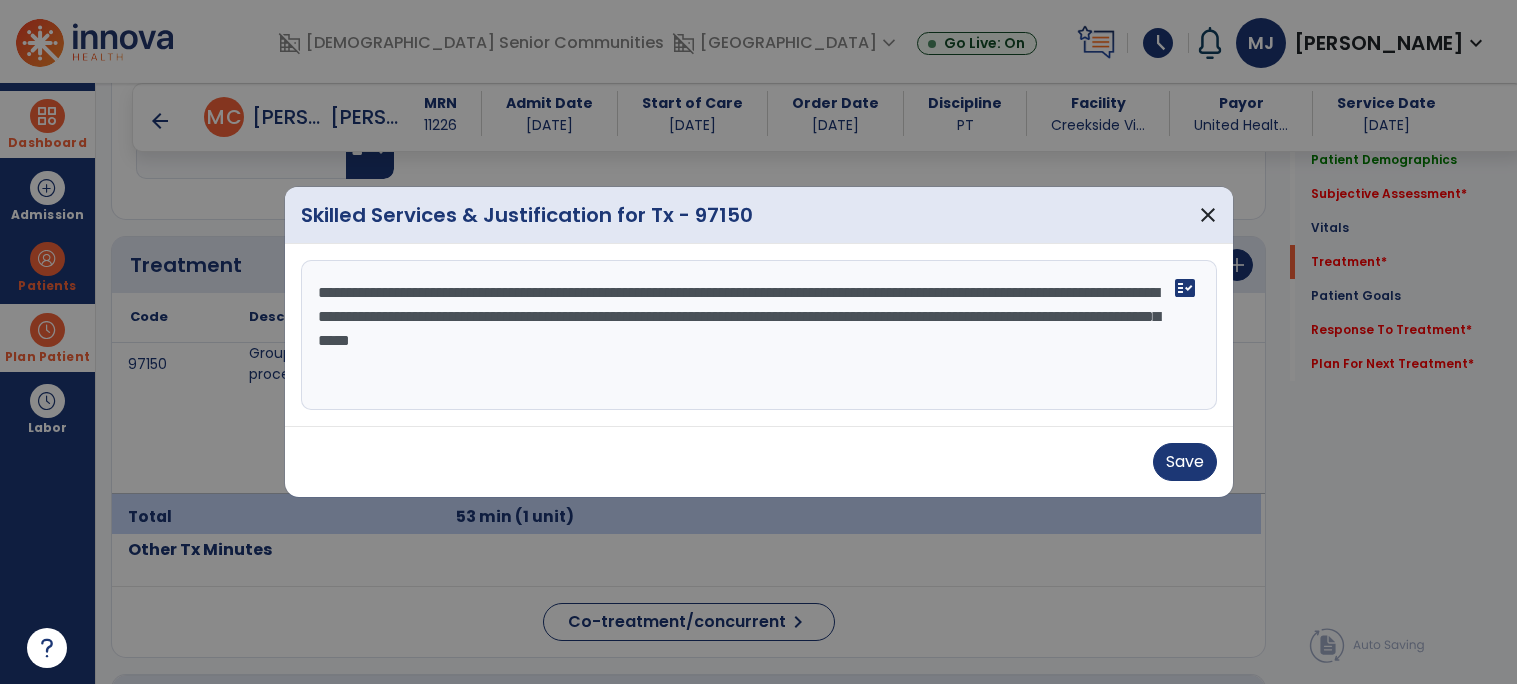 type on "**********" 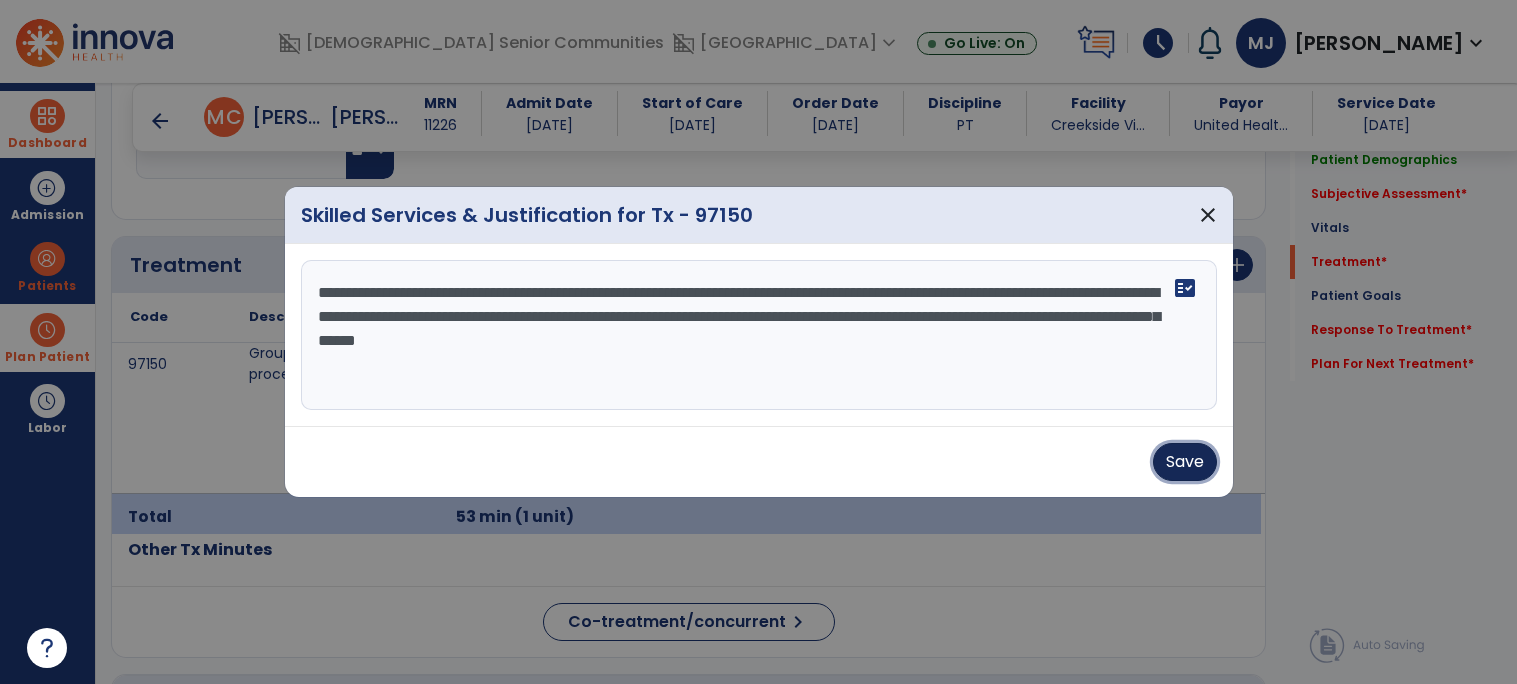 click on "Save" at bounding box center [1185, 462] 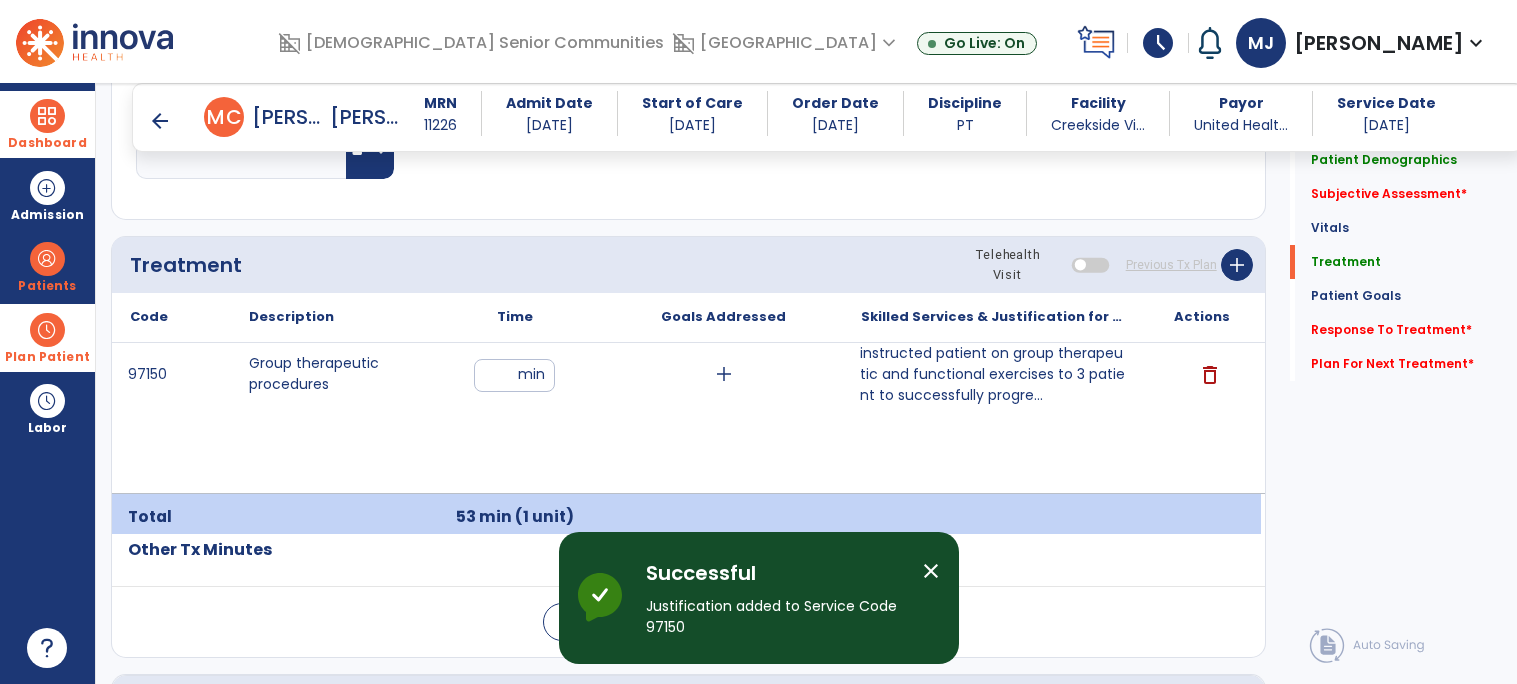 click at bounding box center (47, 116) 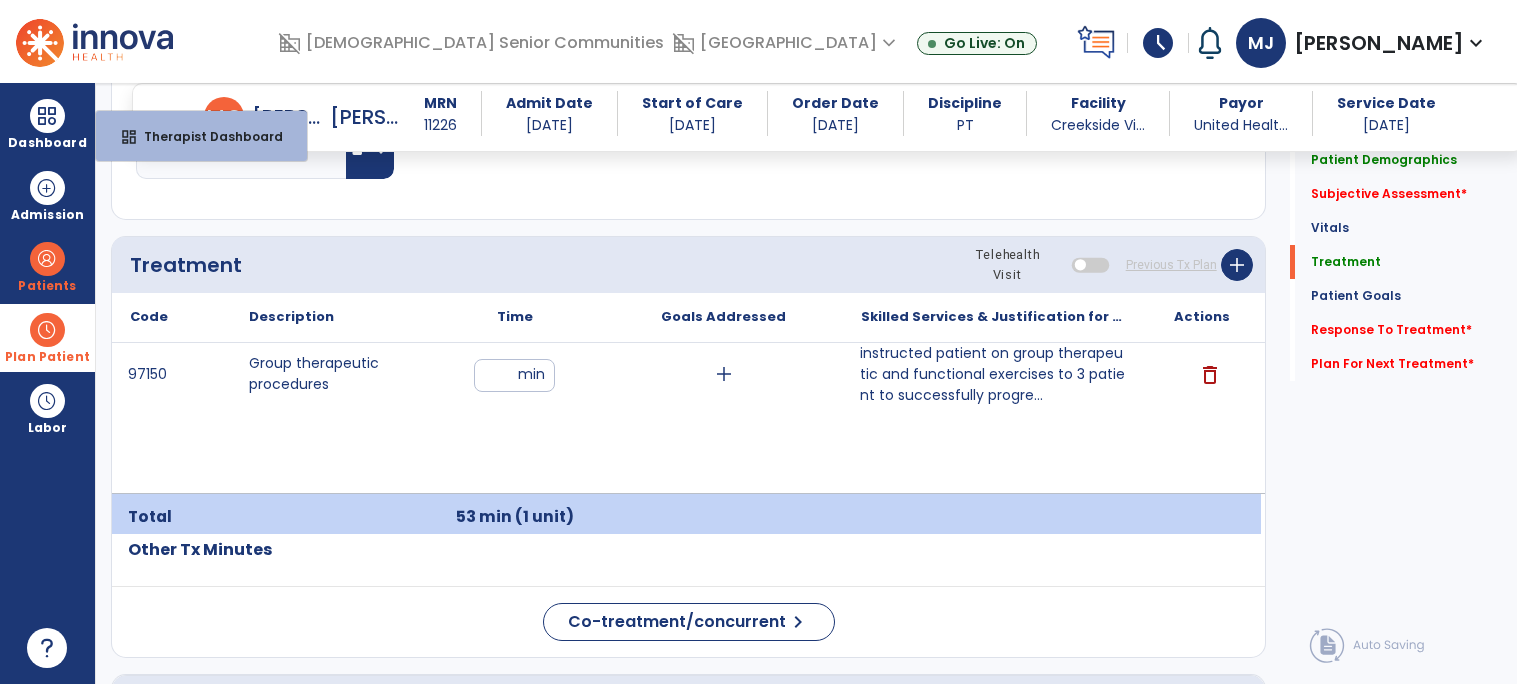 click on "Respiratory Rate  BPM Blood Pressure   SBP   DBP Temperature  ** ** Pulse Rate  BPM O2 Saturation  % Notes/Comments" 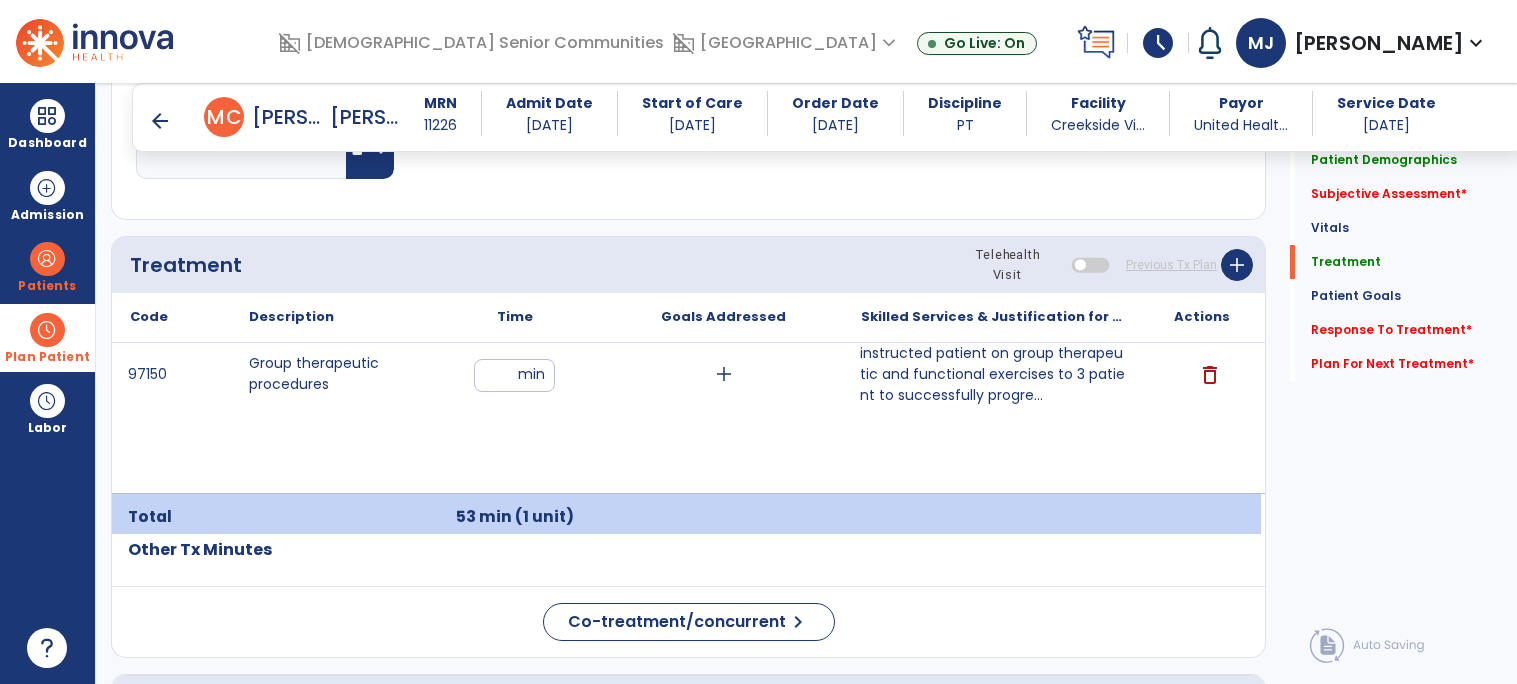 click on "arrow_back" at bounding box center (160, 121) 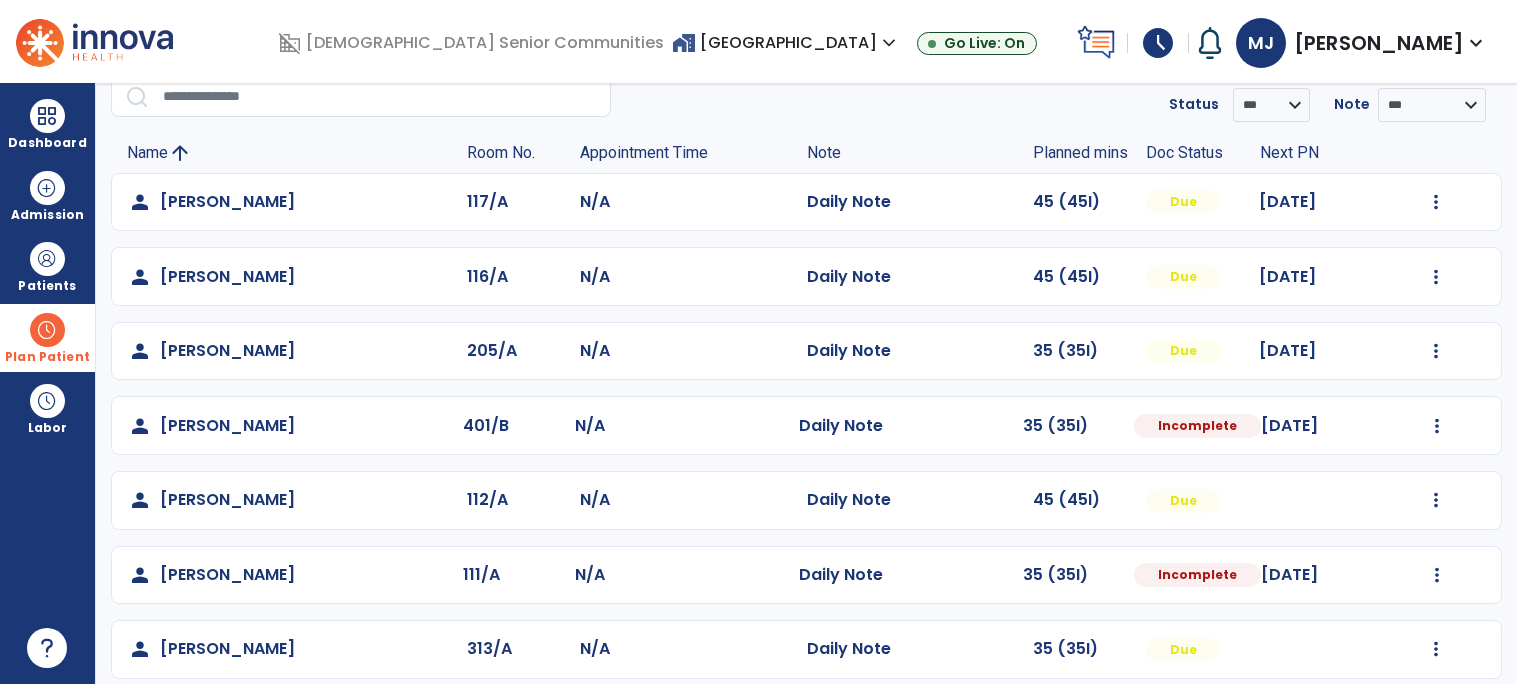 scroll, scrollTop: 177, scrollLeft: 0, axis: vertical 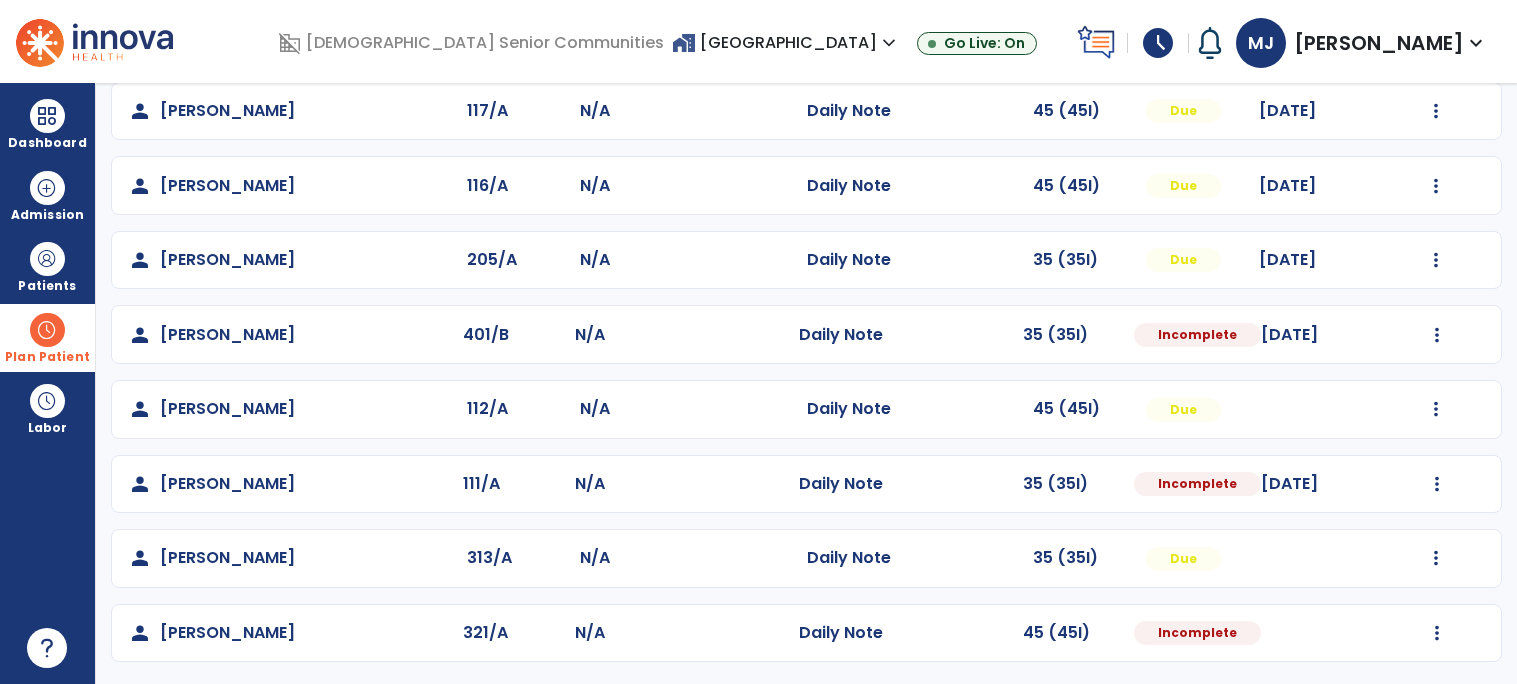 click at bounding box center (47, 648) 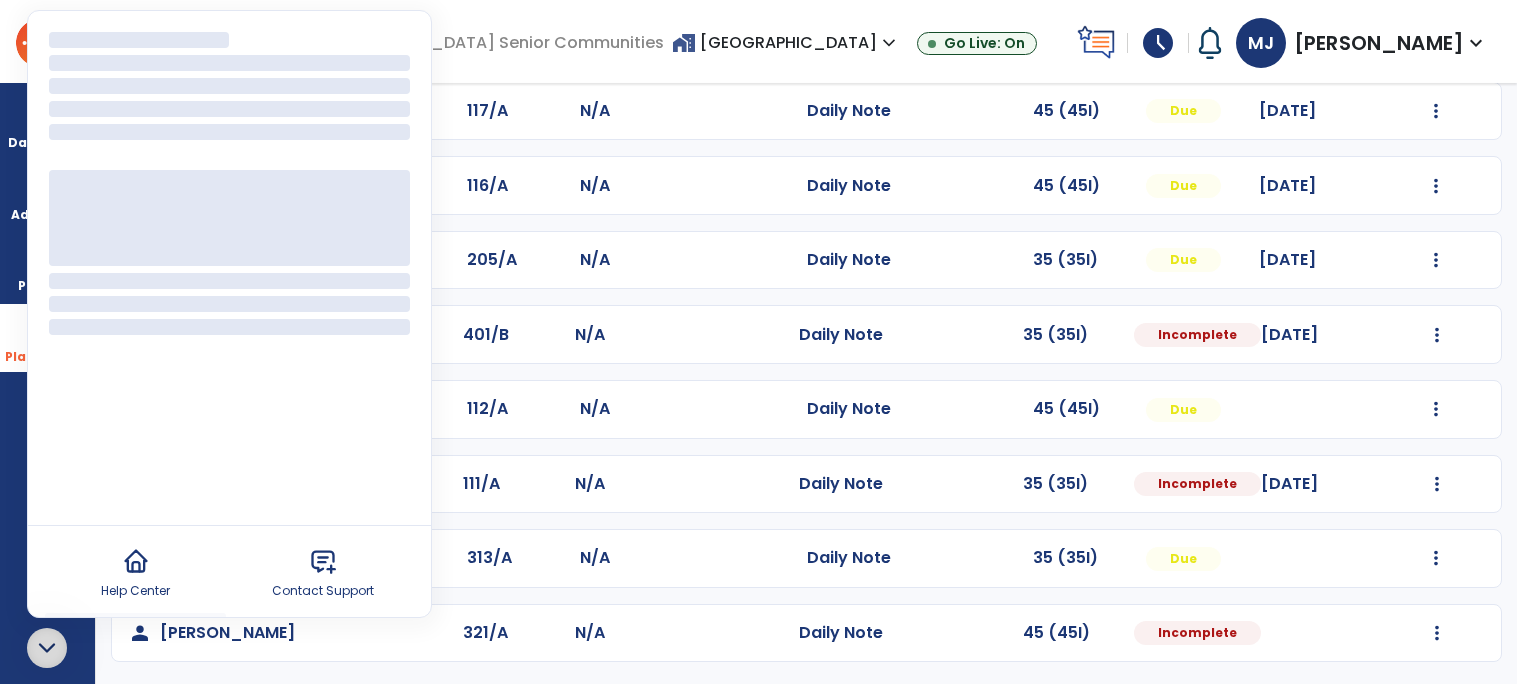 click on "person   [PERSON_NAME]  313/A N/A  Daily Note   35 (35I)  Due  Mark Visit As Complete   Reset Note   Open Document   G + C Mins" 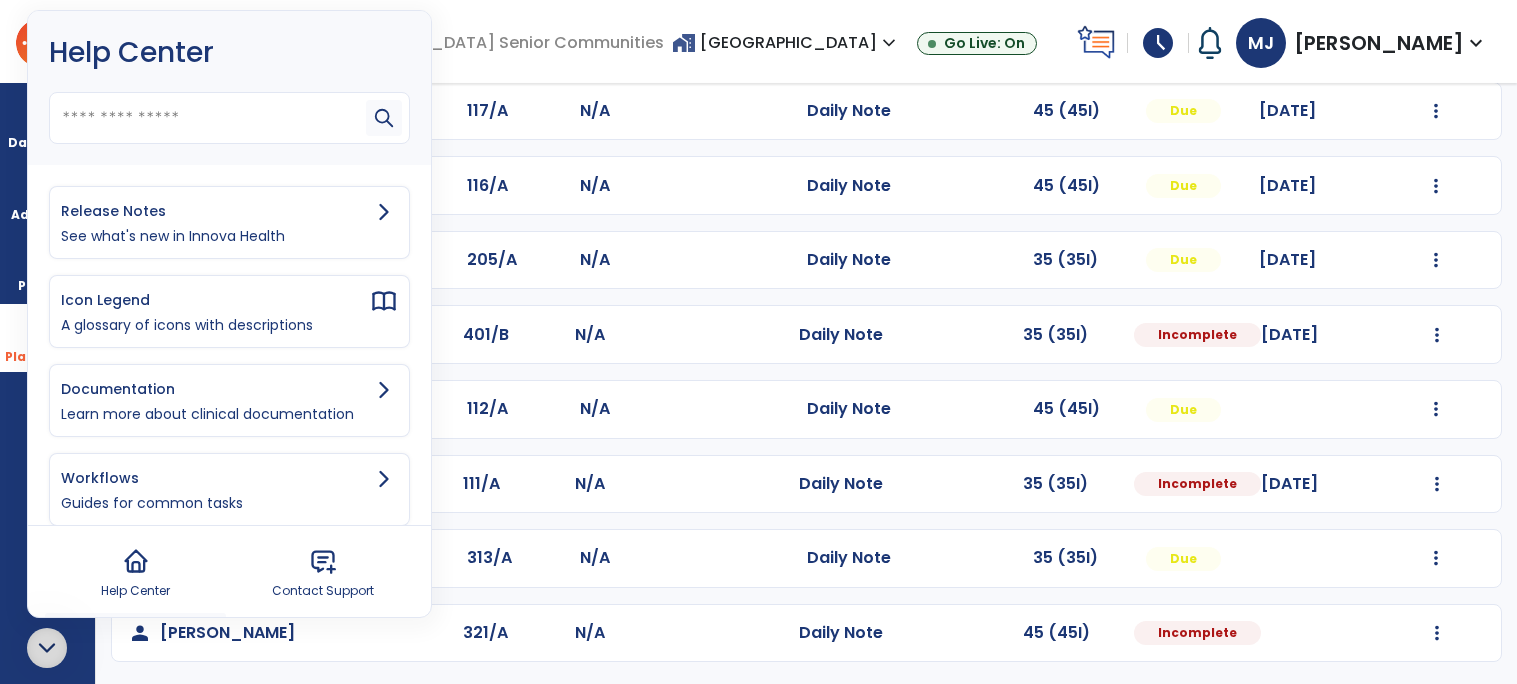 click on "N/A" 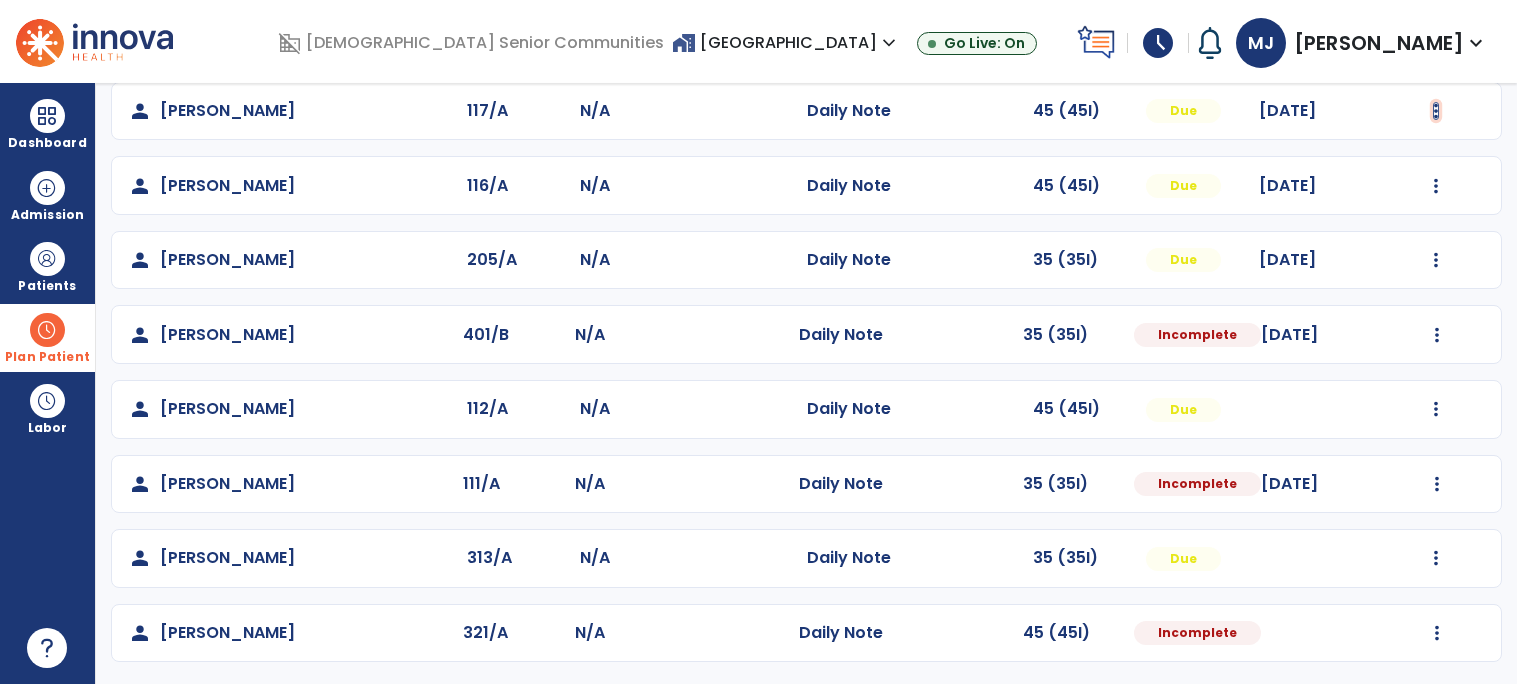 click at bounding box center [1436, 111] 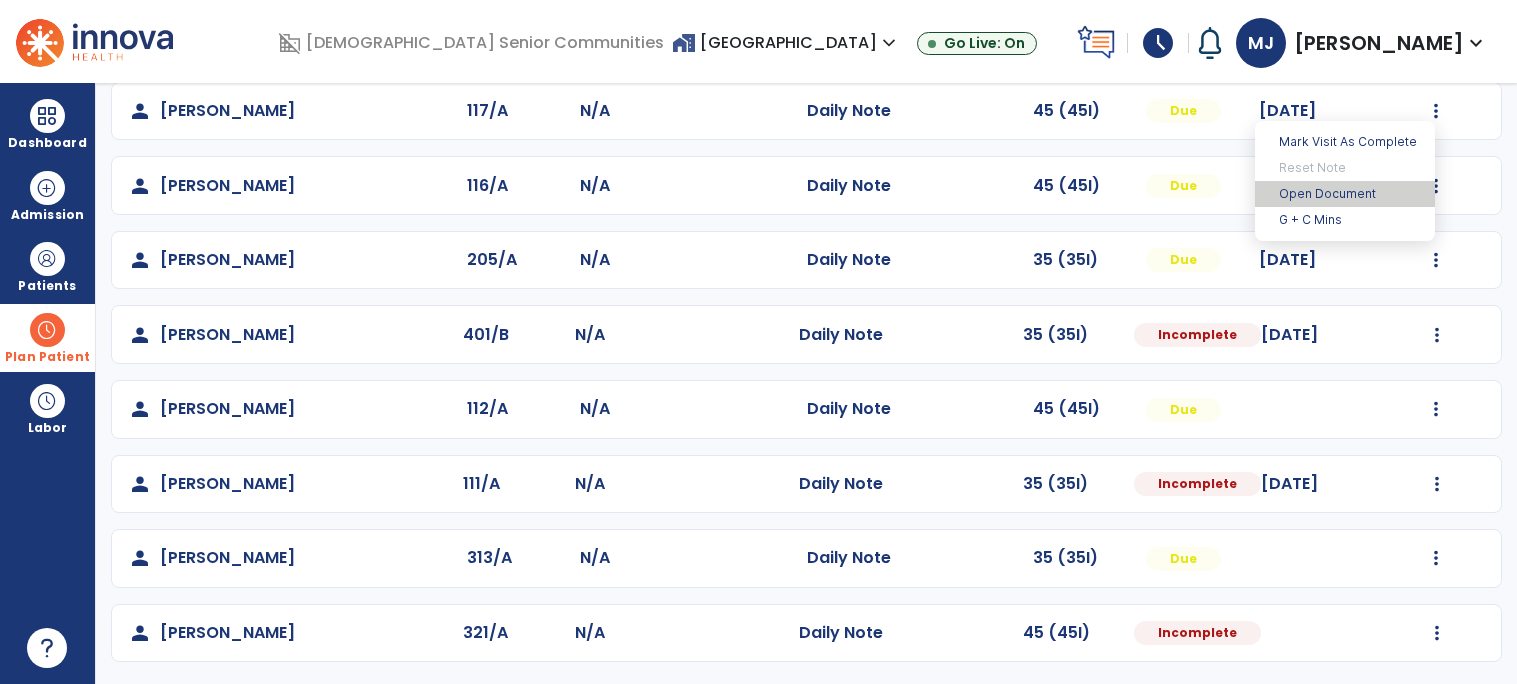 click on "Open Document" at bounding box center [1345, 194] 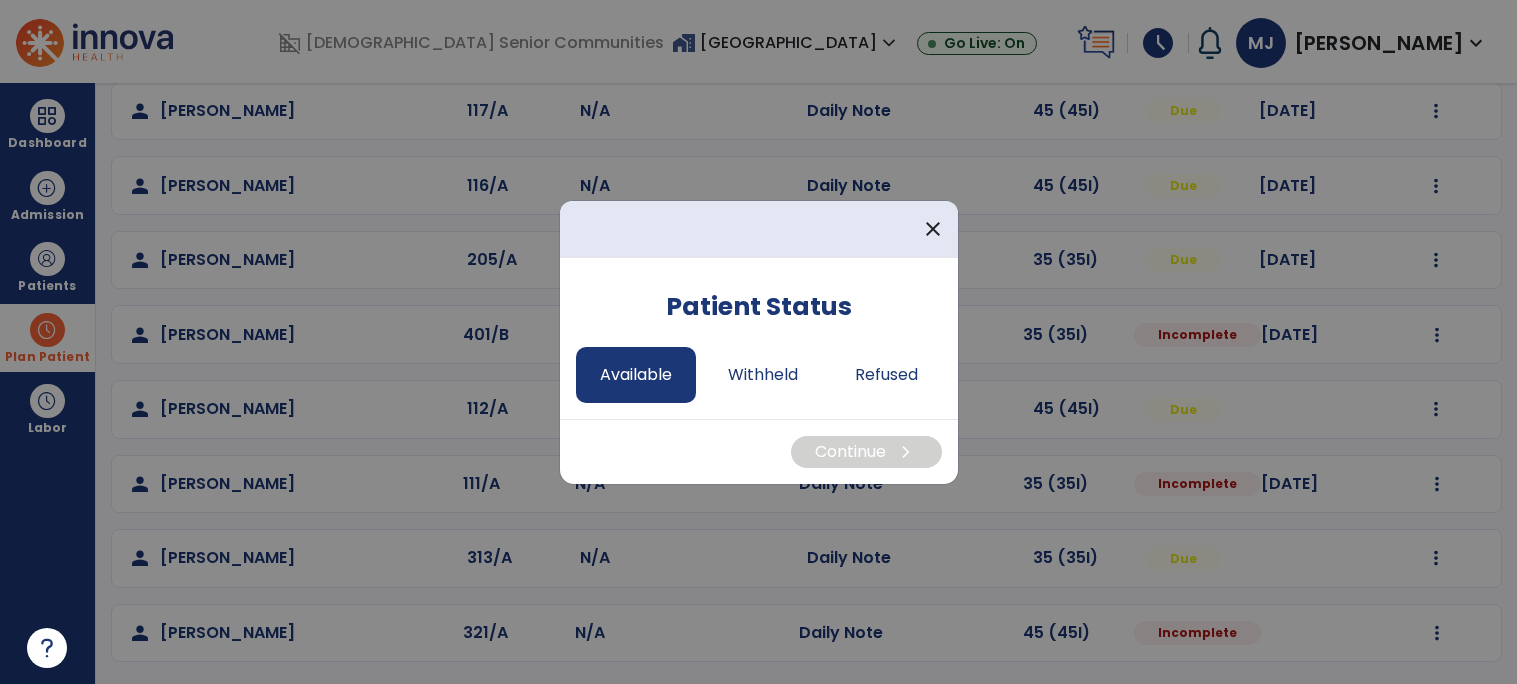 click on "Available" at bounding box center [636, 375] 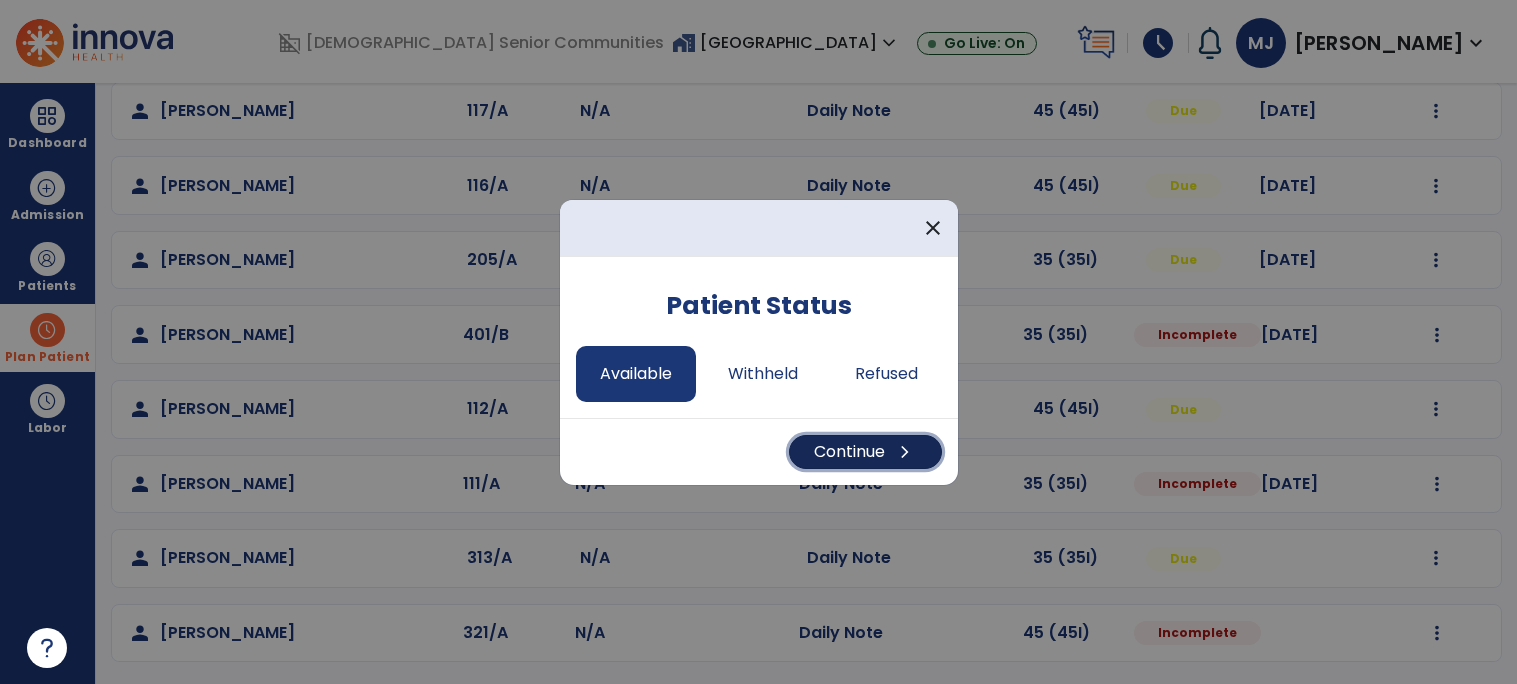 click on "chevron_right" at bounding box center (905, 452) 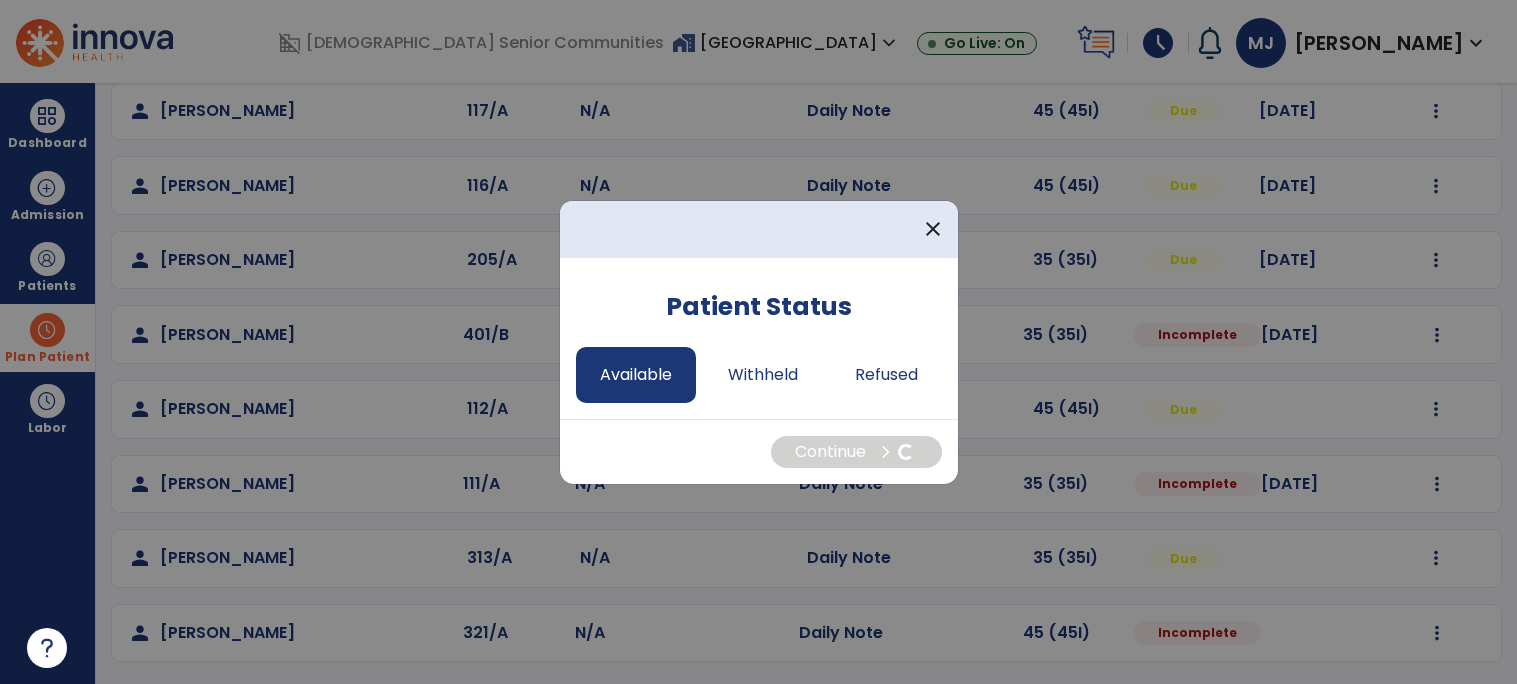 select on "*" 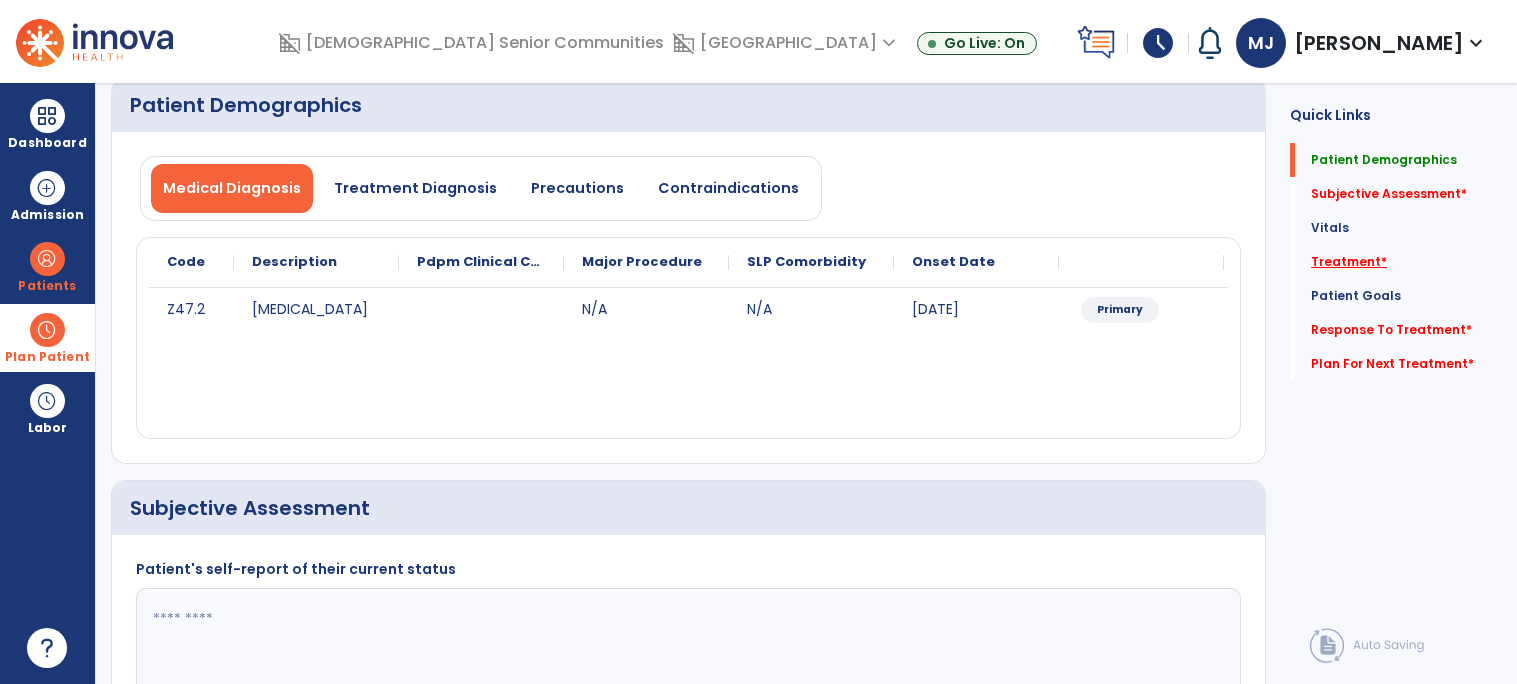 click on "Treatment   *" 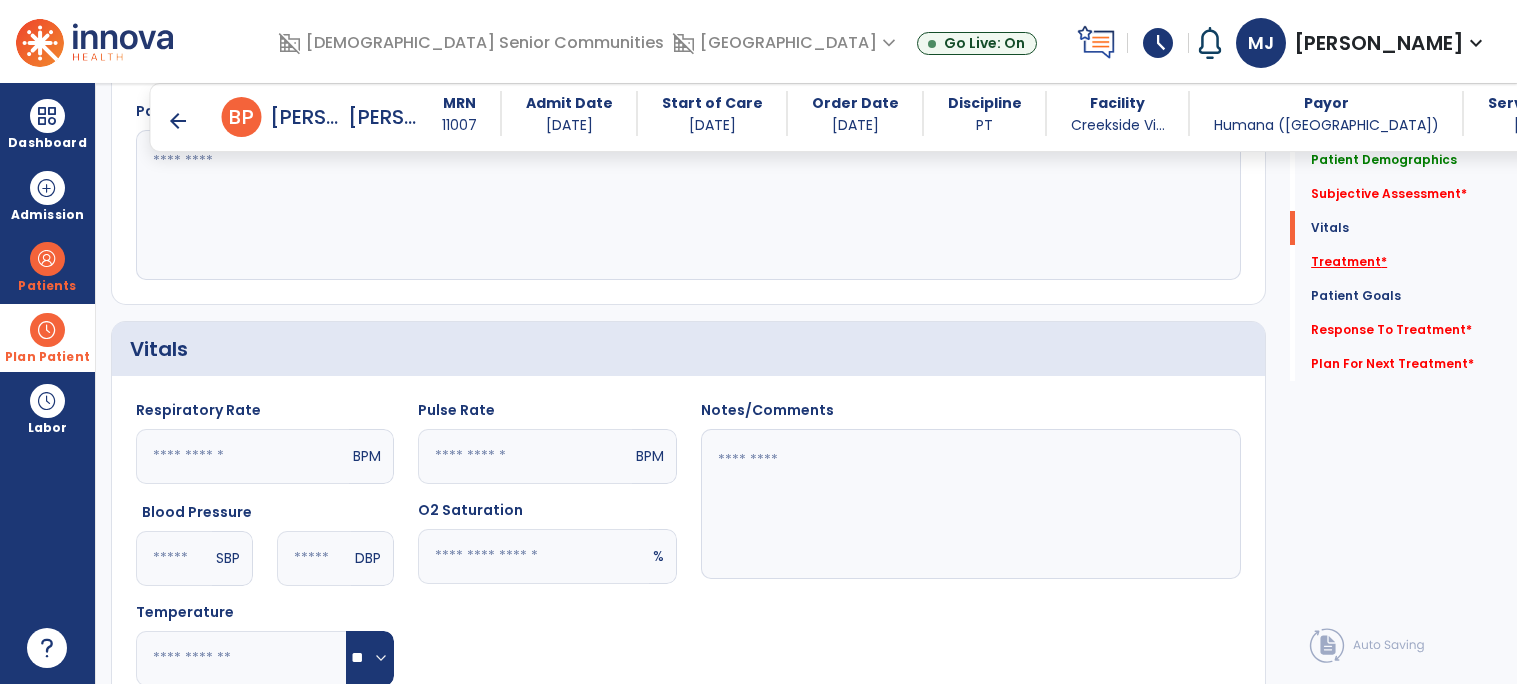 scroll, scrollTop: 1123, scrollLeft: 0, axis: vertical 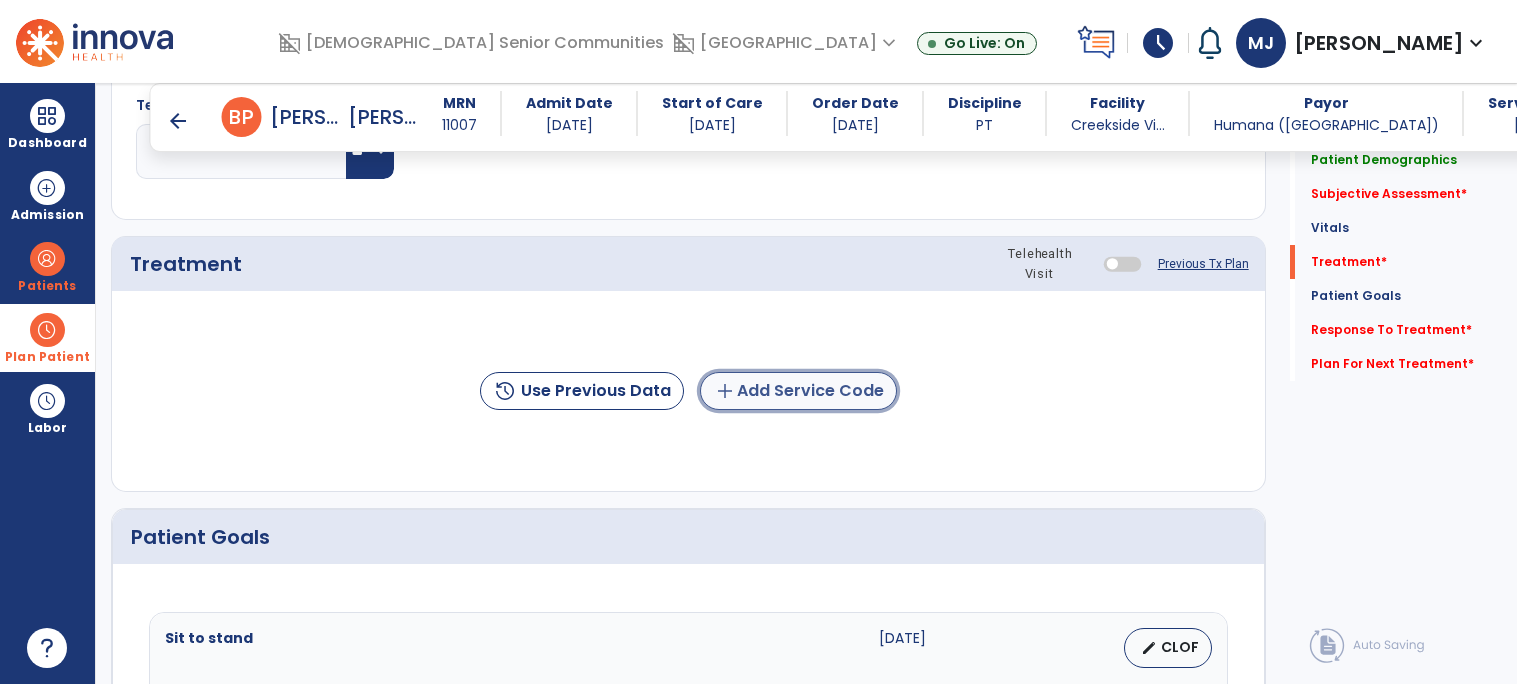 click on "add  Add Service Code" 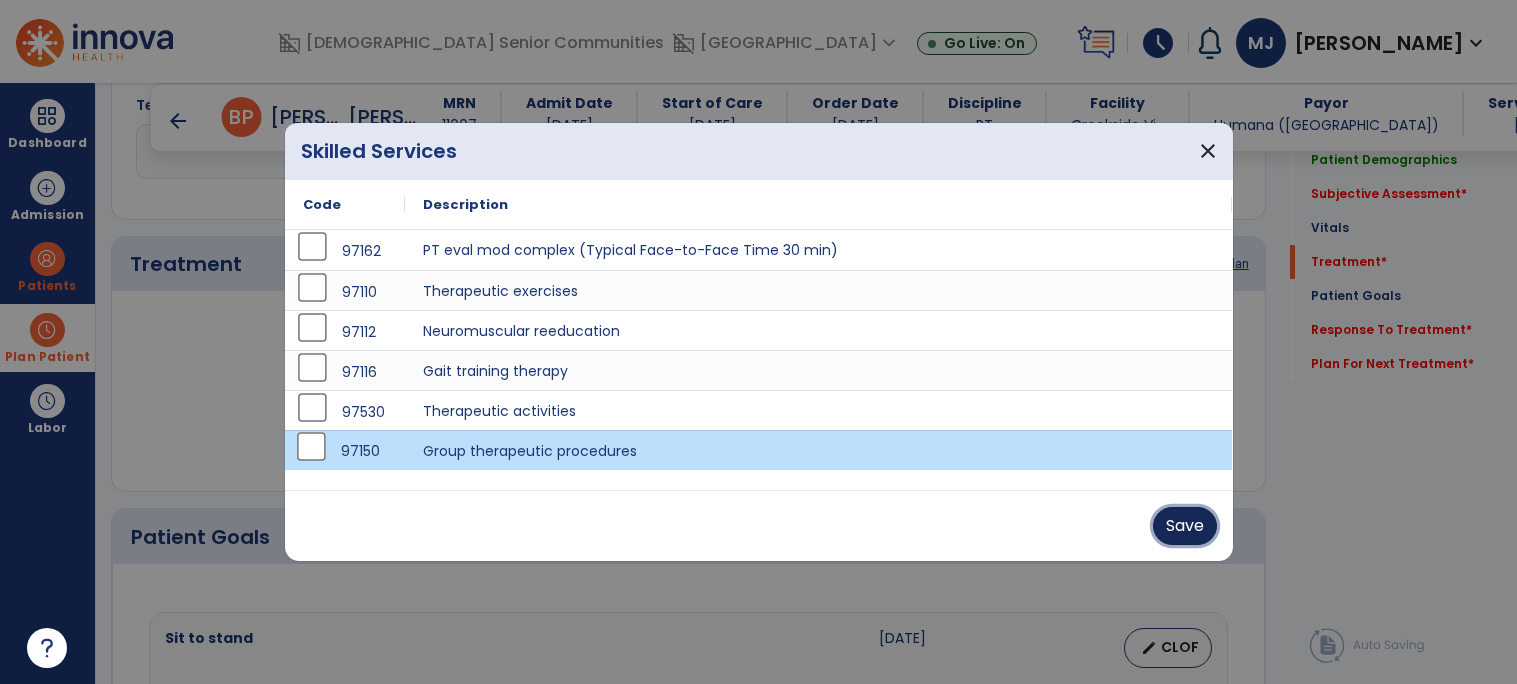 click on "Save" at bounding box center [1185, 526] 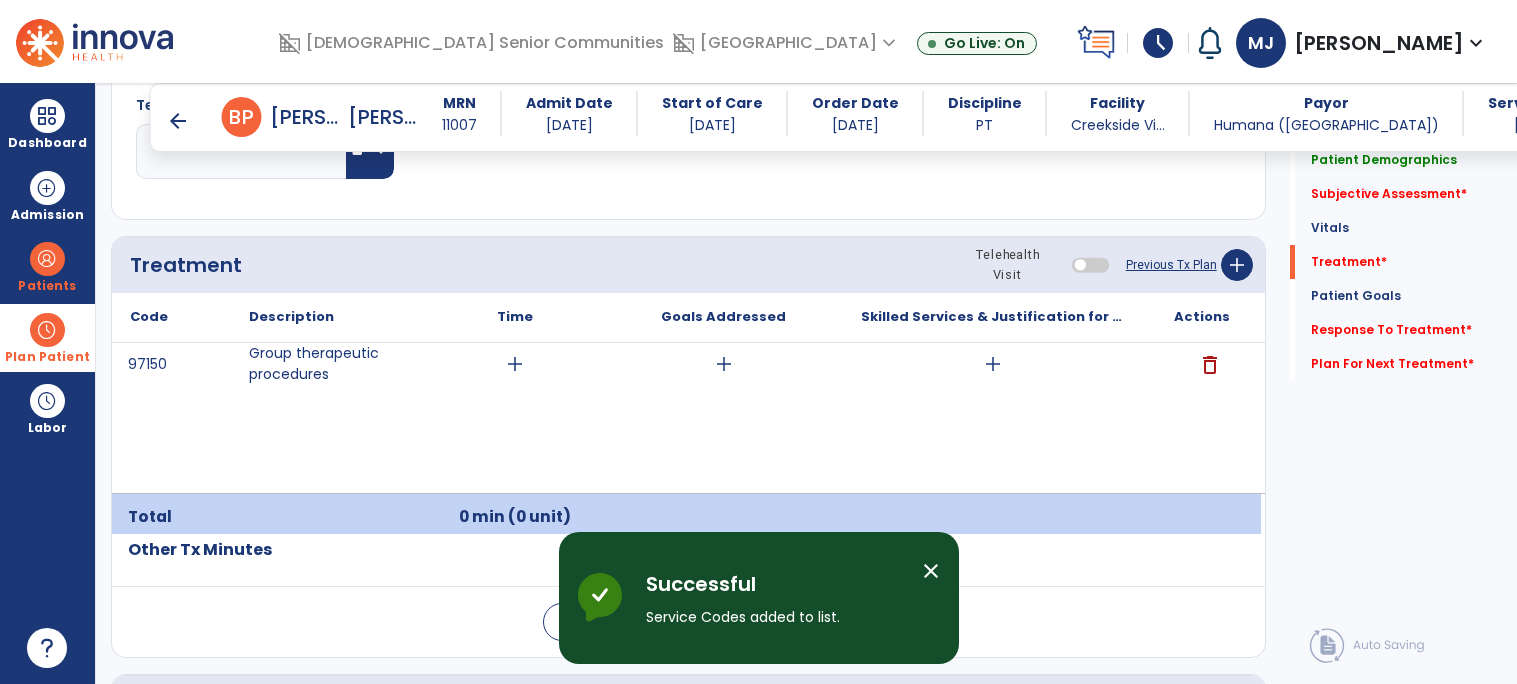 click on "add" at bounding box center (515, 364) 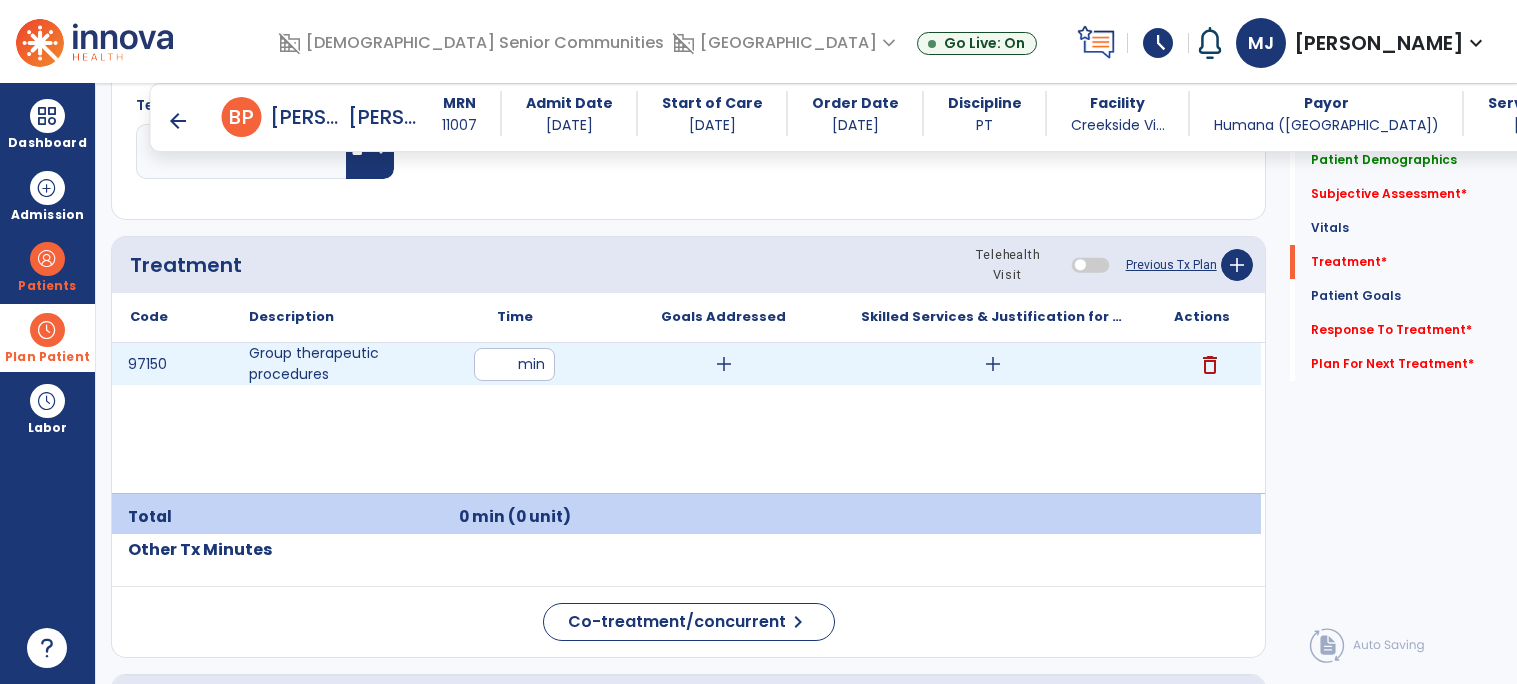 type on "**" 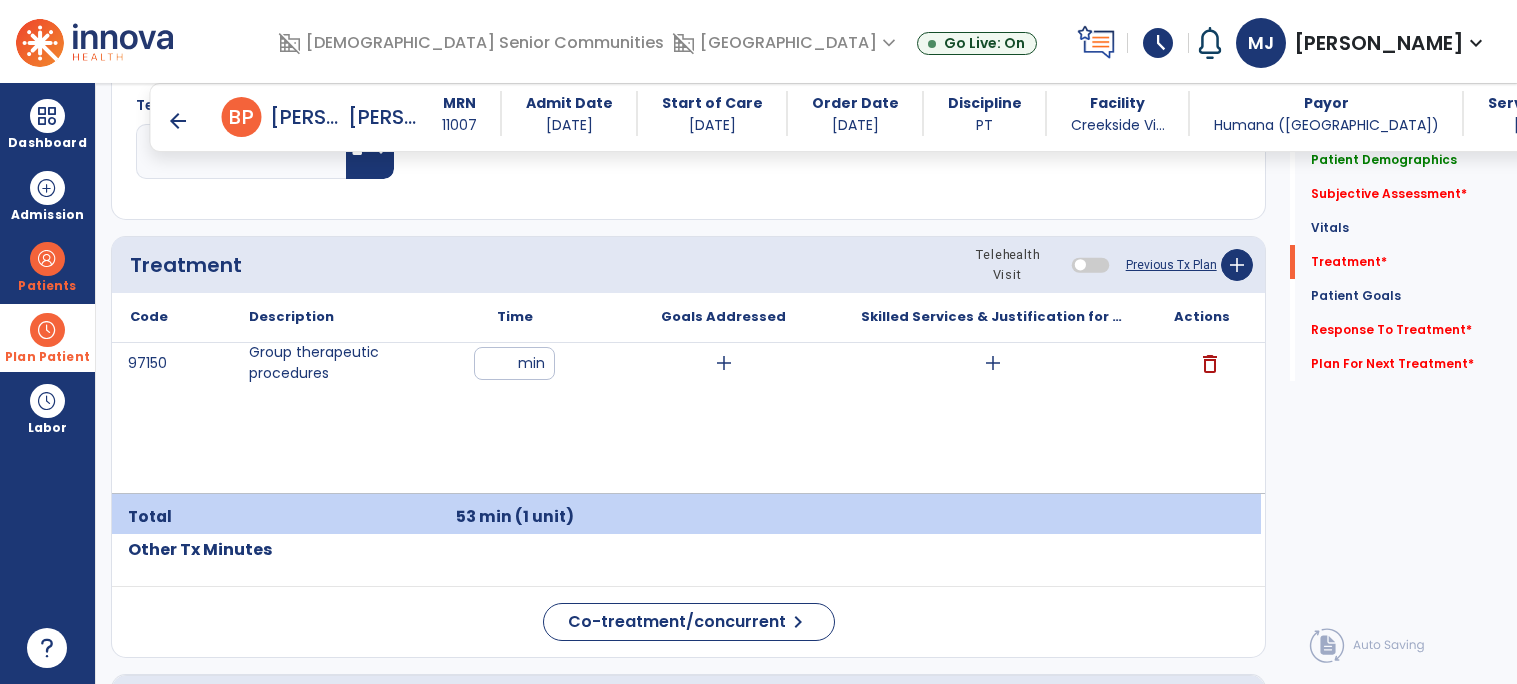 click on "add" at bounding box center [993, 363] 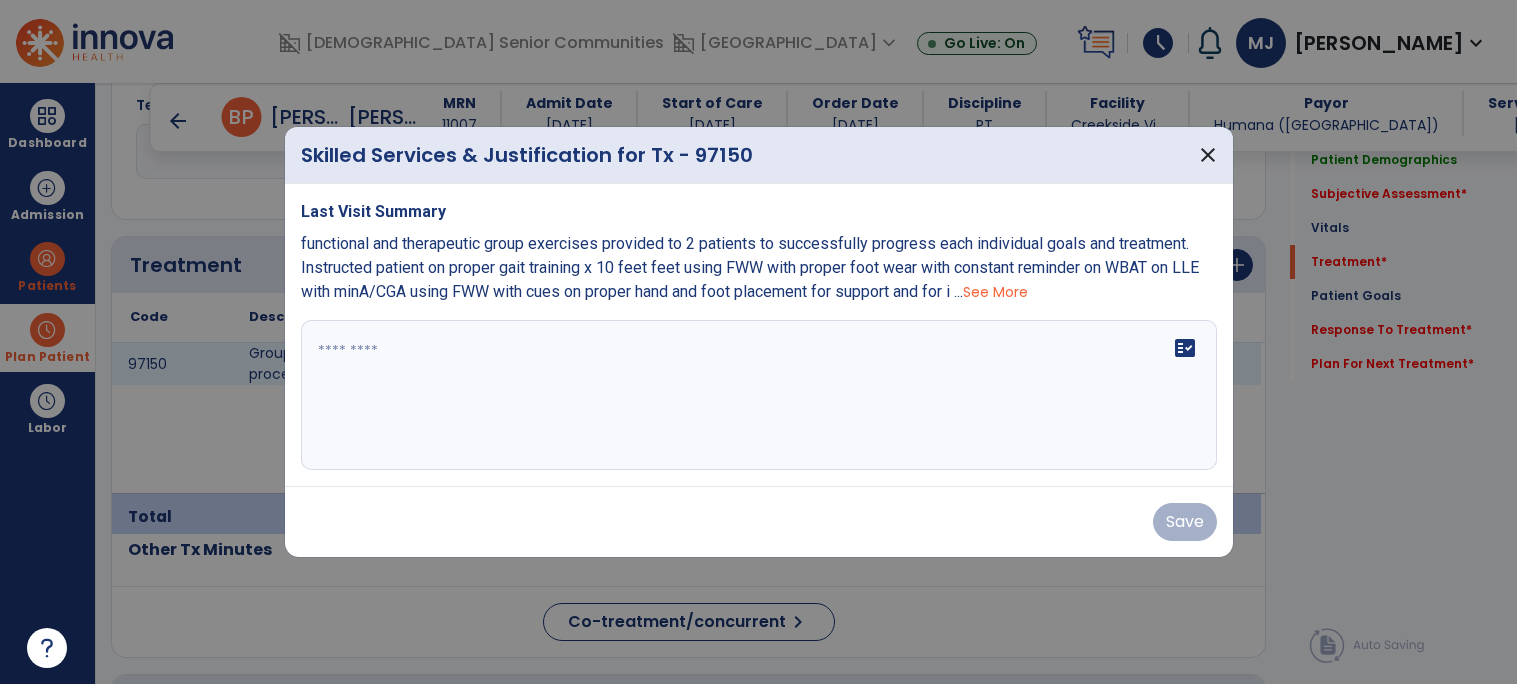 click on "fact_check" at bounding box center [759, 395] 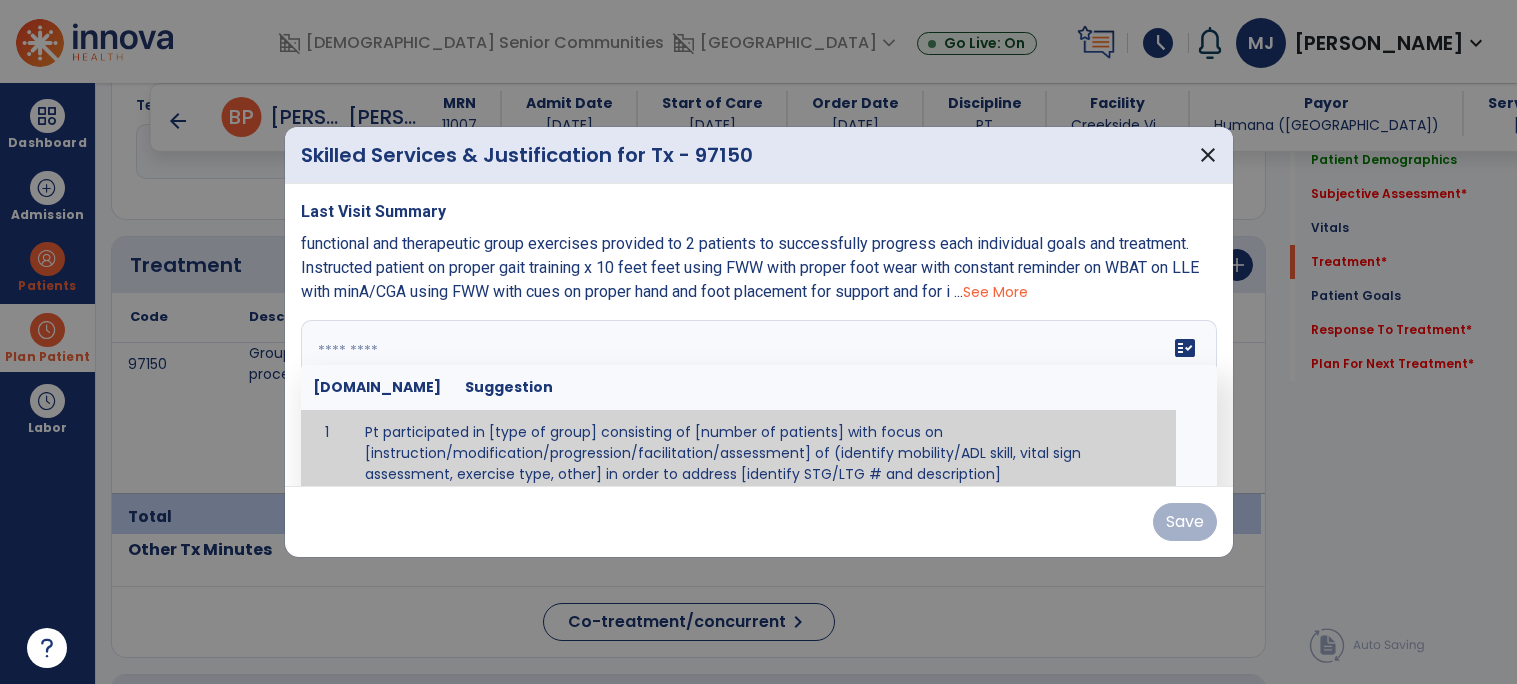click at bounding box center (756, 395) 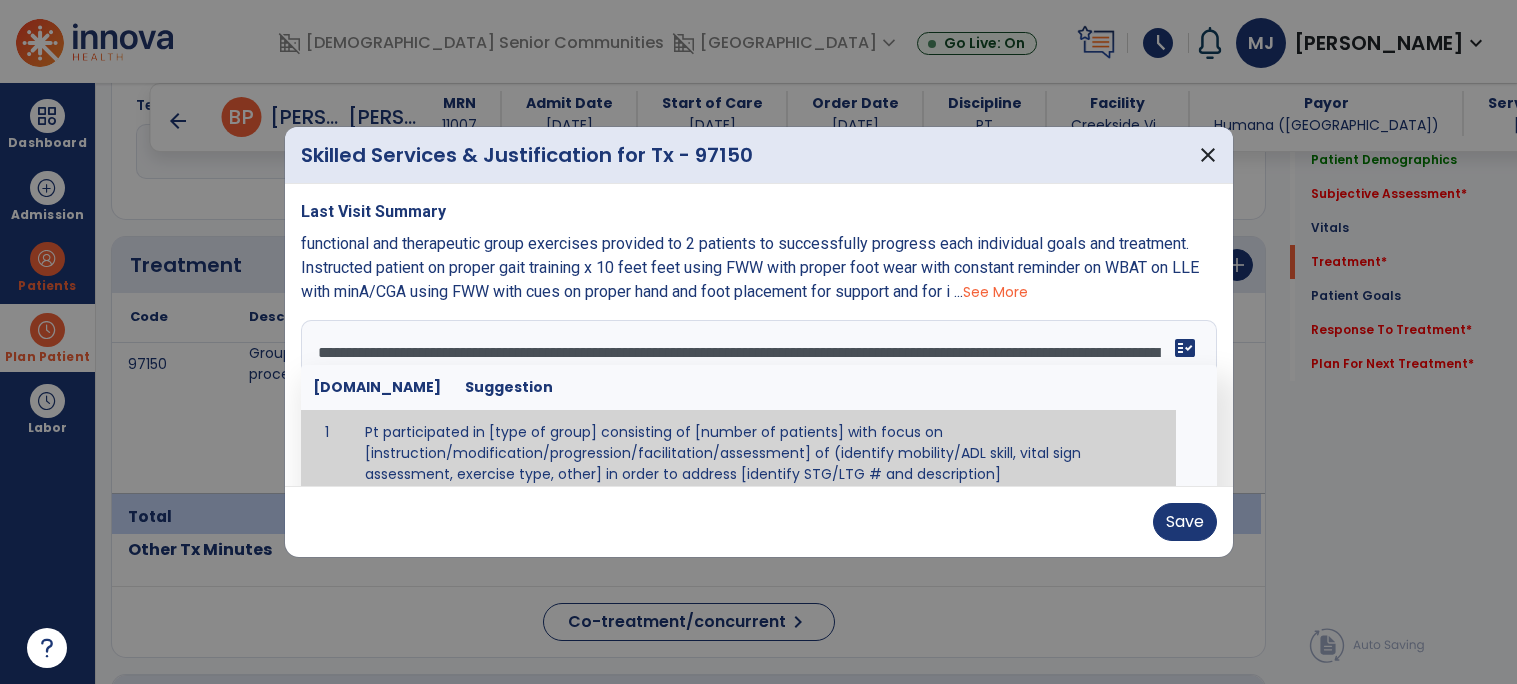 scroll, scrollTop: 27, scrollLeft: 0, axis: vertical 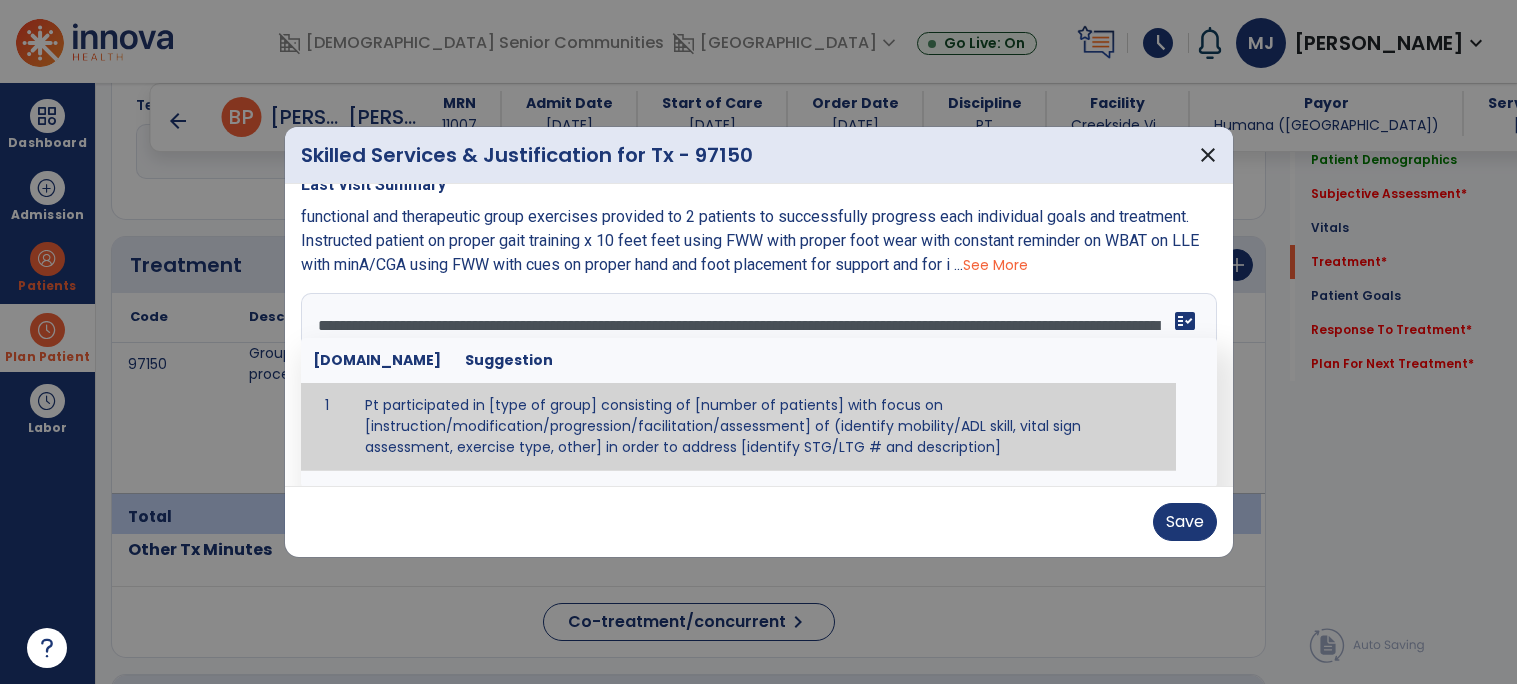 click on "**********" at bounding box center (756, 368) 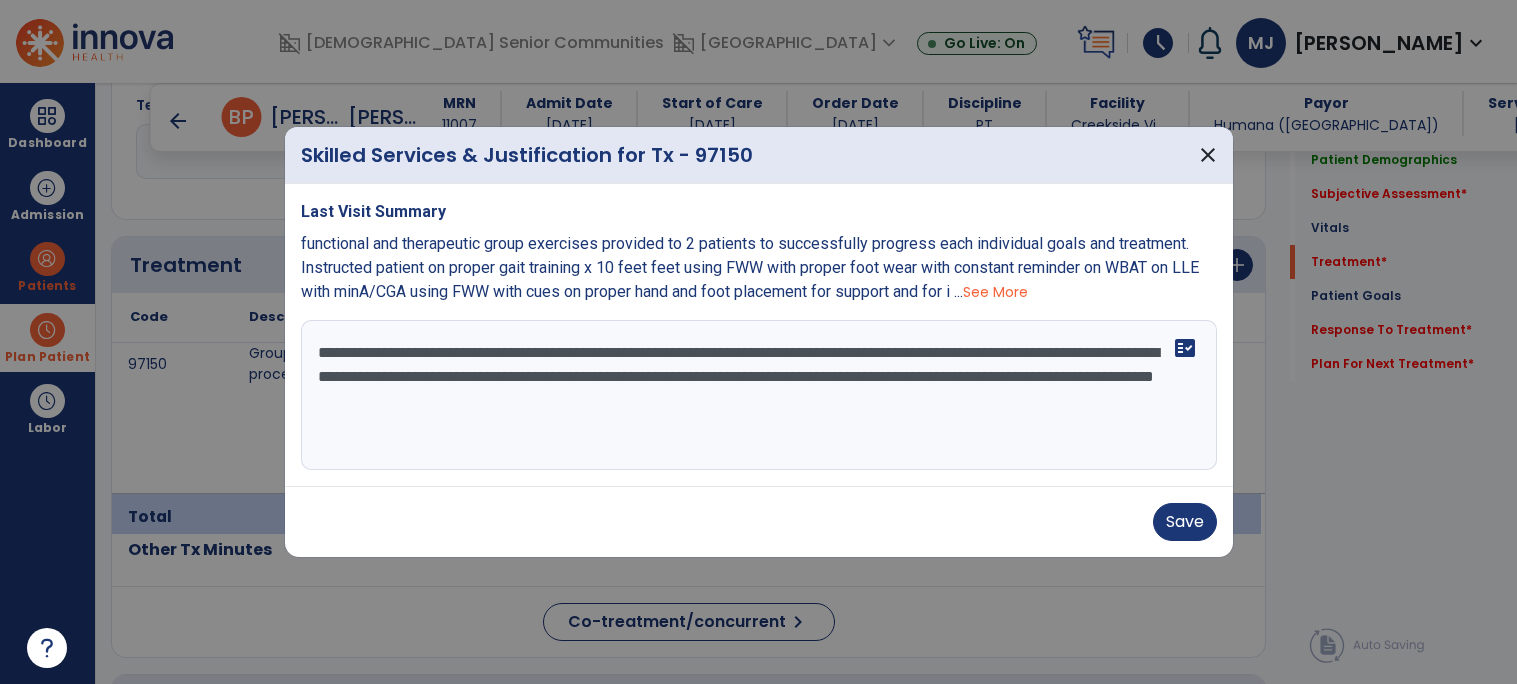 scroll, scrollTop: 0, scrollLeft: 0, axis: both 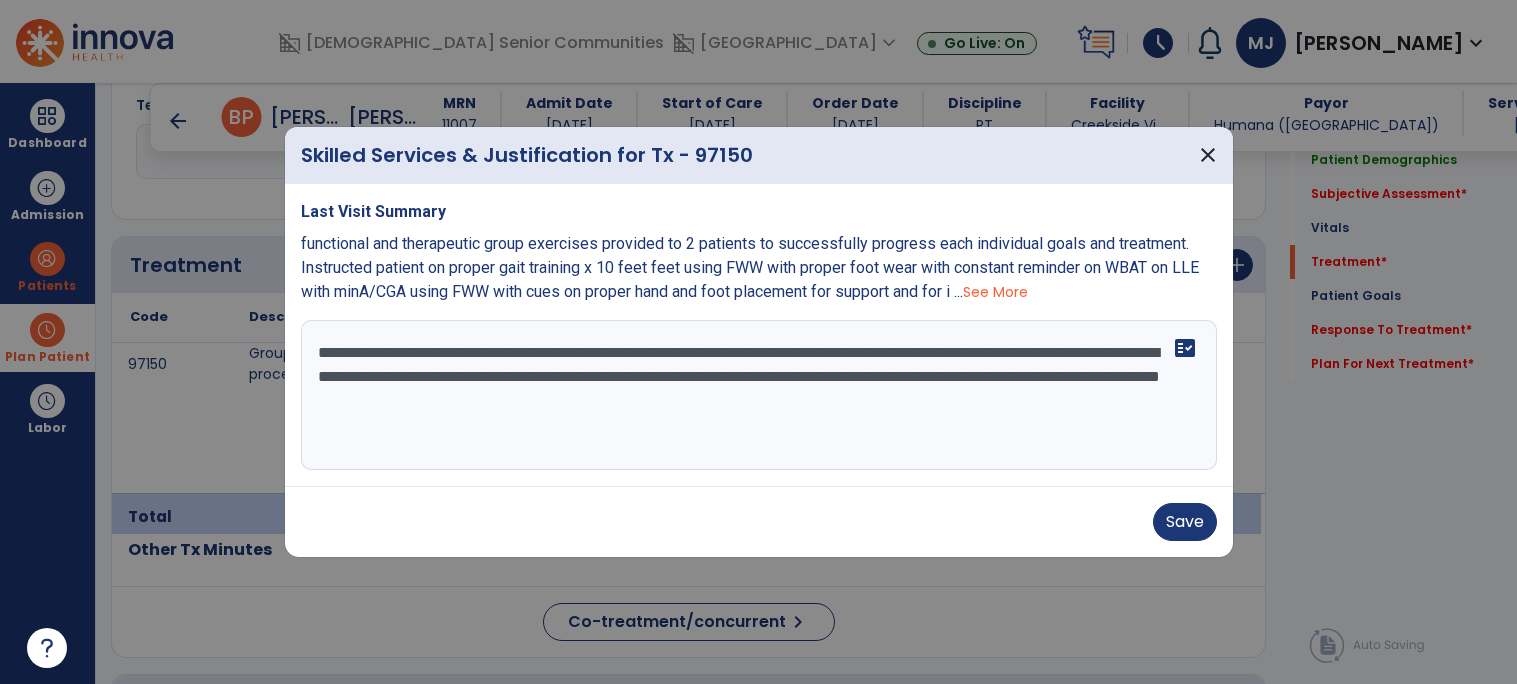 click on "**********" at bounding box center [759, 395] 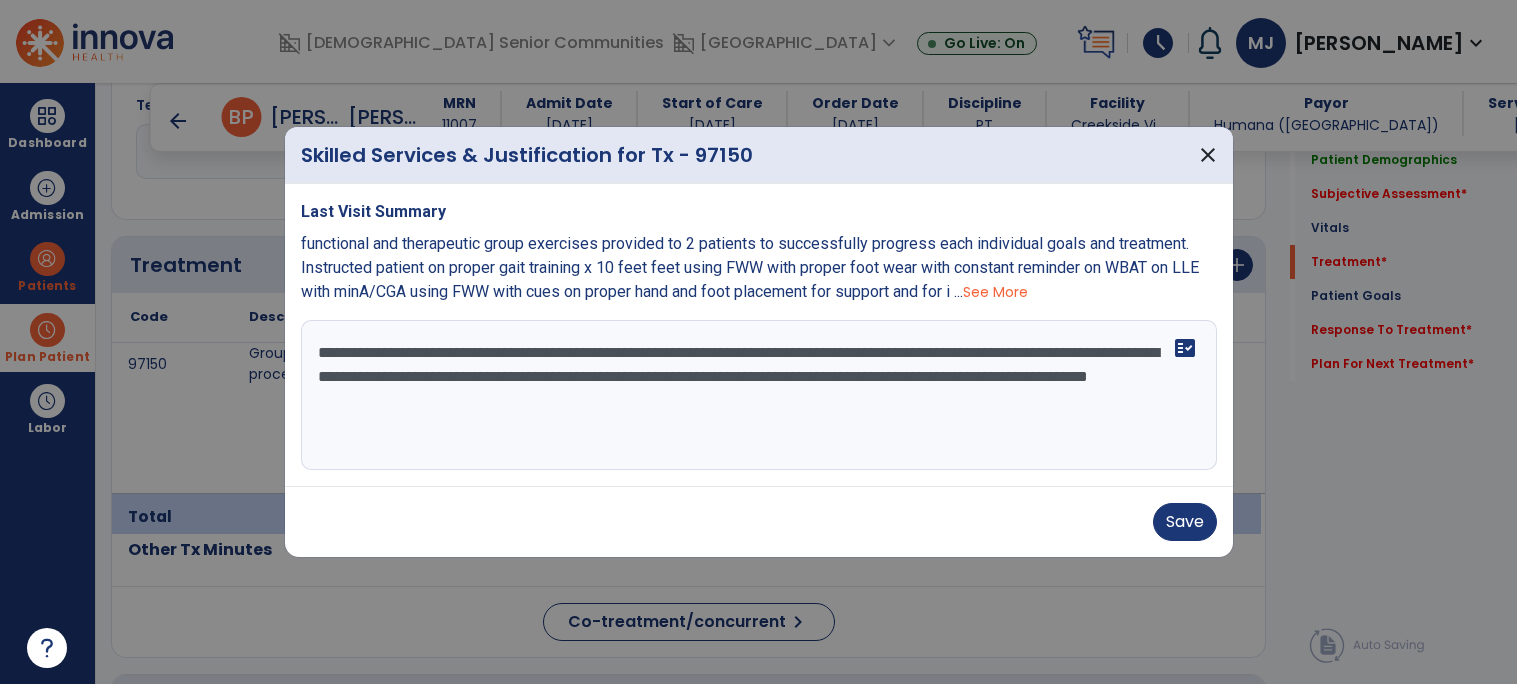 click on "**********" at bounding box center (759, 395) 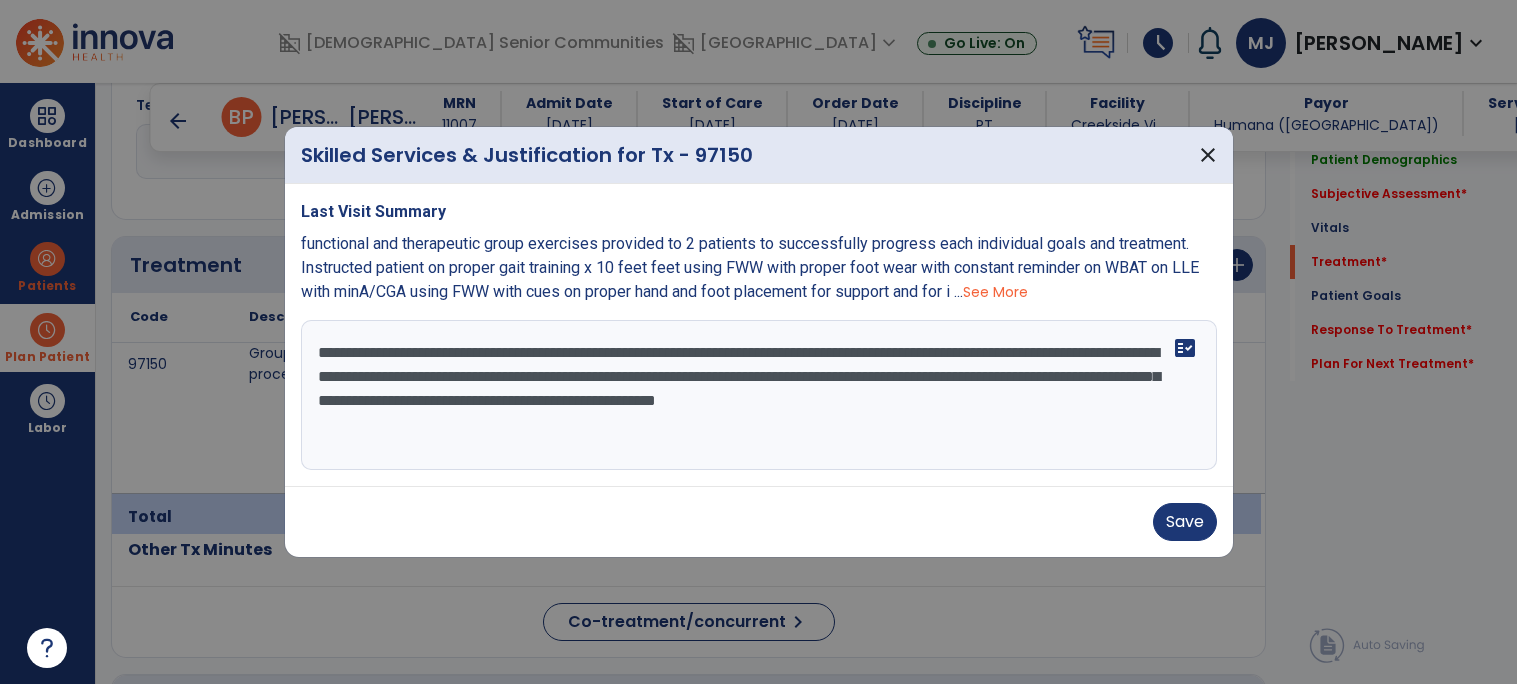 click on "**********" at bounding box center [759, 395] 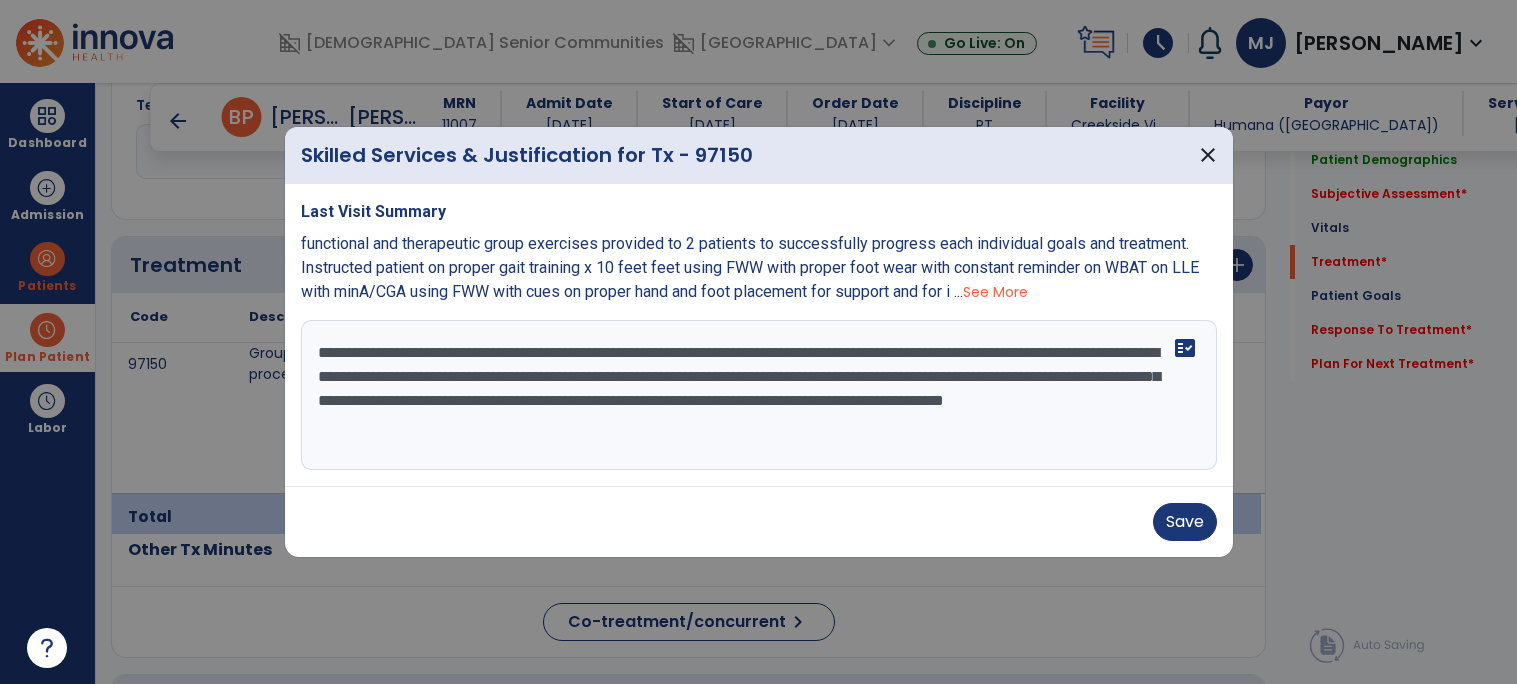 click on "**********" at bounding box center (759, 395) 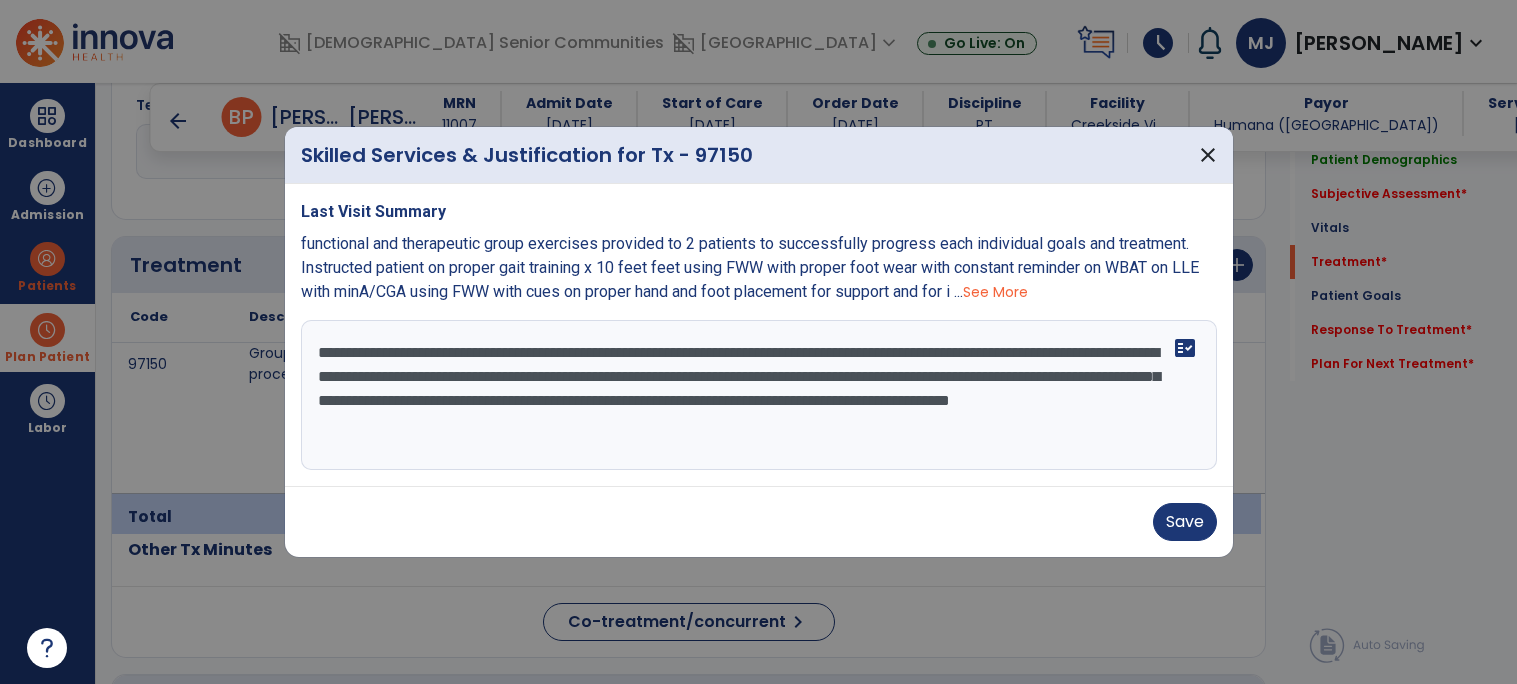 click on "**********" at bounding box center (759, 395) 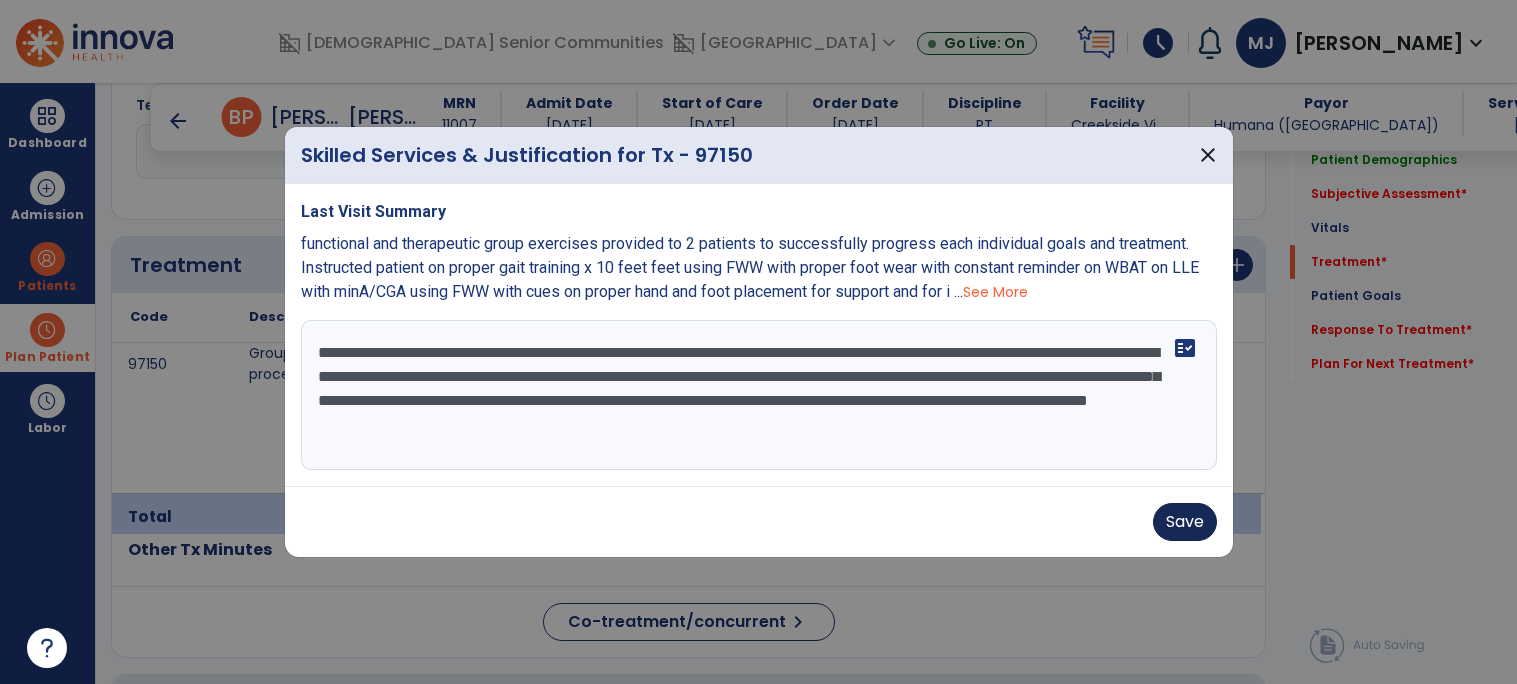type on "**********" 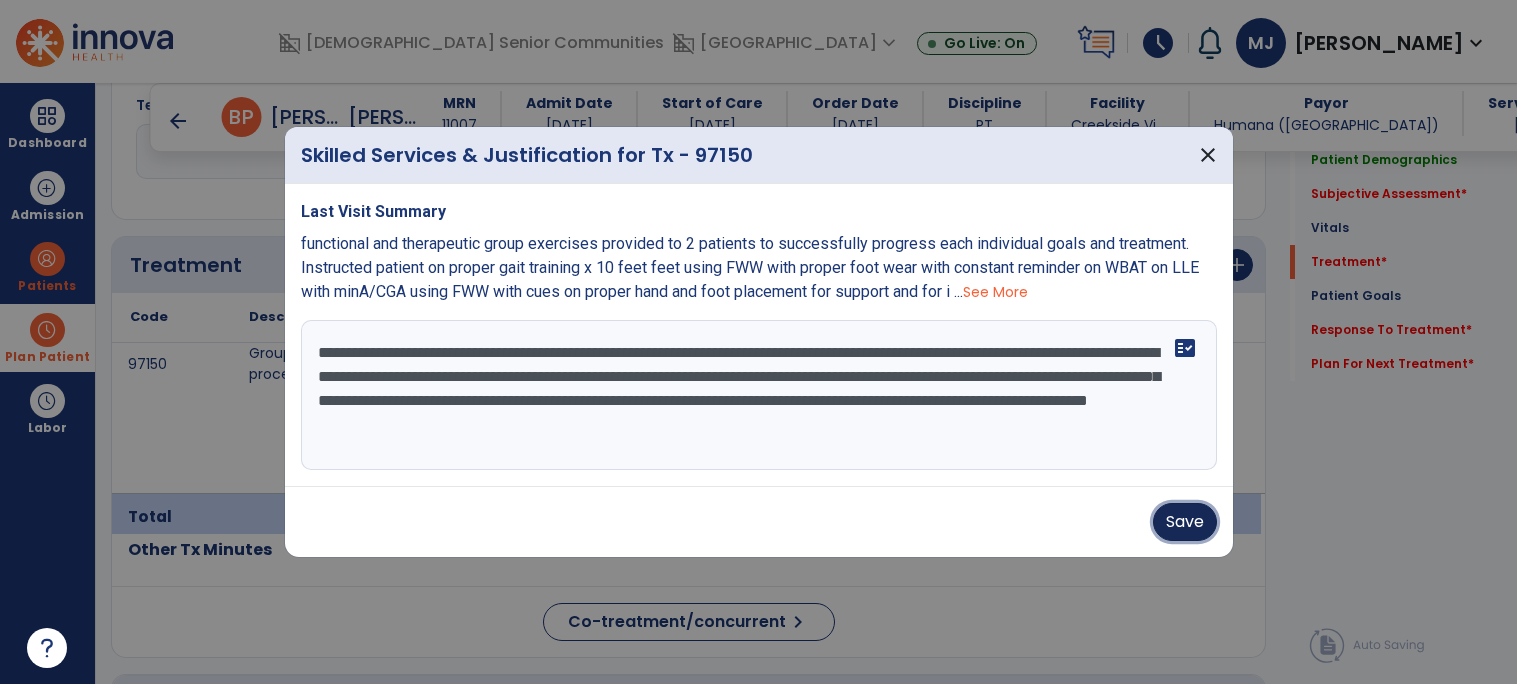 click on "Save" at bounding box center [1185, 522] 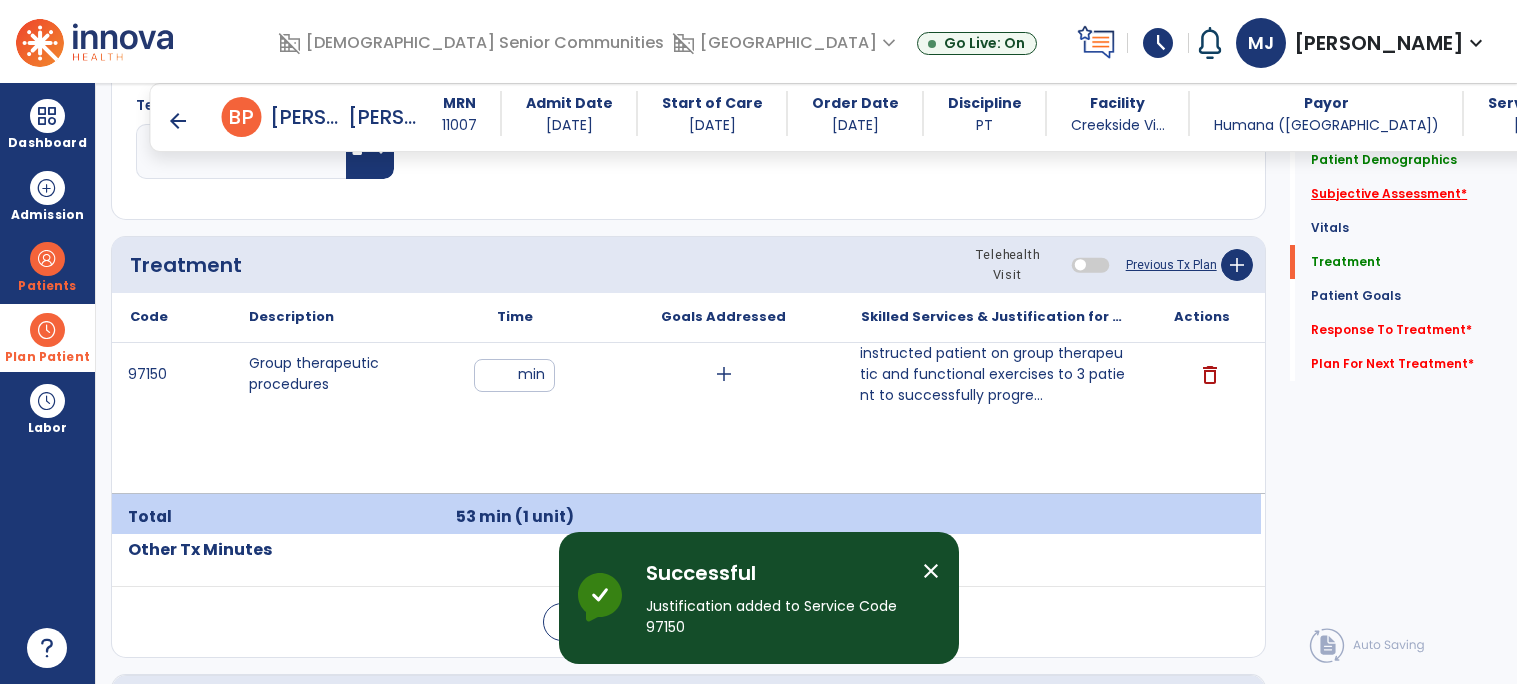 click on "Subjective Assessment   *" 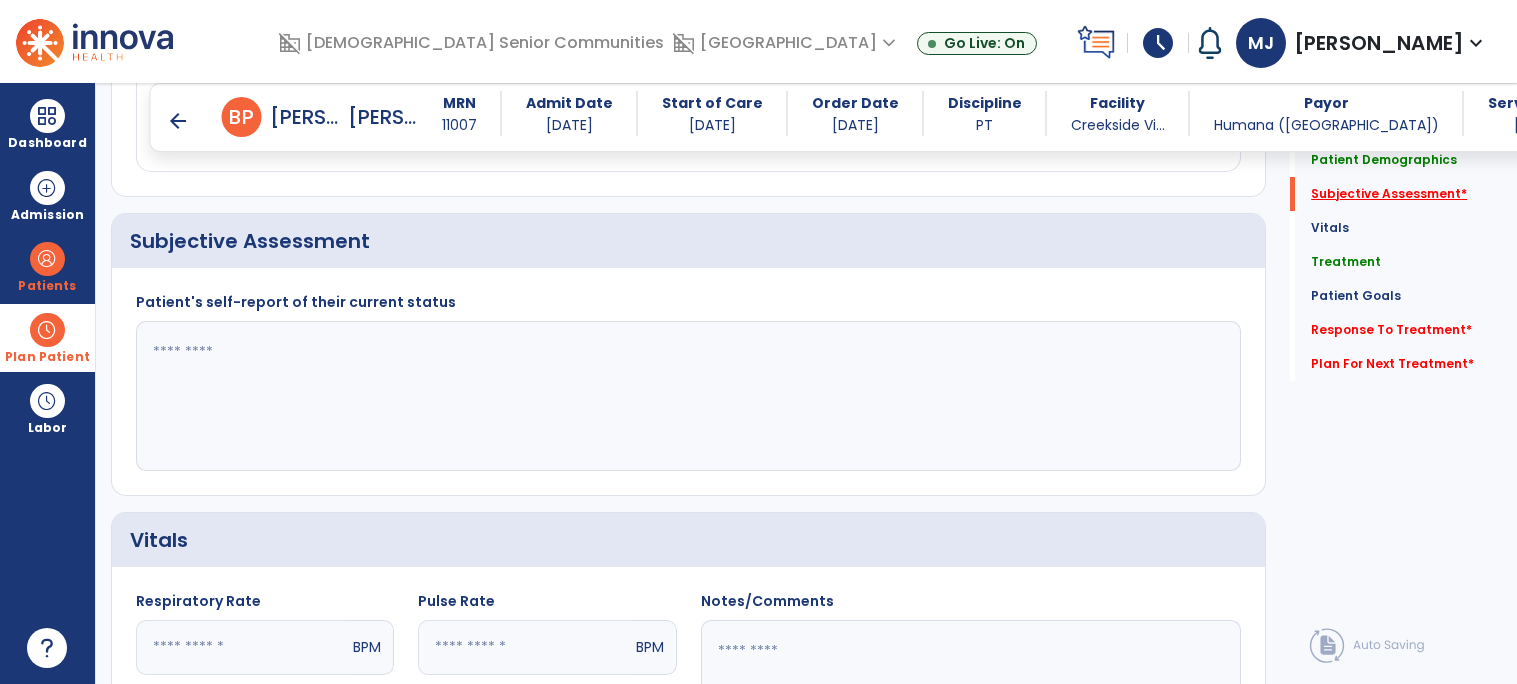scroll, scrollTop: 396, scrollLeft: 0, axis: vertical 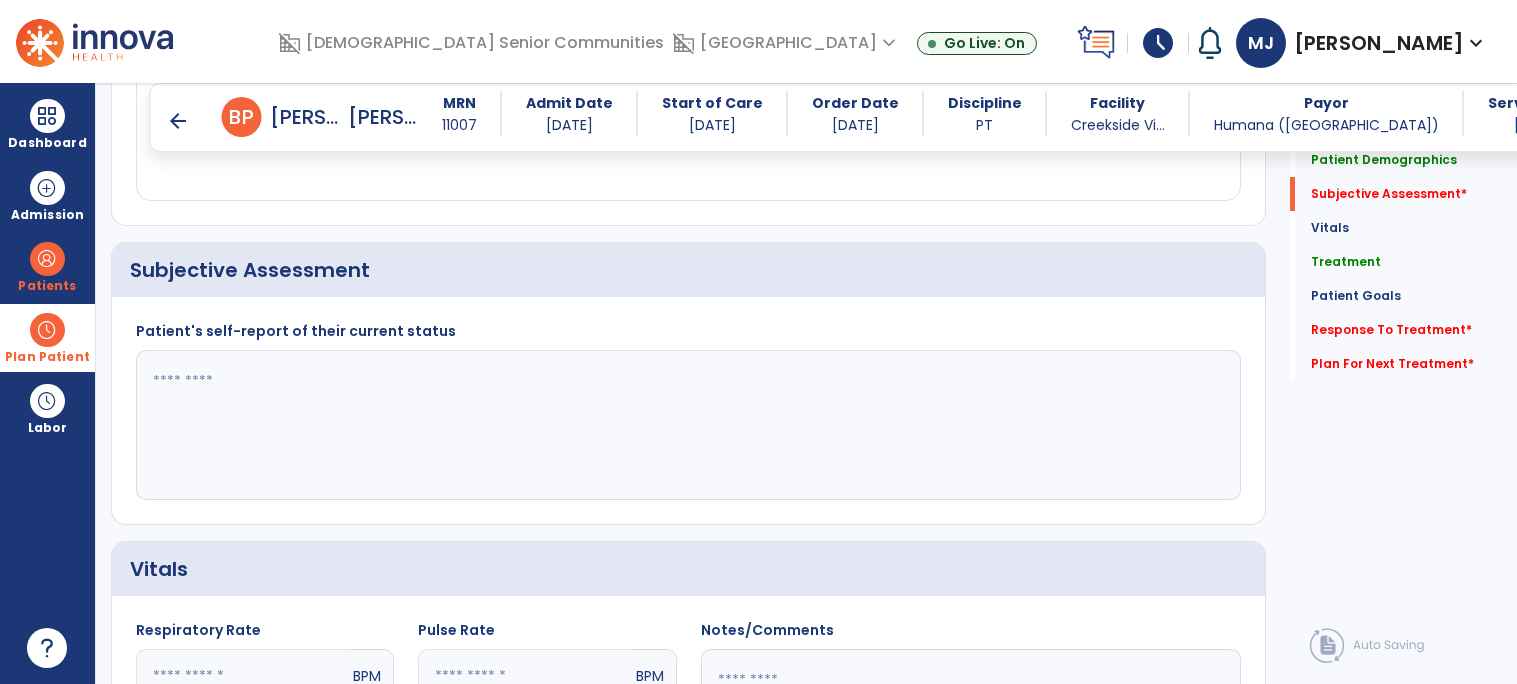 click 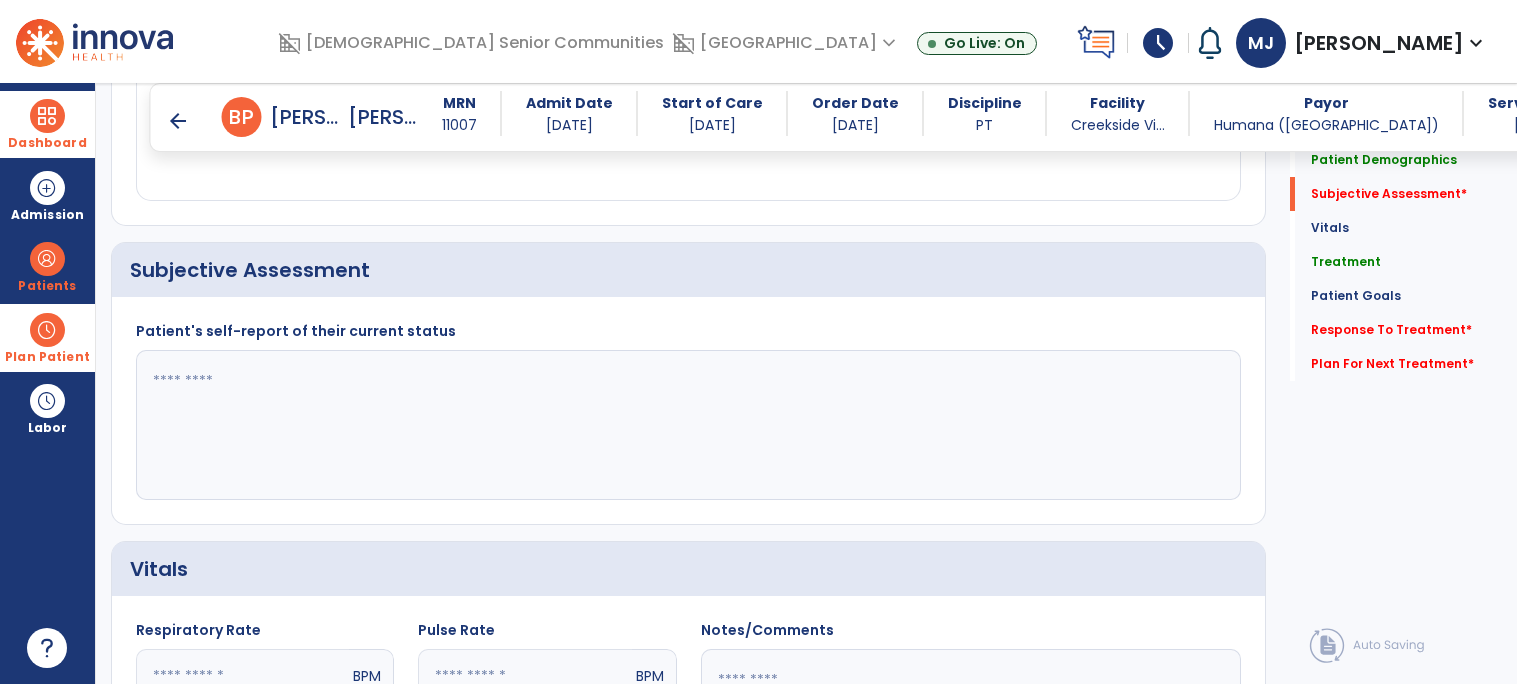 click at bounding box center [47, 116] 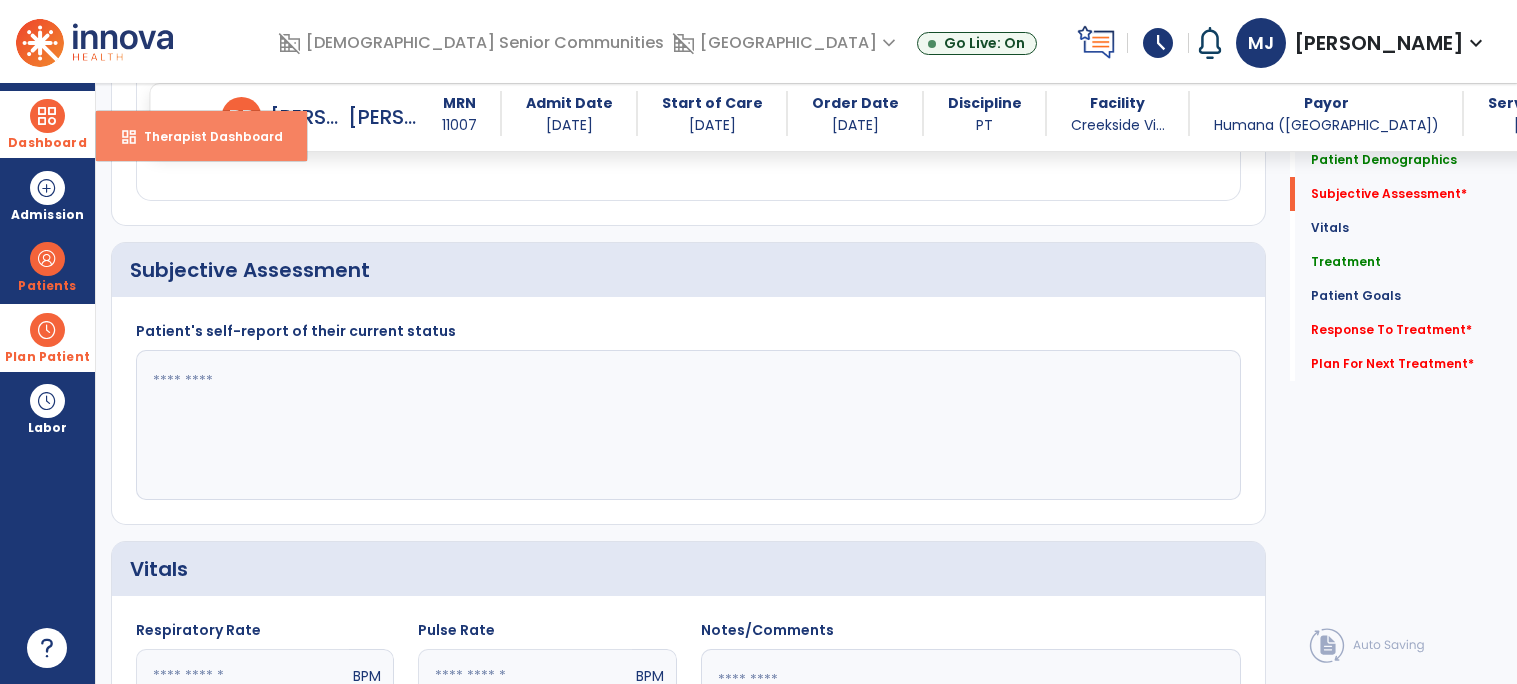 click on "Therapist Dashboard" at bounding box center (205, 136) 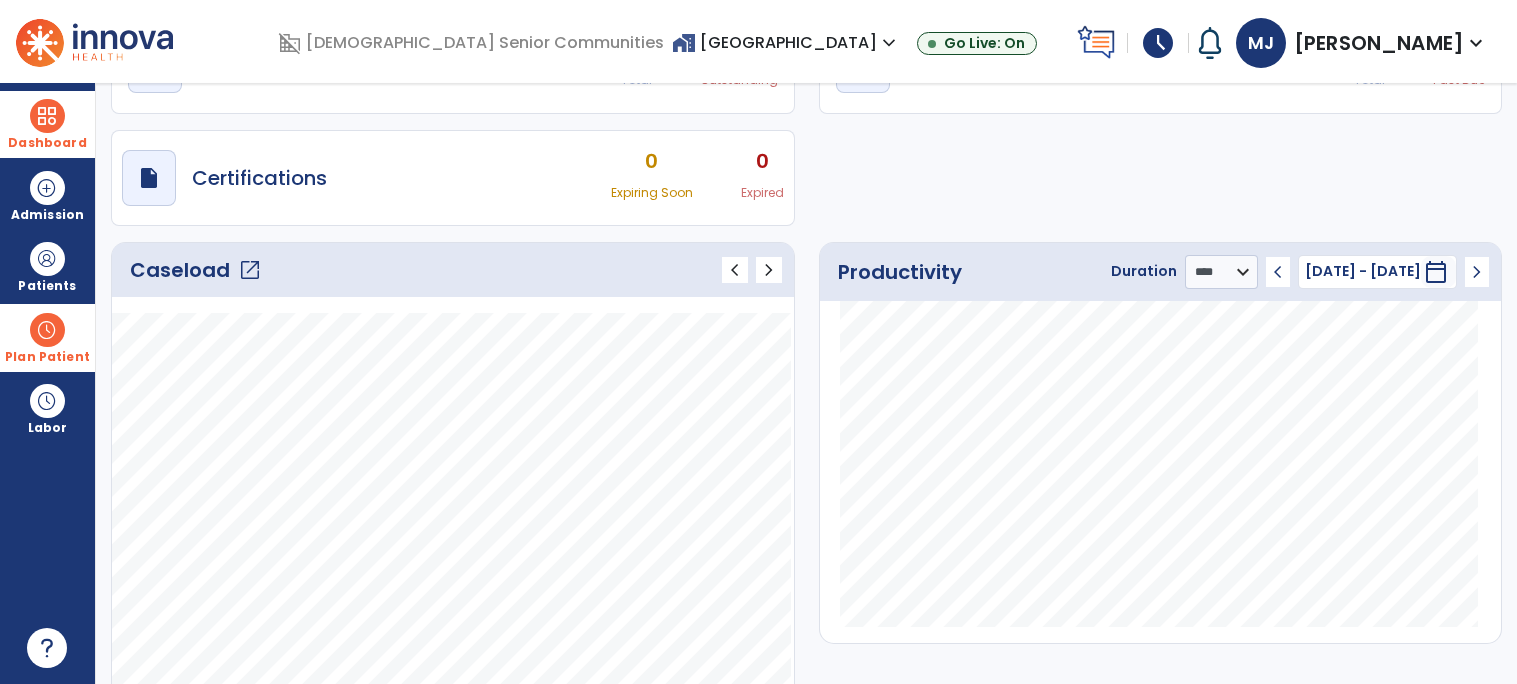 click on "open_in_new" 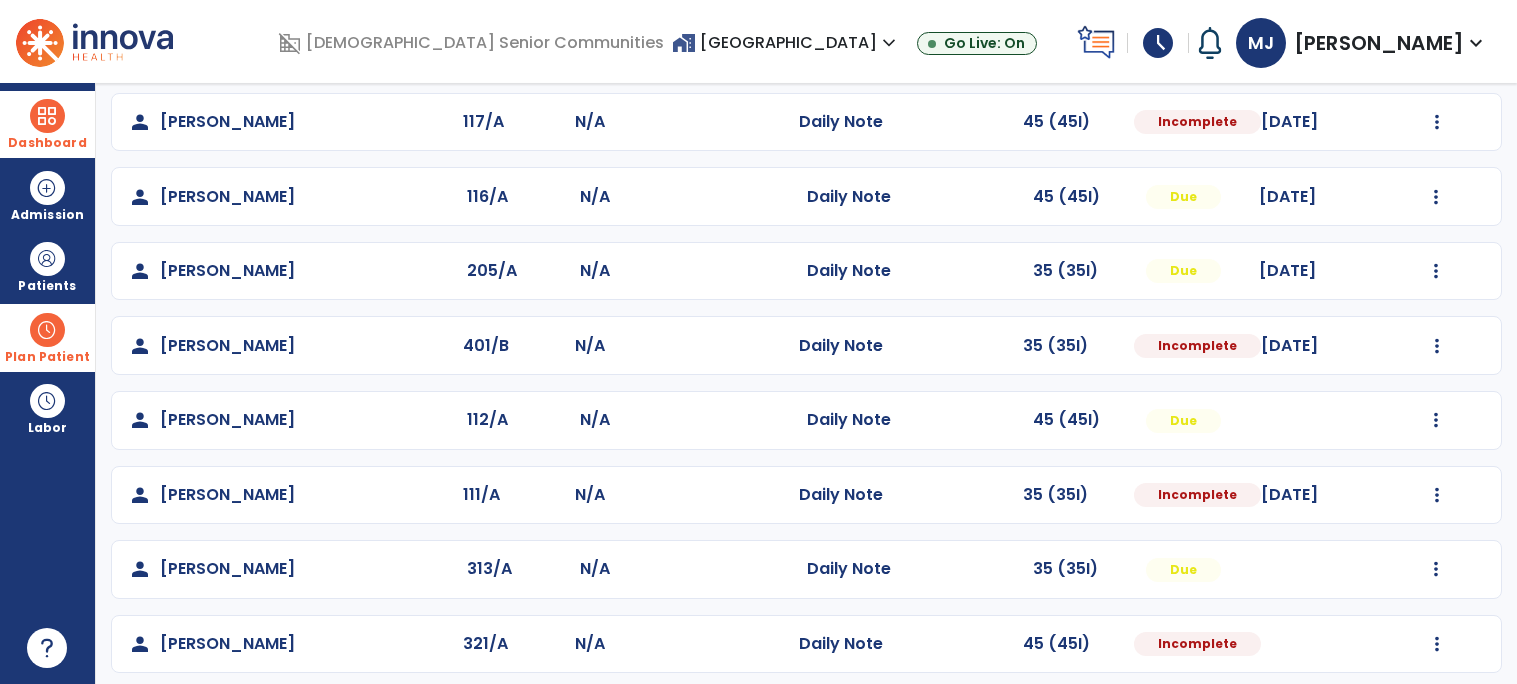 scroll, scrollTop: 177, scrollLeft: 0, axis: vertical 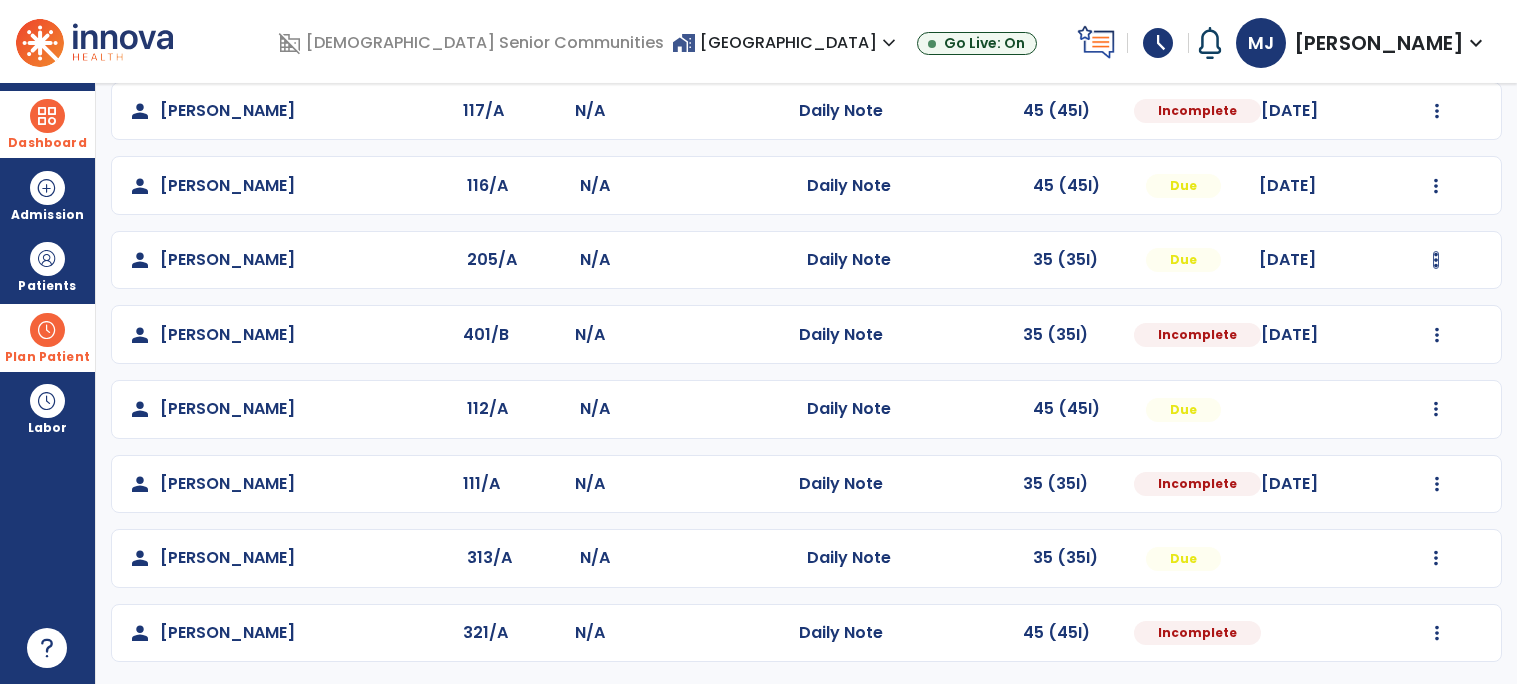 click at bounding box center (1437, 111) 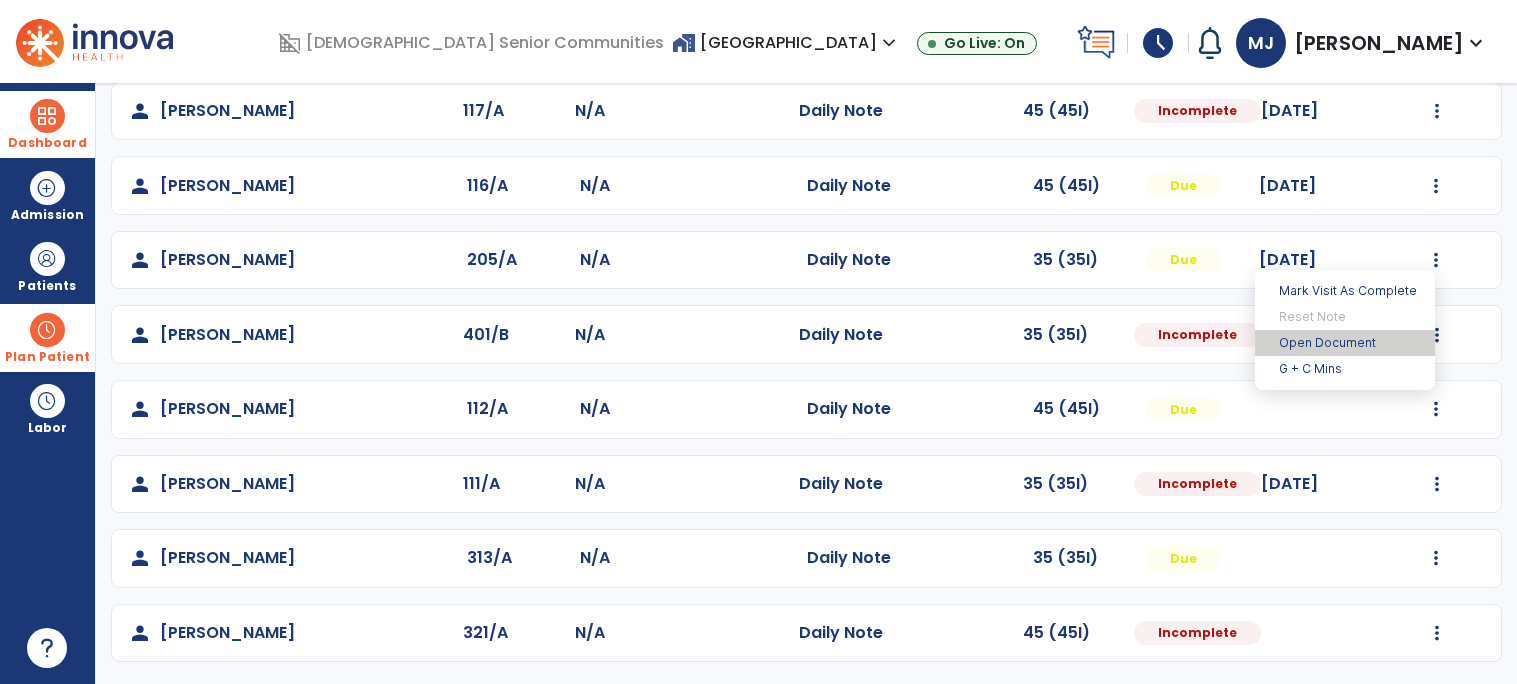 click on "Open Document" at bounding box center (1345, 343) 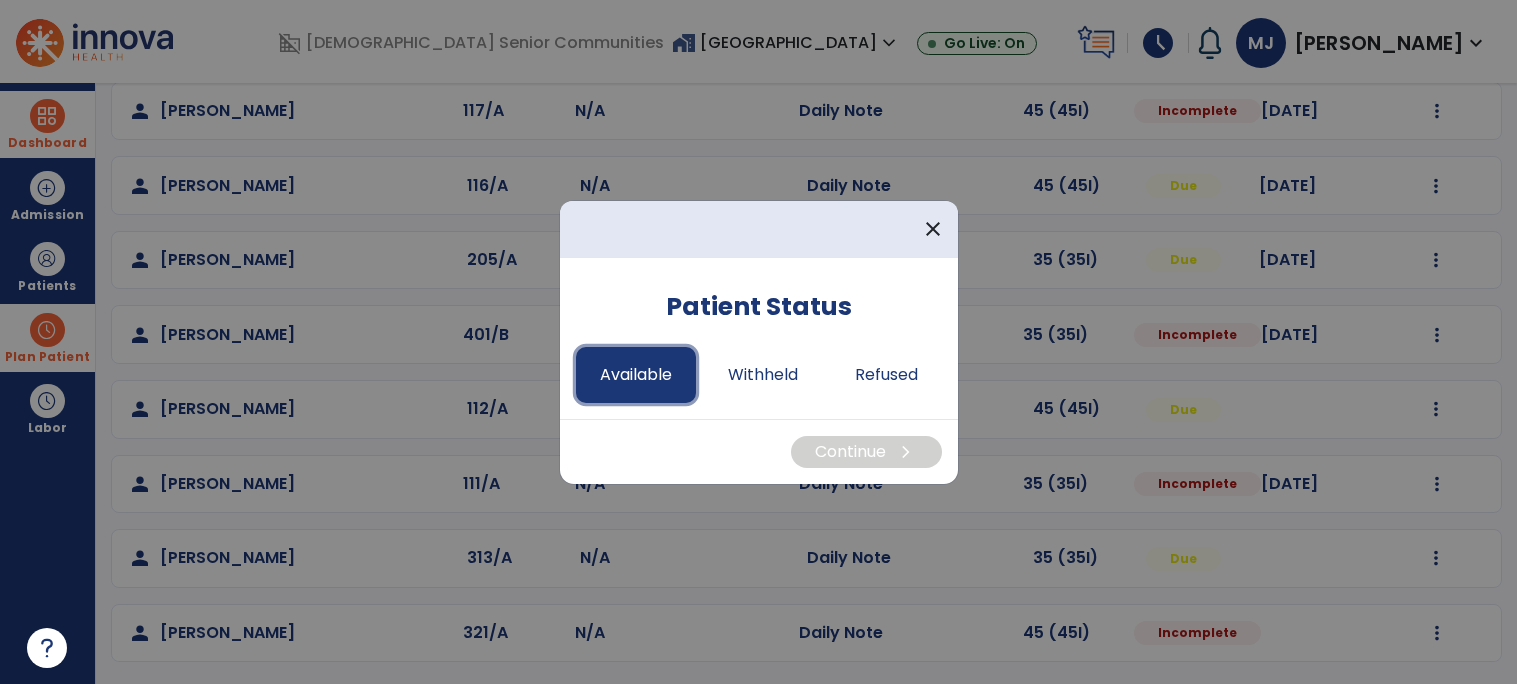 click on "Available" at bounding box center (636, 375) 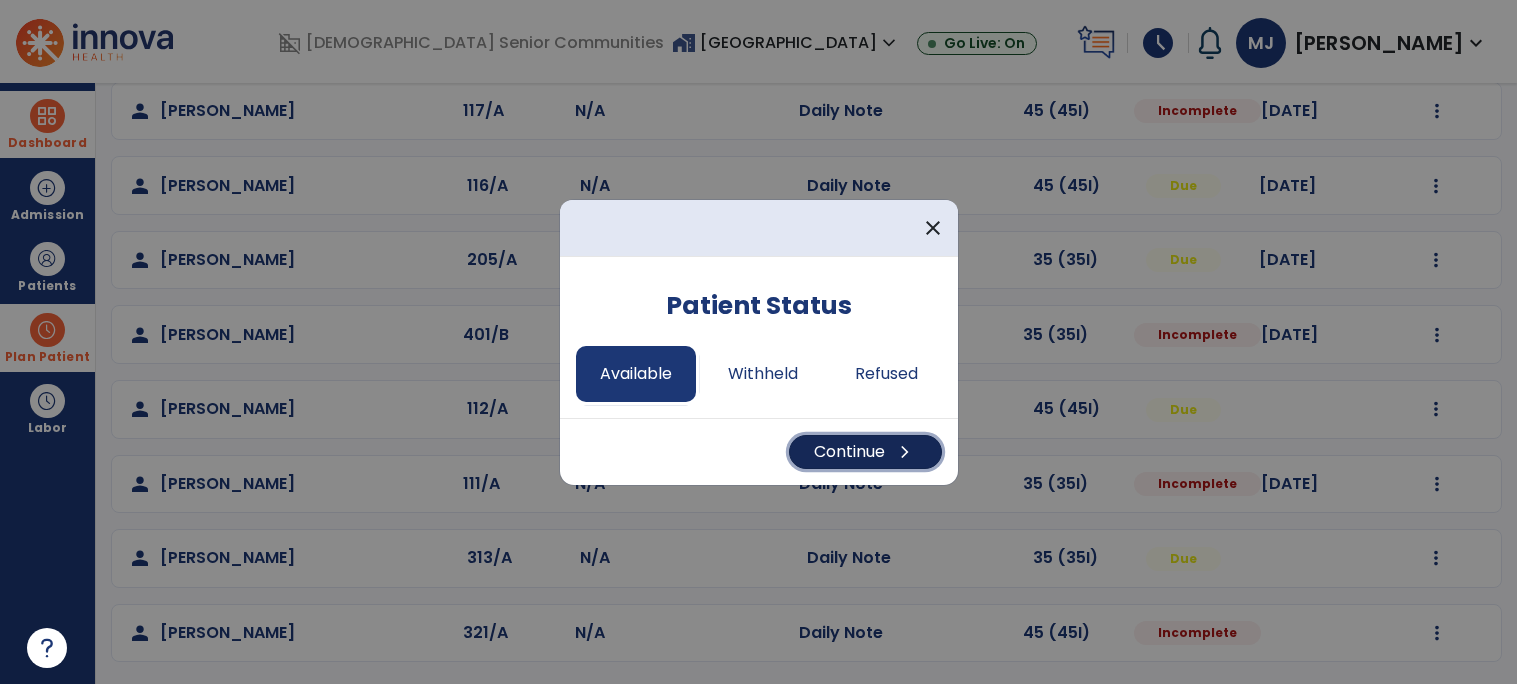 click on "chevron_right" at bounding box center [905, 452] 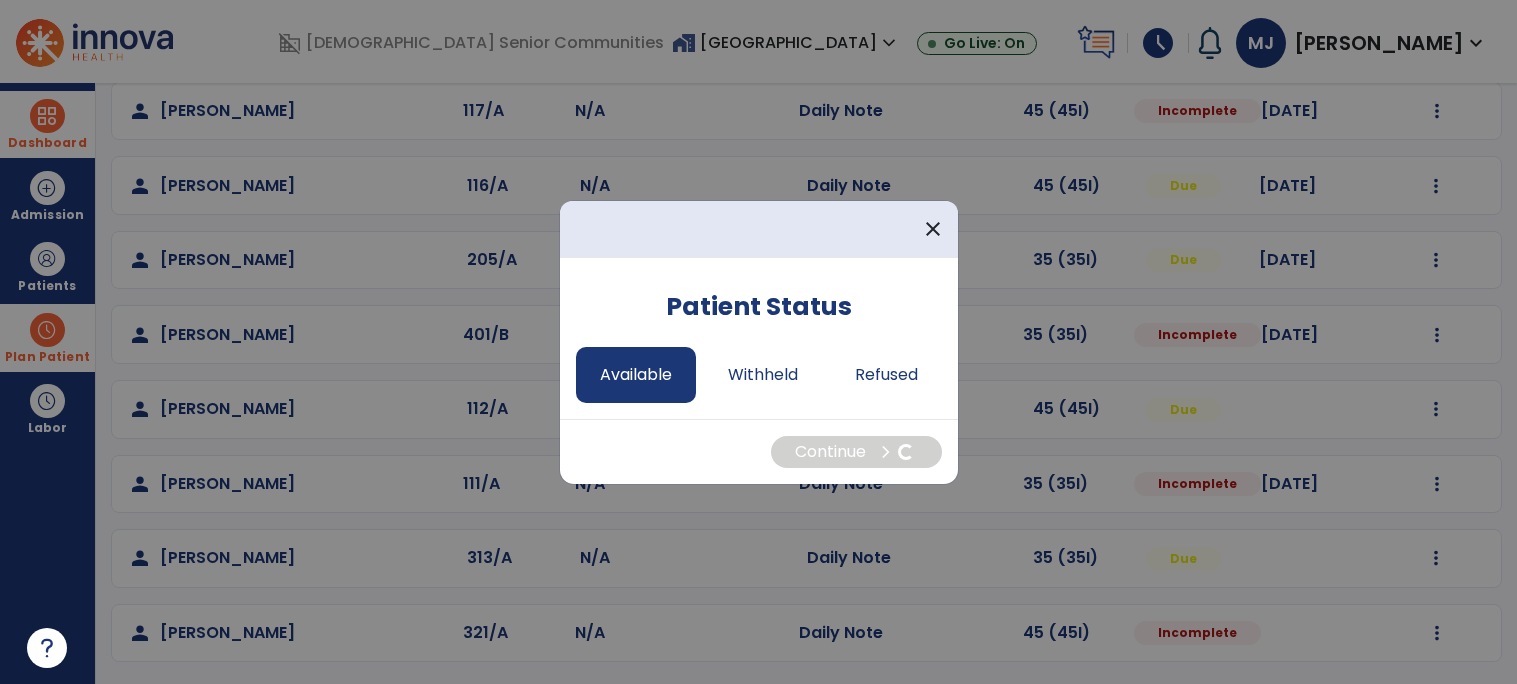 select on "*" 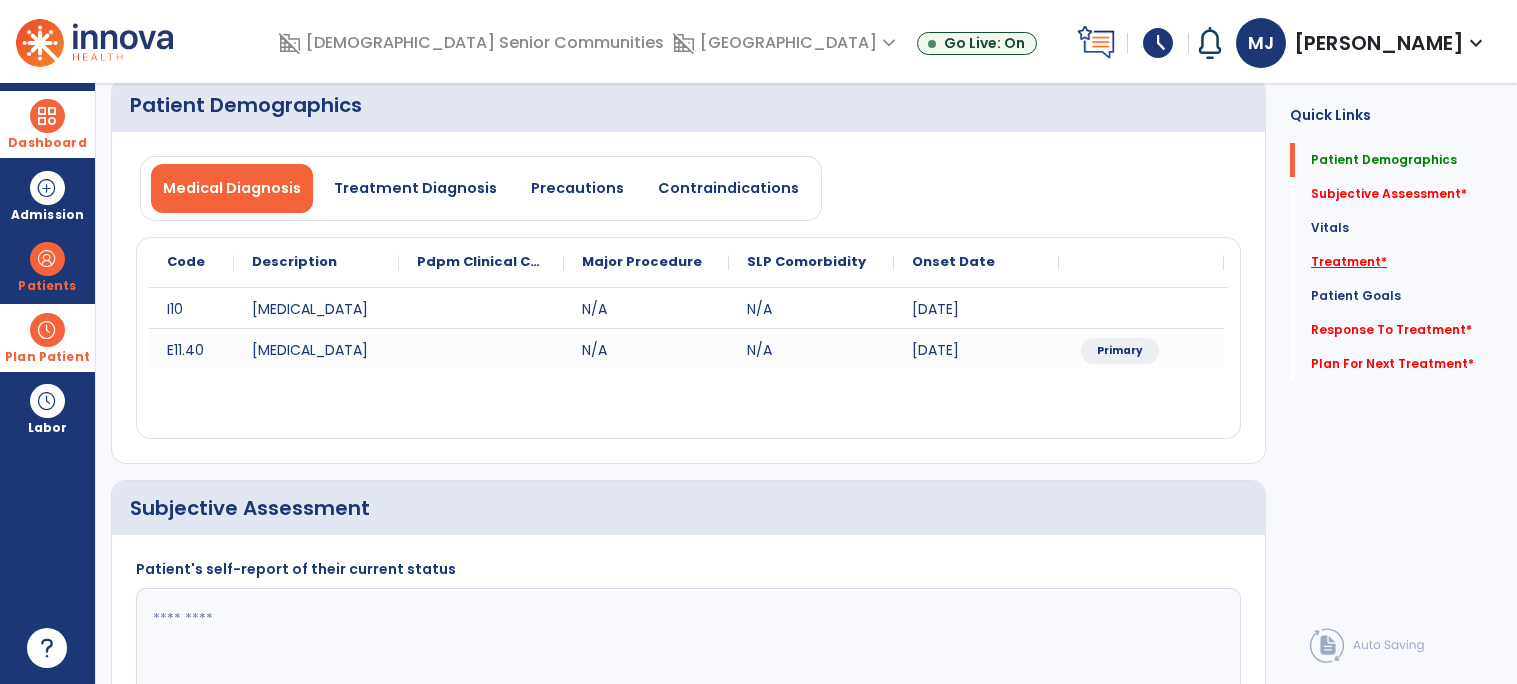 click on "Treatment   *" 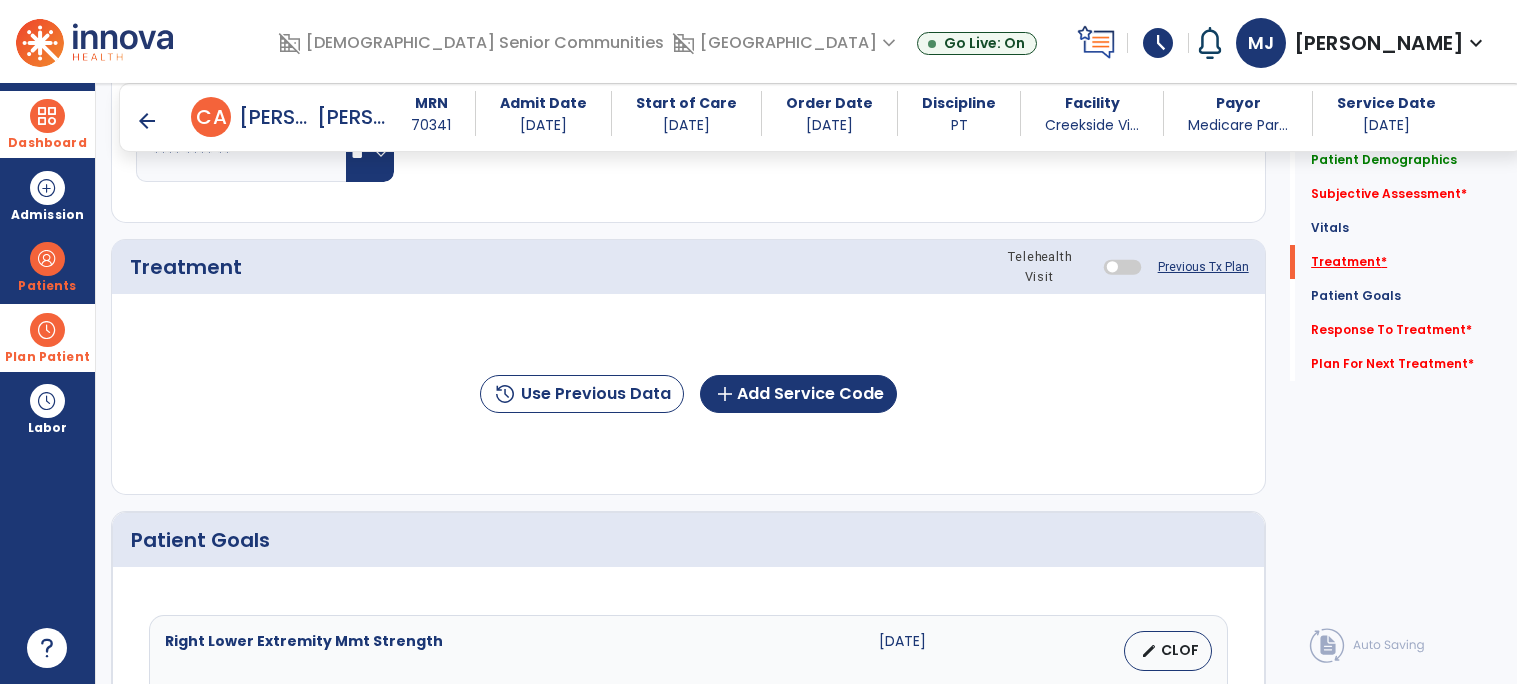 scroll, scrollTop: 1123, scrollLeft: 0, axis: vertical 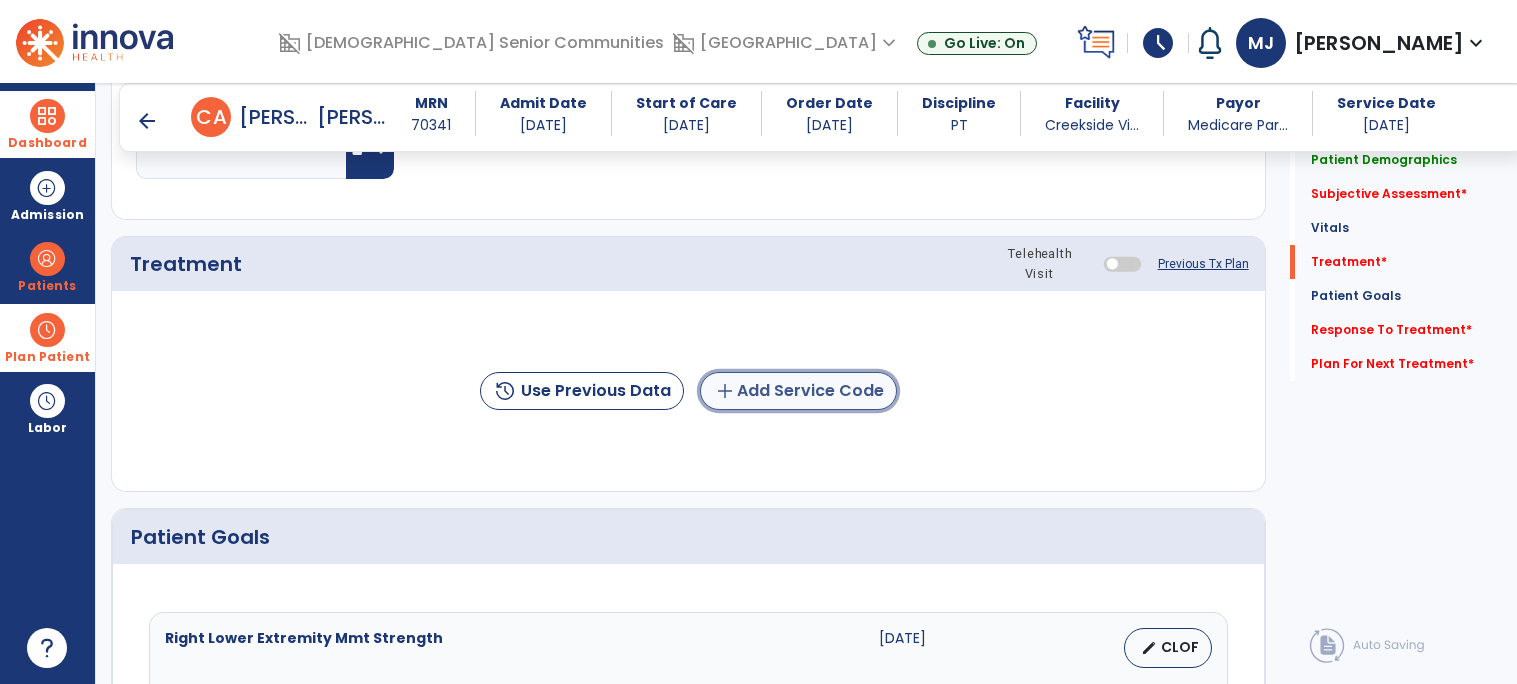 click on "add  Add Service Code" 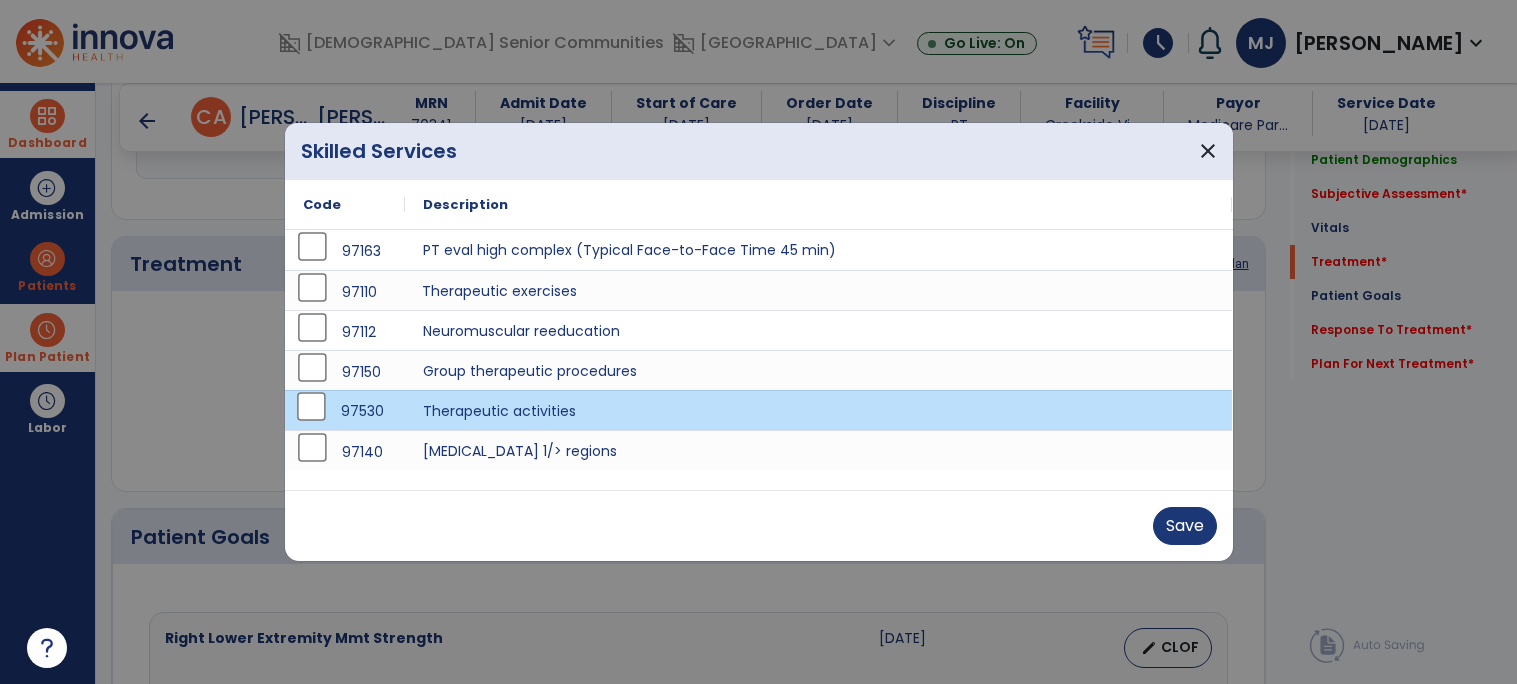 click on "Therapeutic exercises" at bounding box center [819, 290] 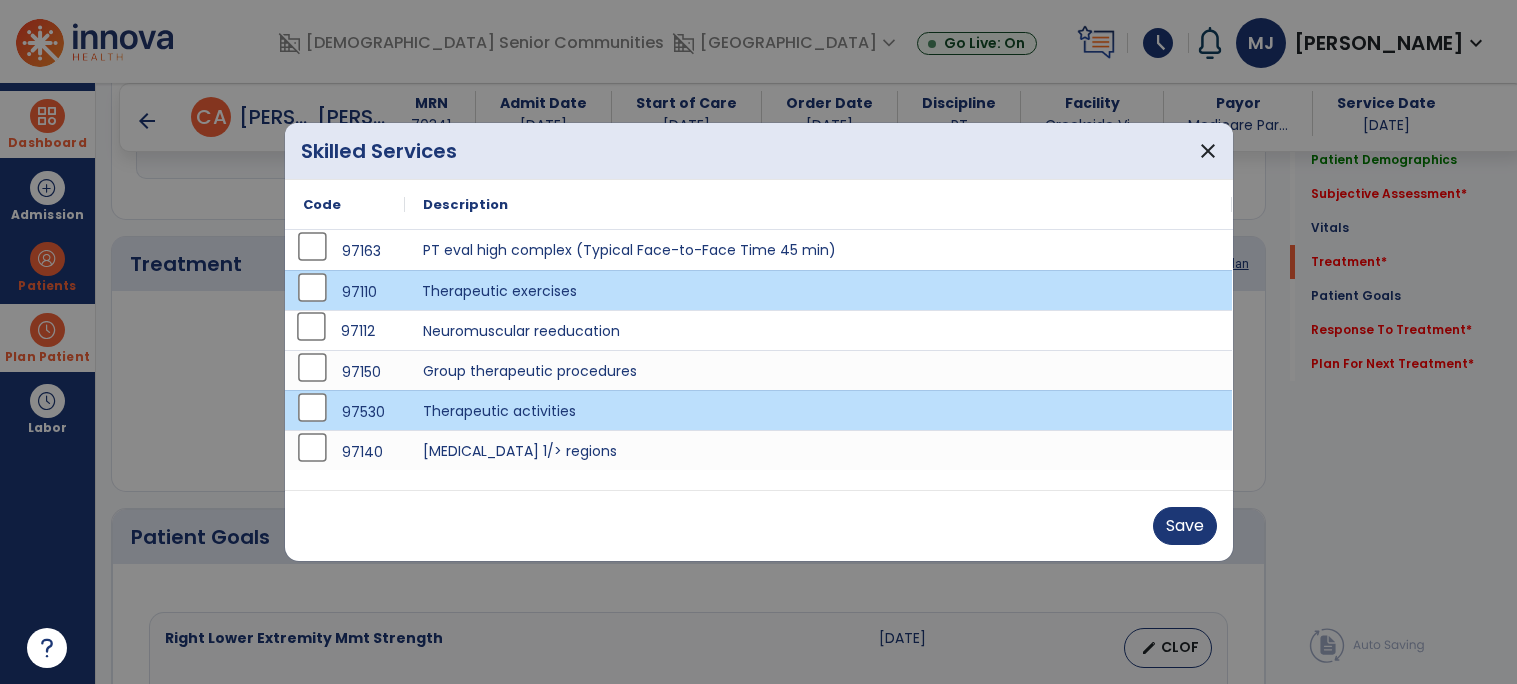 click on "97112" at bounding box center [345, 331] 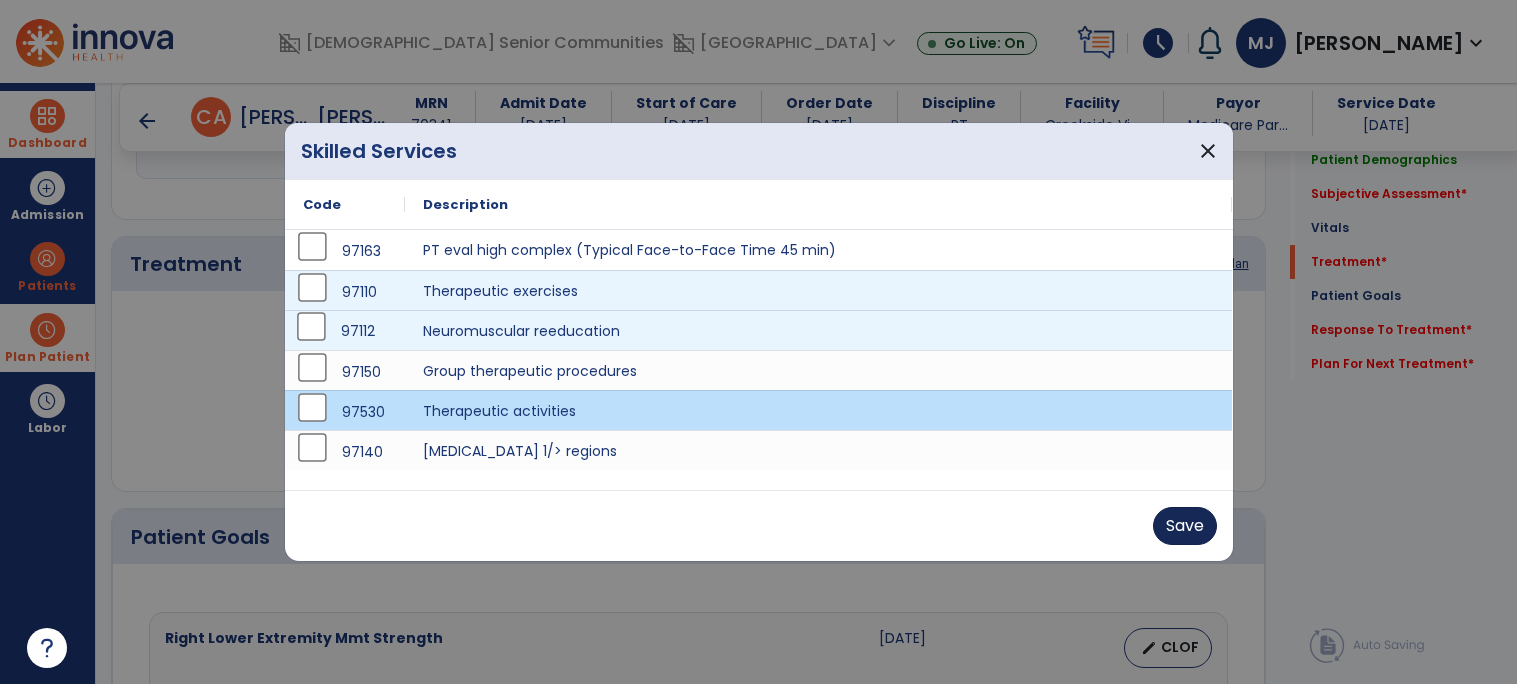 click on "Save" at bounding box center (1185, 526) 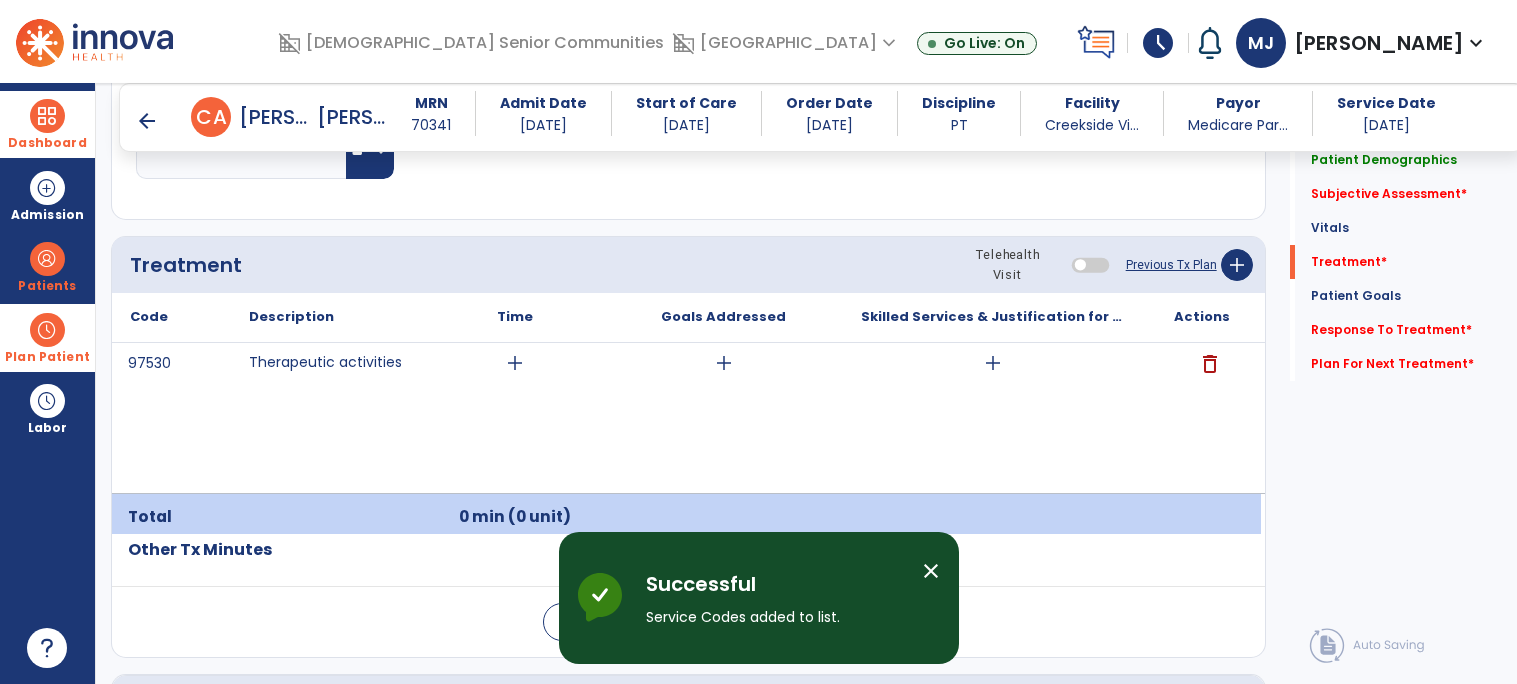 click on "add" at bounding box center (515, 363) 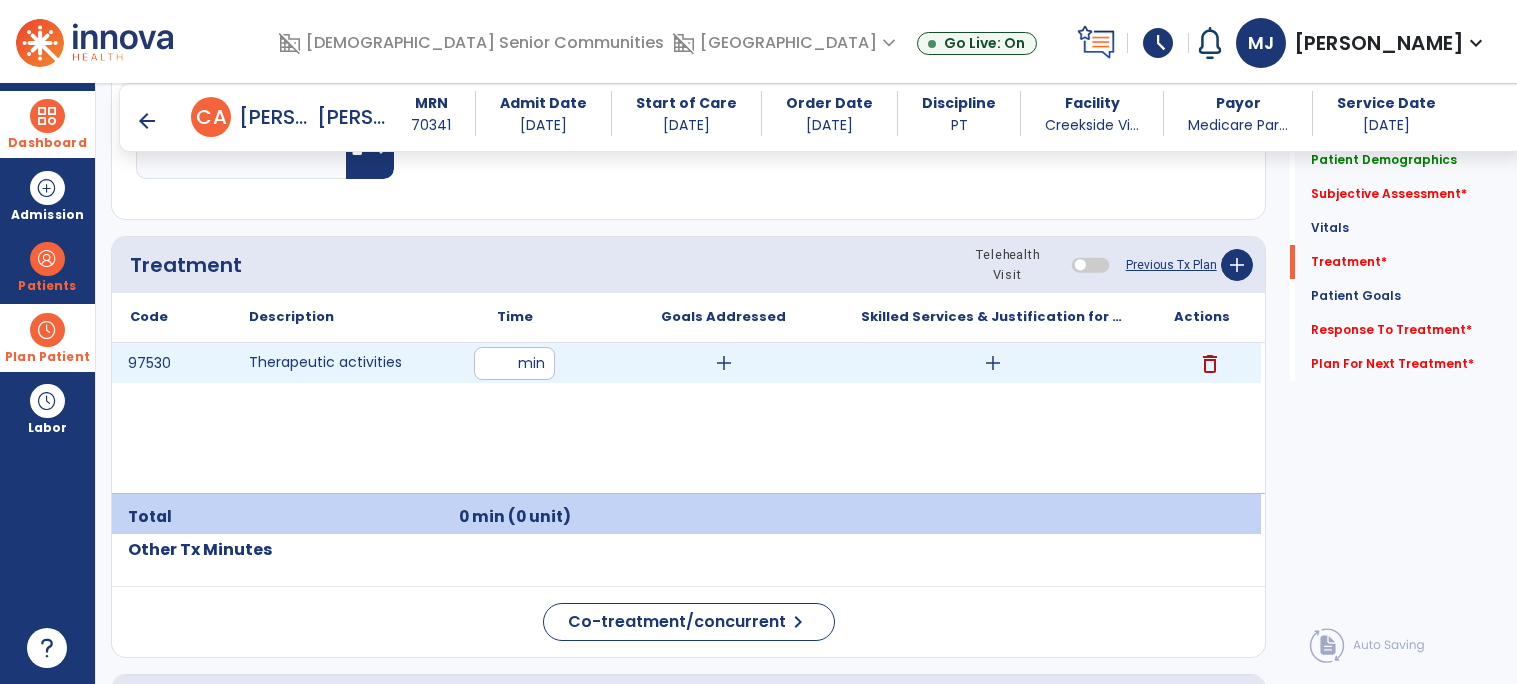 type on "**" 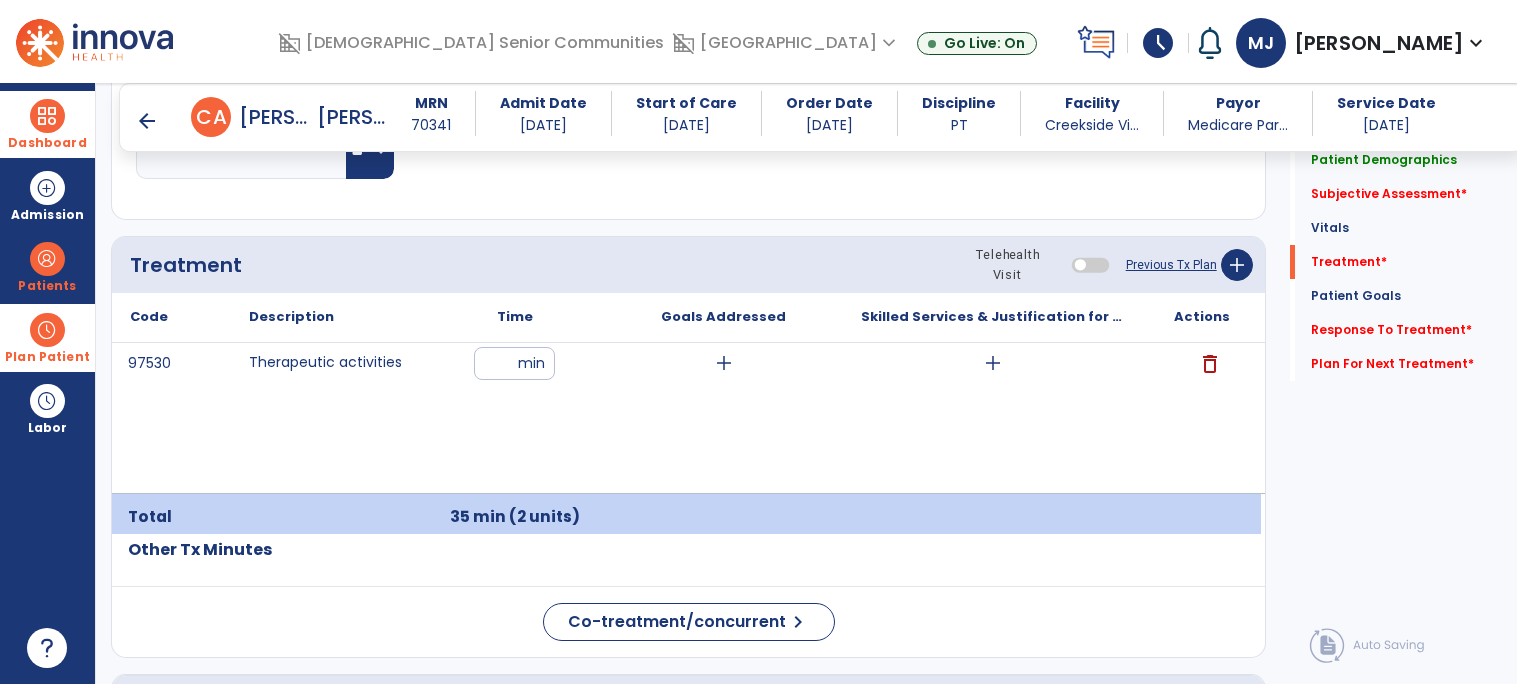 click on "add" at bounding box center (993, 363) 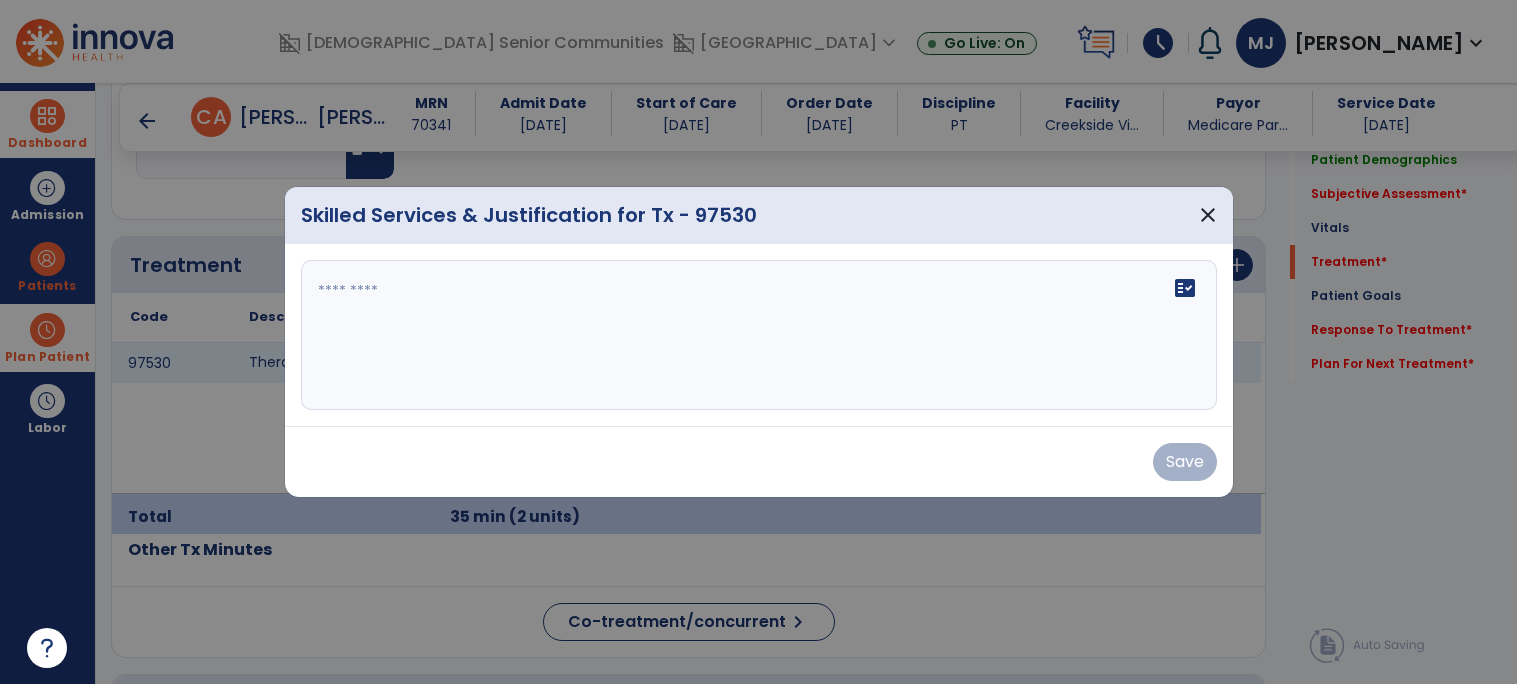 click at bounding box center (759, 335) 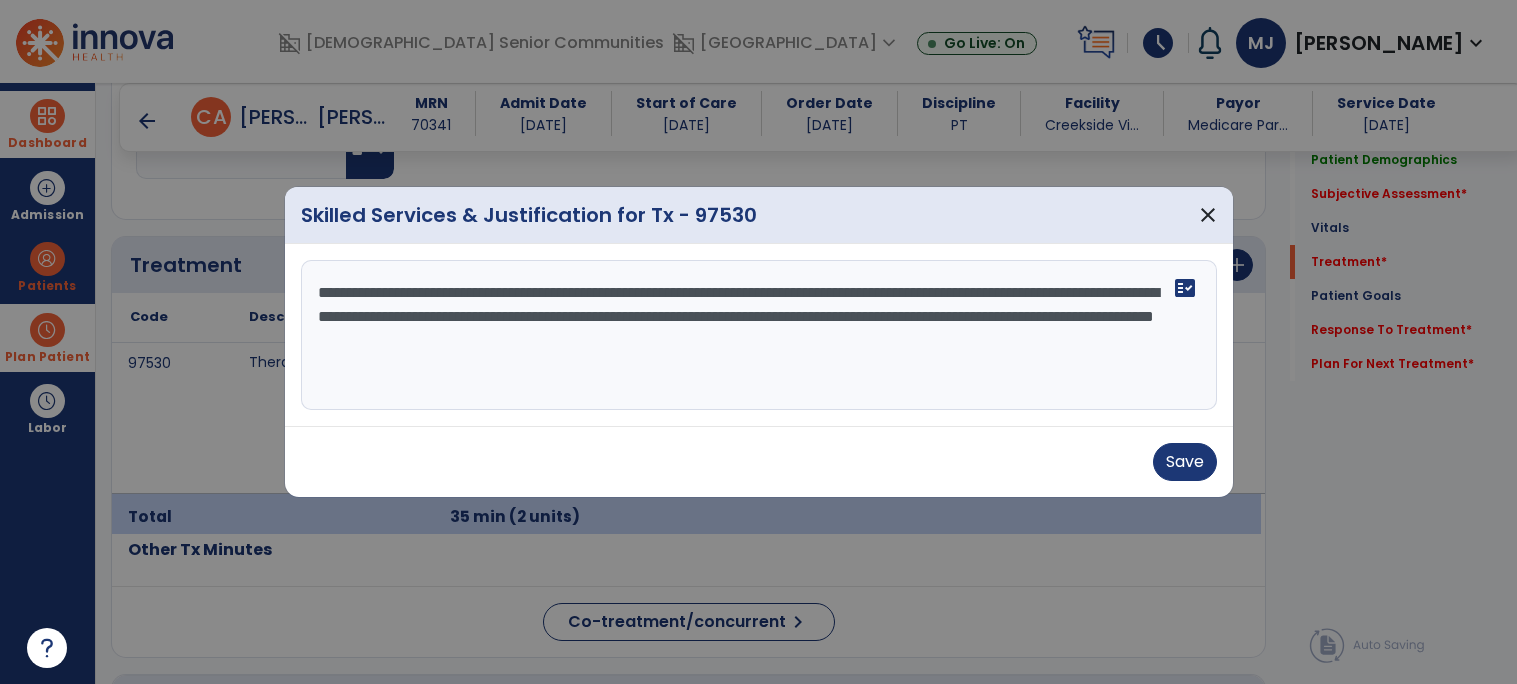 click on "**********" at bounding box center [759, 335] 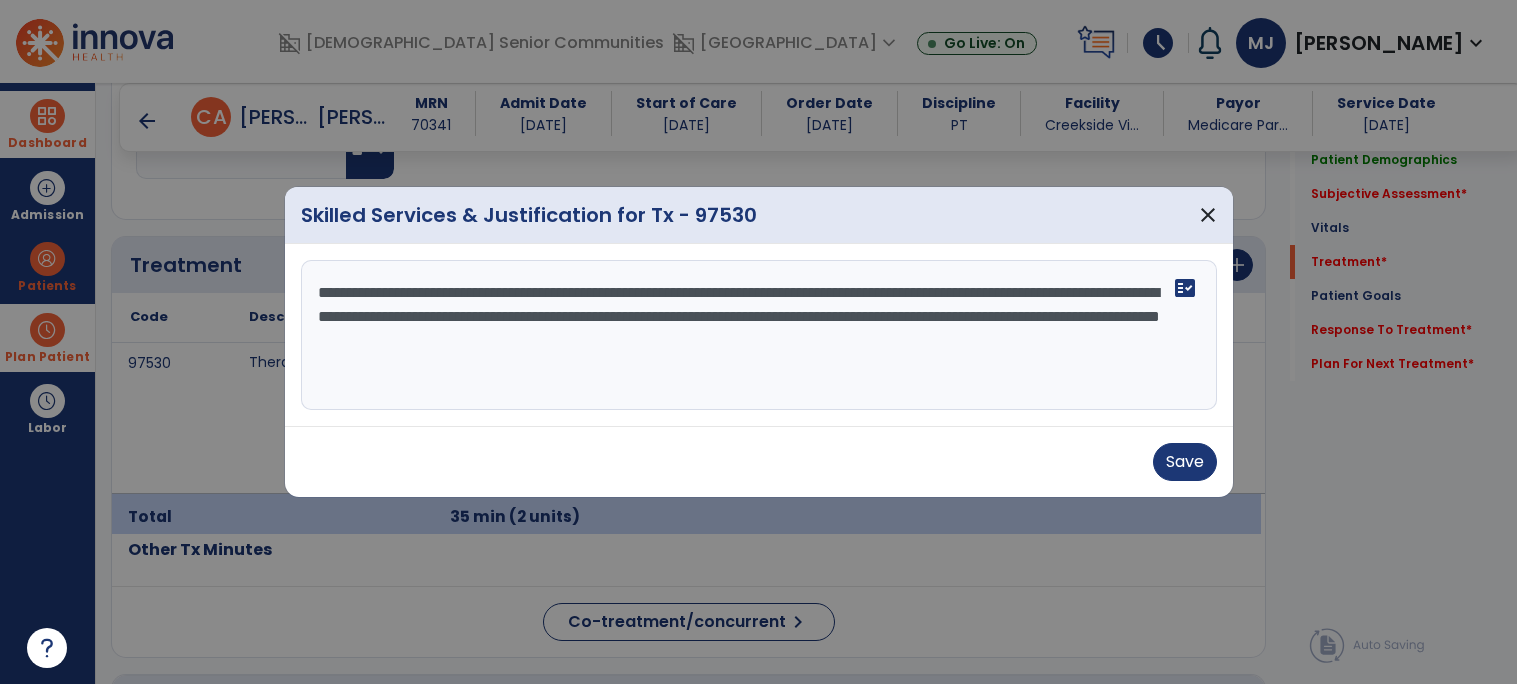 click on "**********" at bounding box center (759, 335) 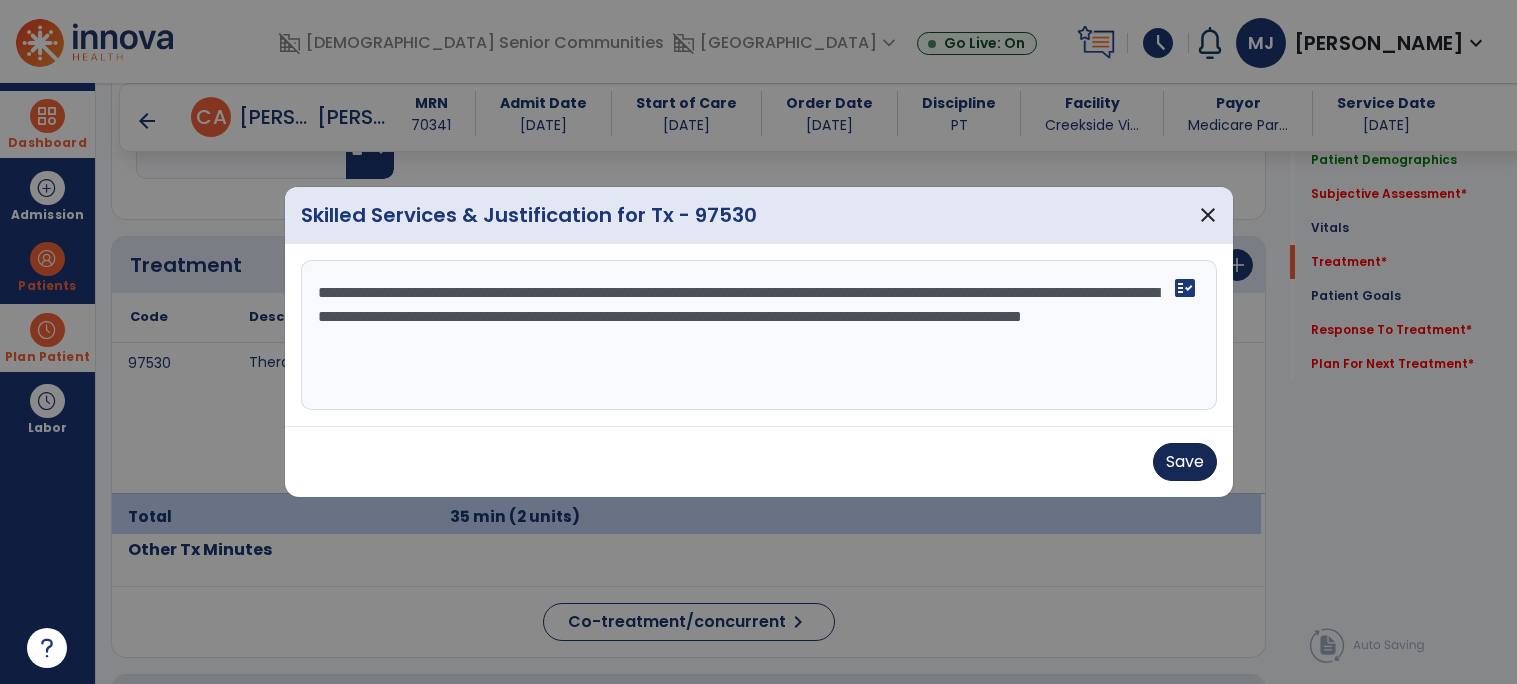 type on "**********" 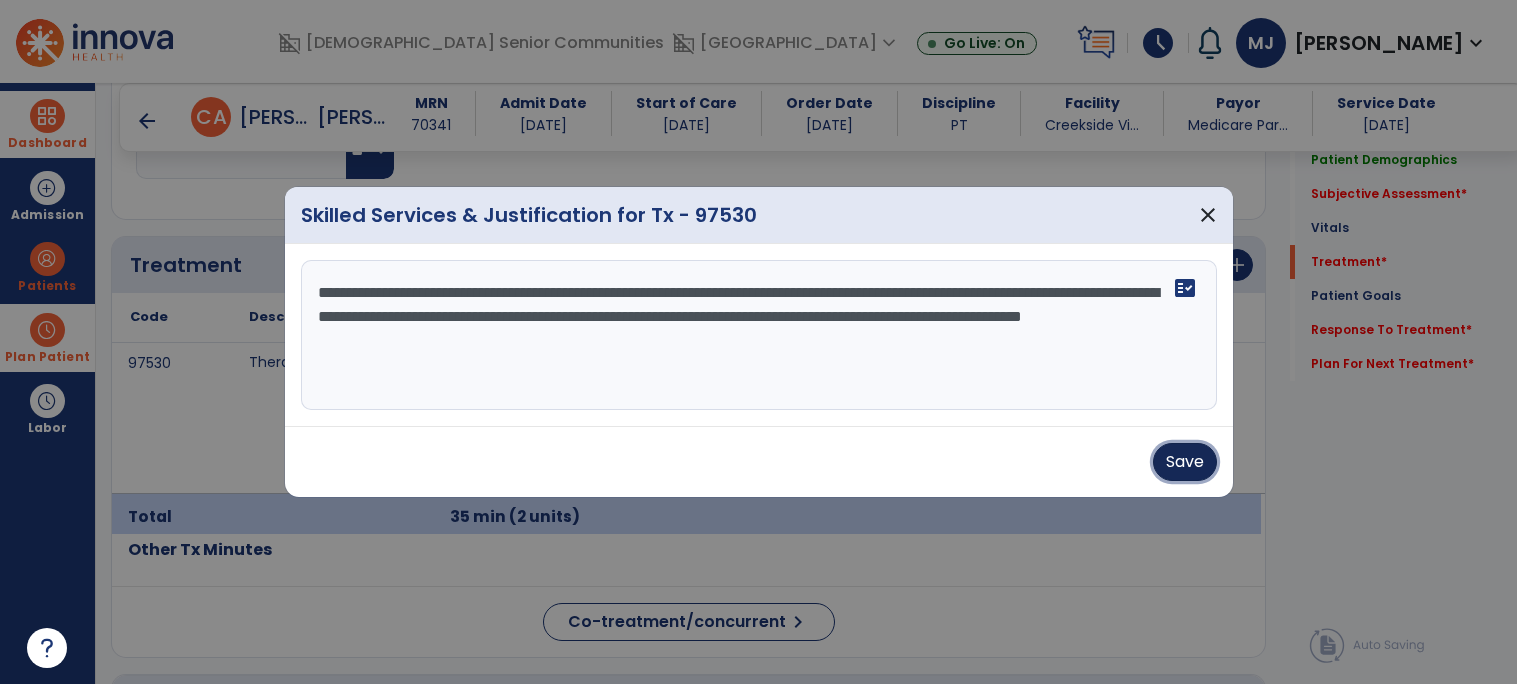 click on "Save" at bounding box center (1185, 462) 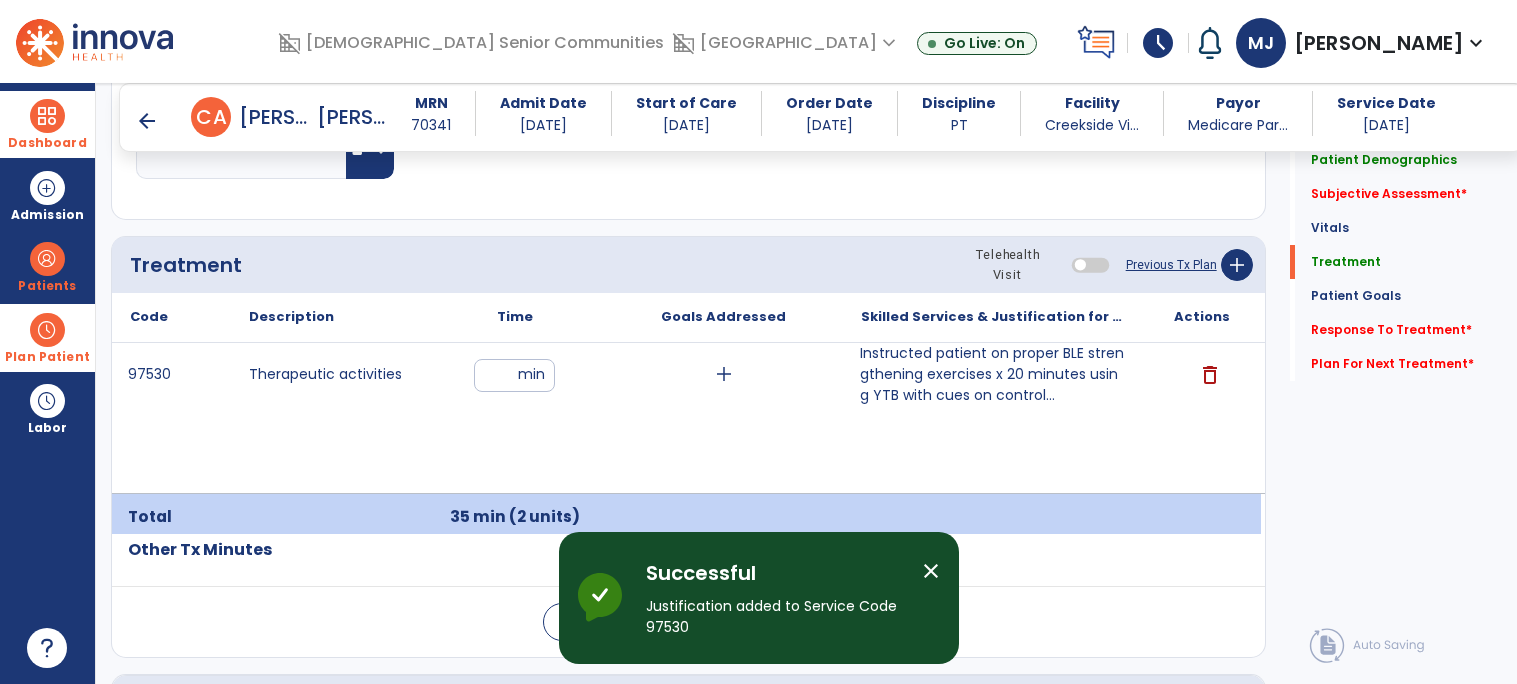 click on "Dashboard" at bounding box center [47, 143] 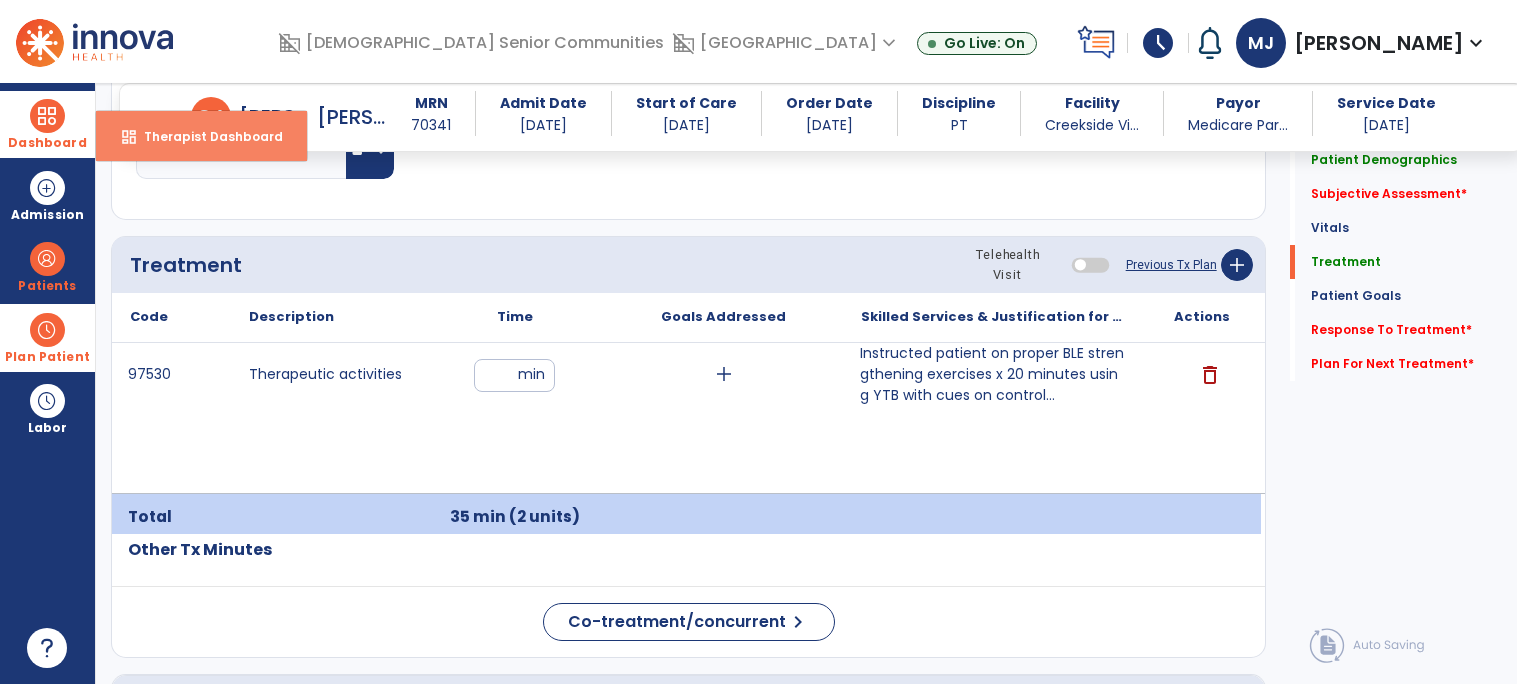 click on "Therapist Dashboard" at bounding box center (205, 136) 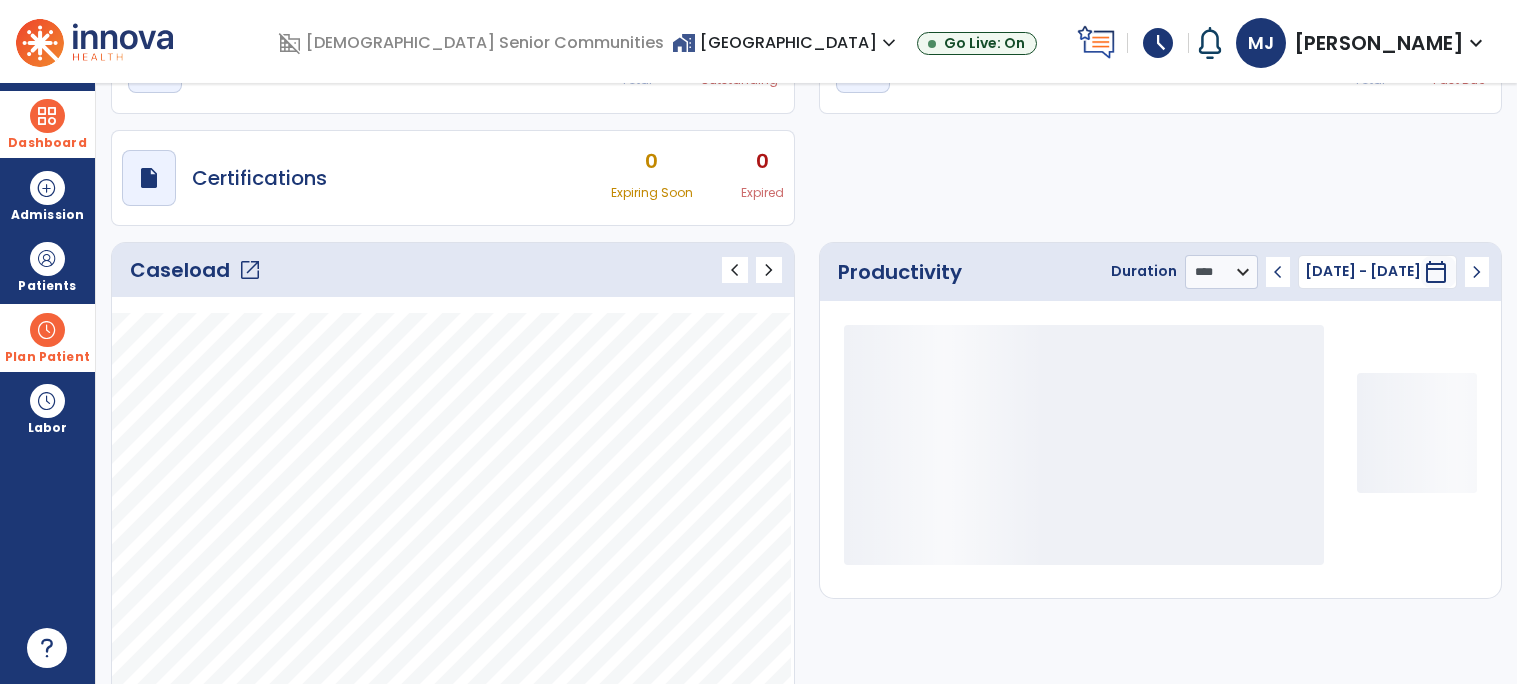 scroll, scrollTop: 125, scrollLeft: 0, axis: vertical 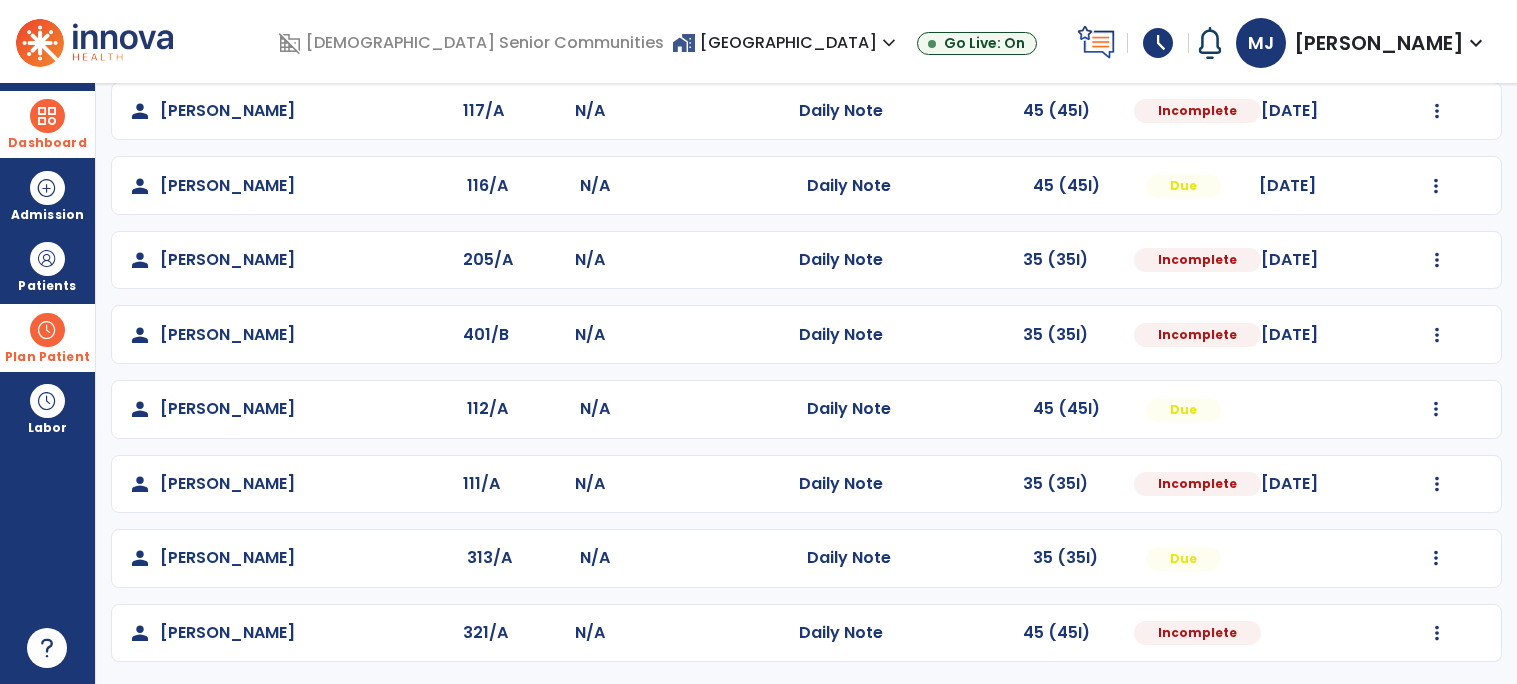 click on "[PERSON_NAME], [PERSON_NAME]   expand_more" at bounding box center [1362, 43] 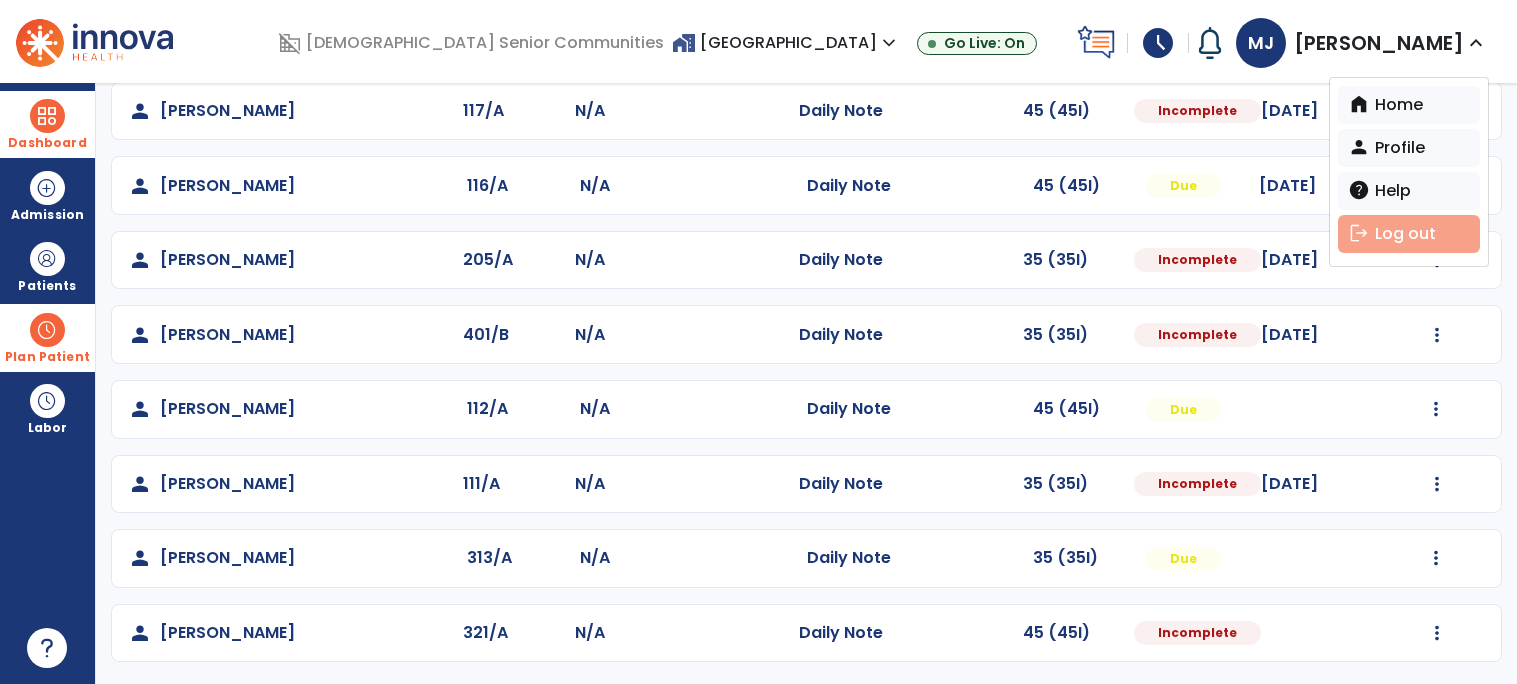 click on "logout   Log out" at bounding box center (1409, 234) 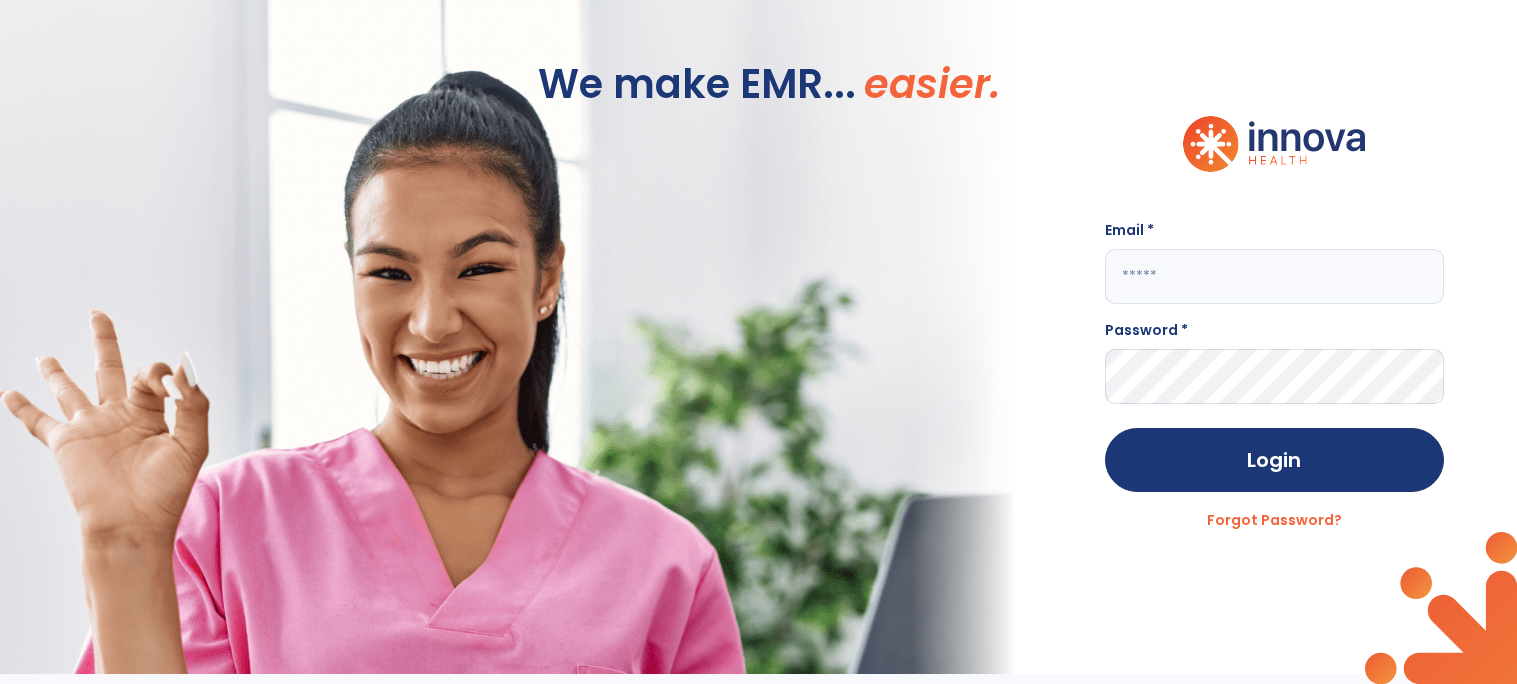 scroll, scrollTop: 0, scrollLeft: 0, axis: both 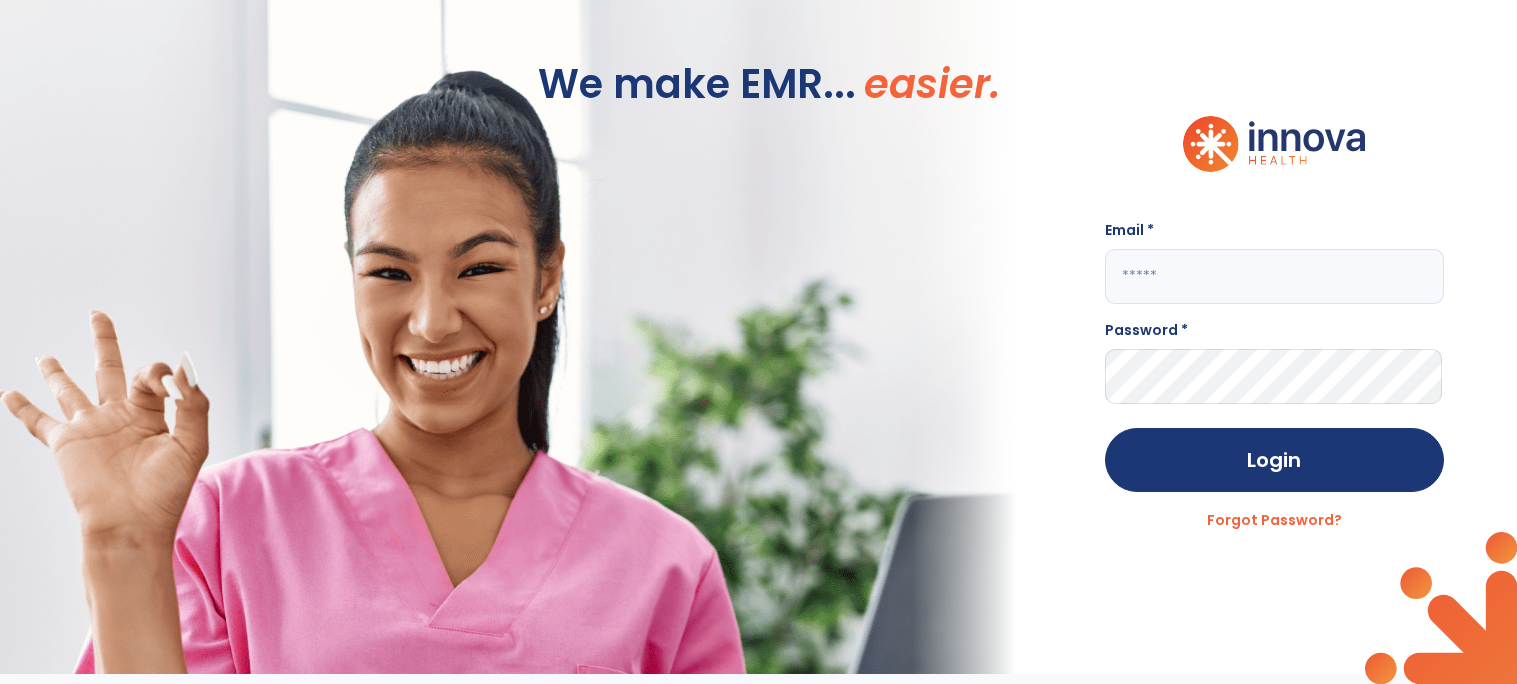 click on "We make EMR... easier. Email * Password * Login Forgot Password?" 